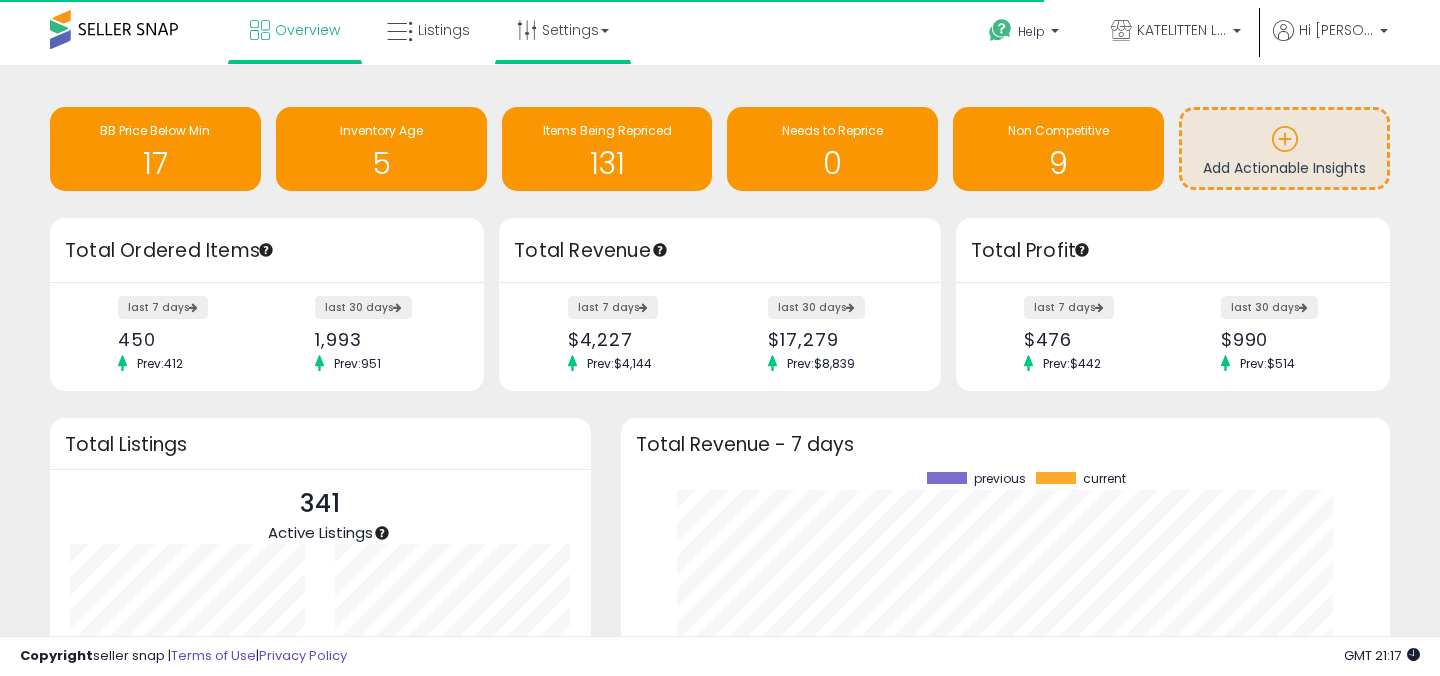 scroll, scrollTop: 0, scrollLeft: 0, axis: both 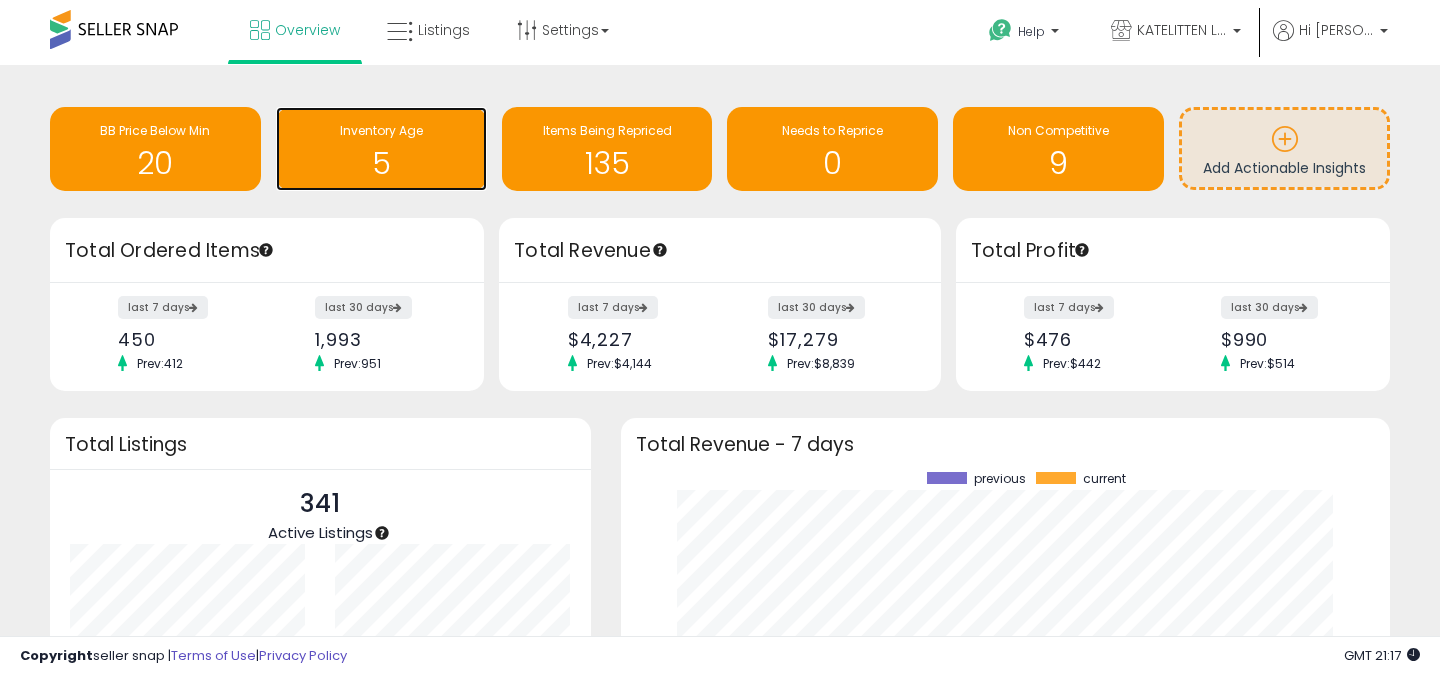 click on "5" at bounding box center (381, 151) 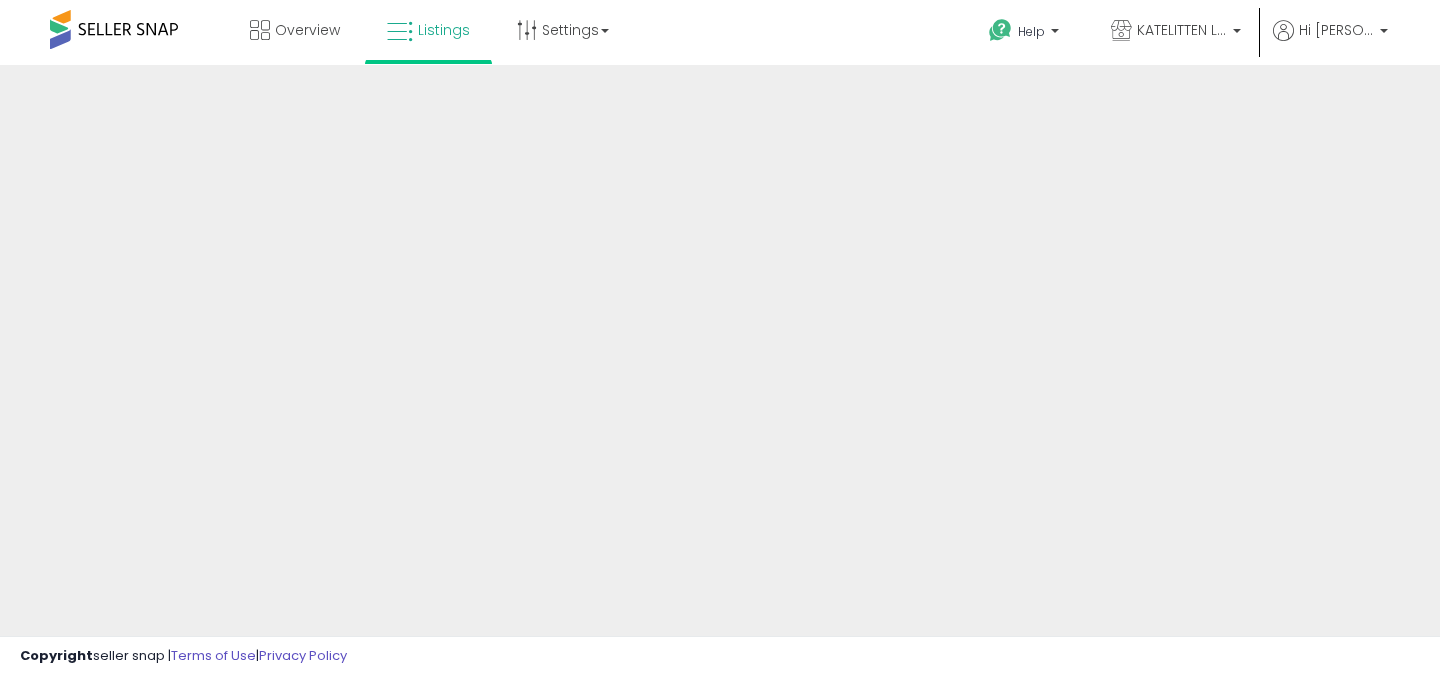 scroll, scrollTop: 0, scrollLeft: 0, axis: both 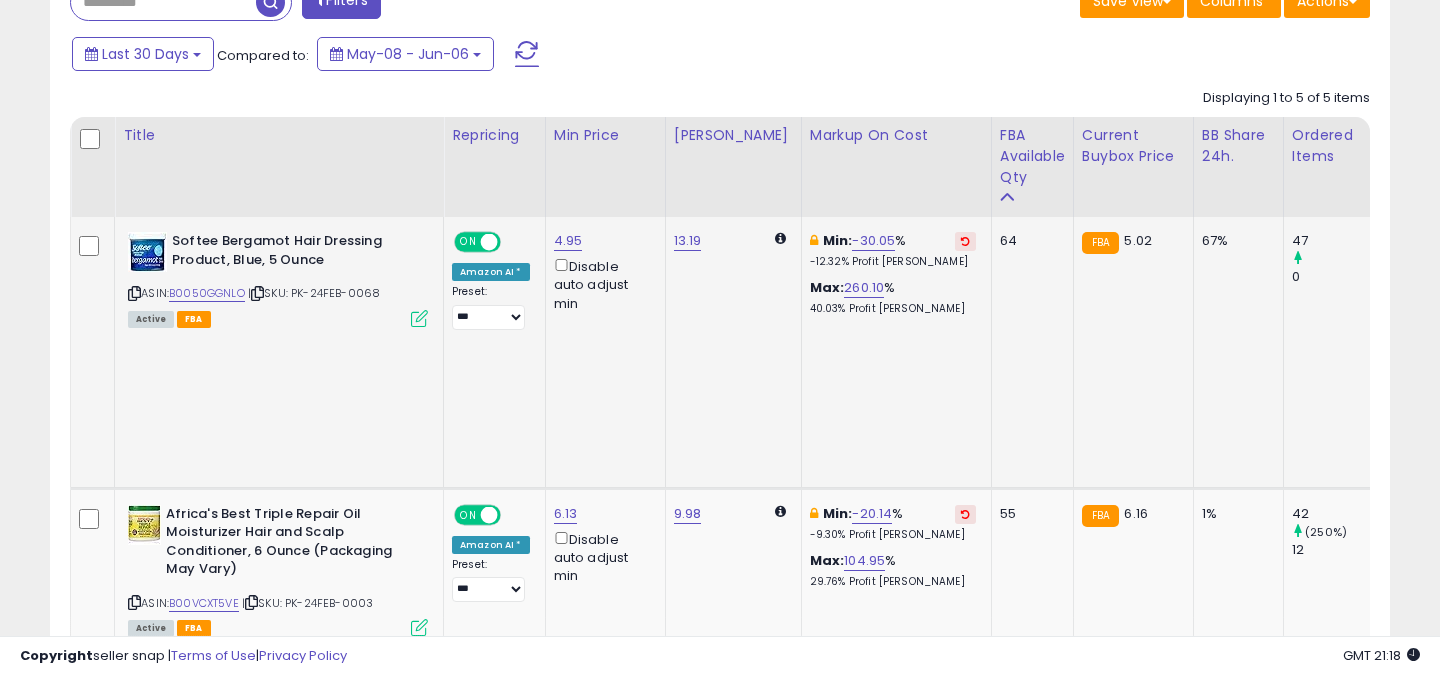 click at bounding box center (134, 293) 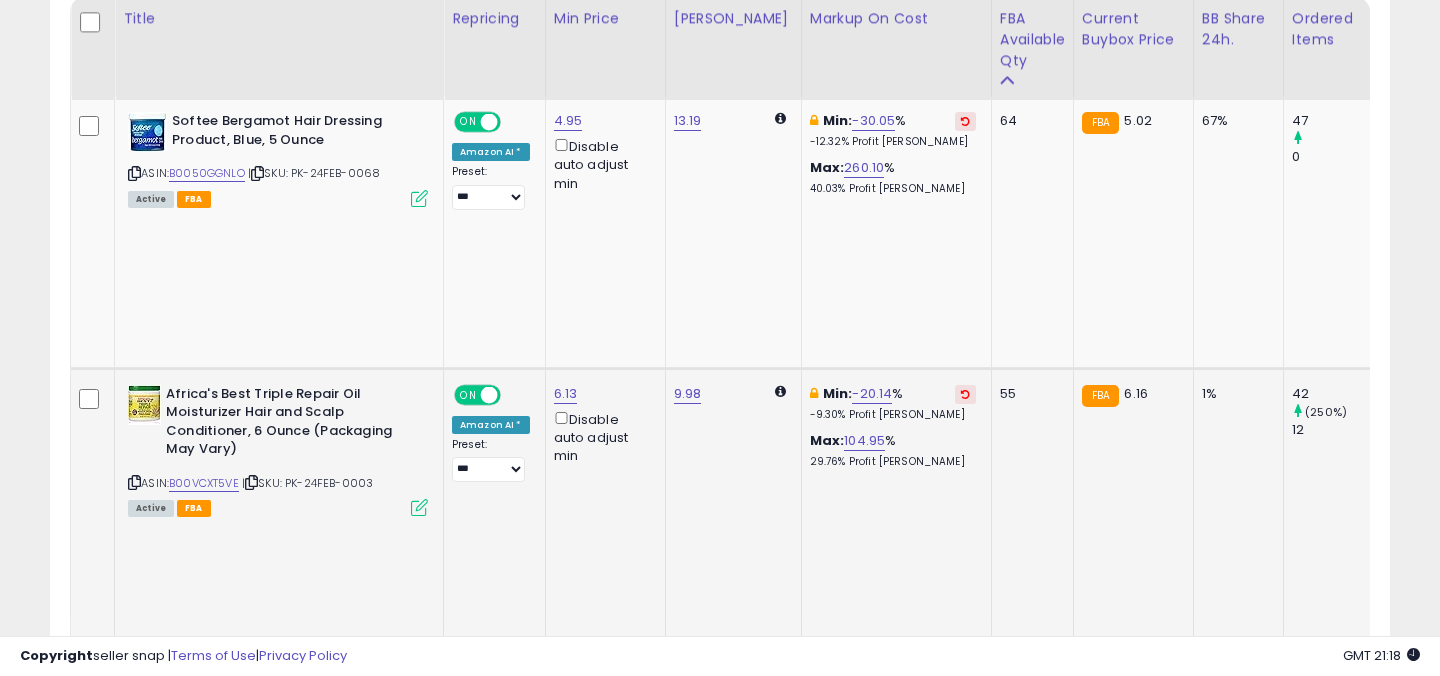 scroll, scrollTop: 975, scrollLeft: 0, axis: vertical 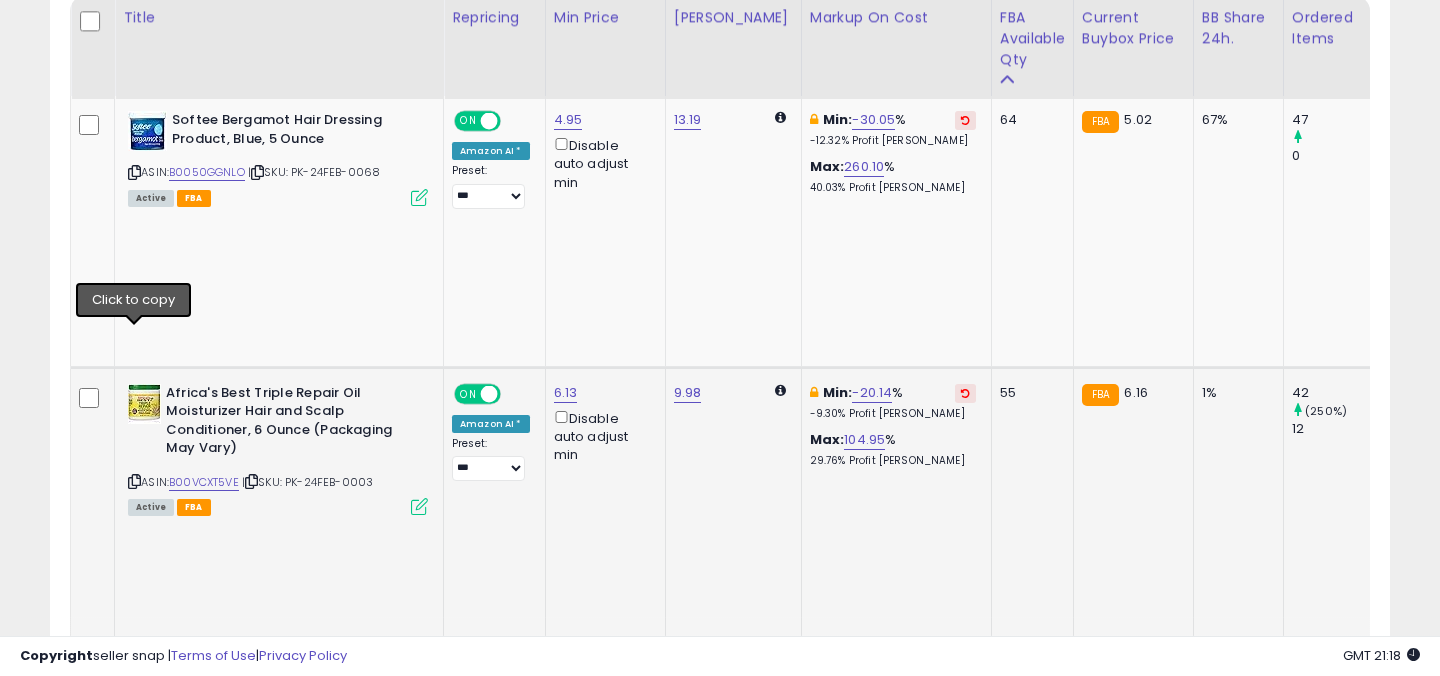 click at bounding box center (134, 481) 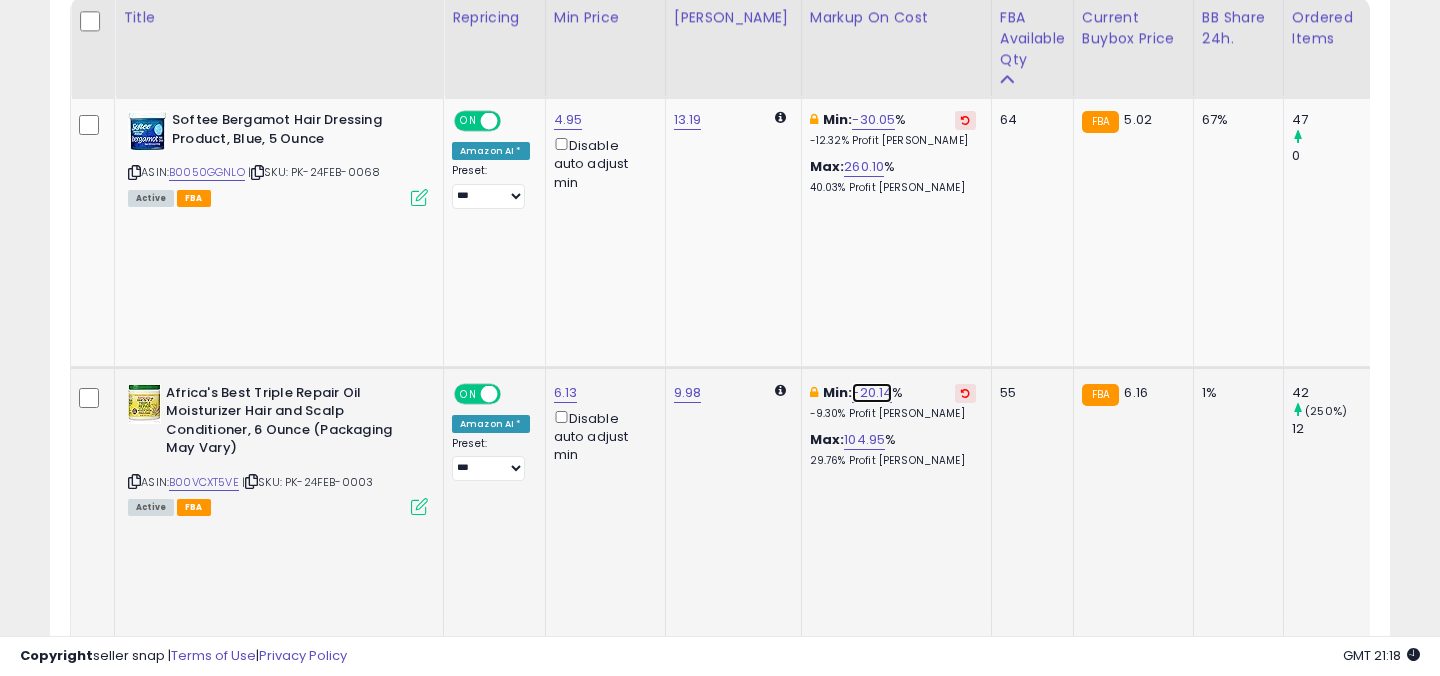 click on "-20.14" at bounding box center [872, 393] 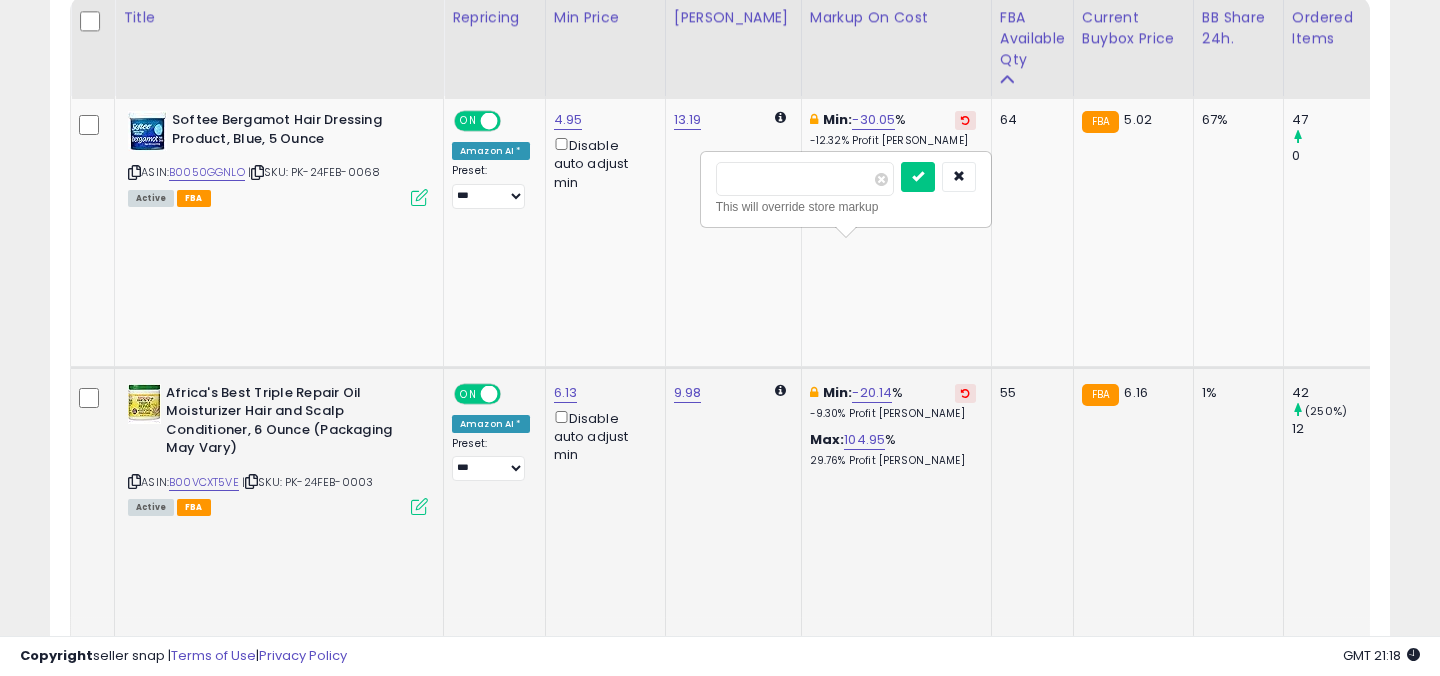 drag, startPoint x: 774, startPoint y: 183, endPoint x: 734, endPoint y: 180, distance: 40.112343 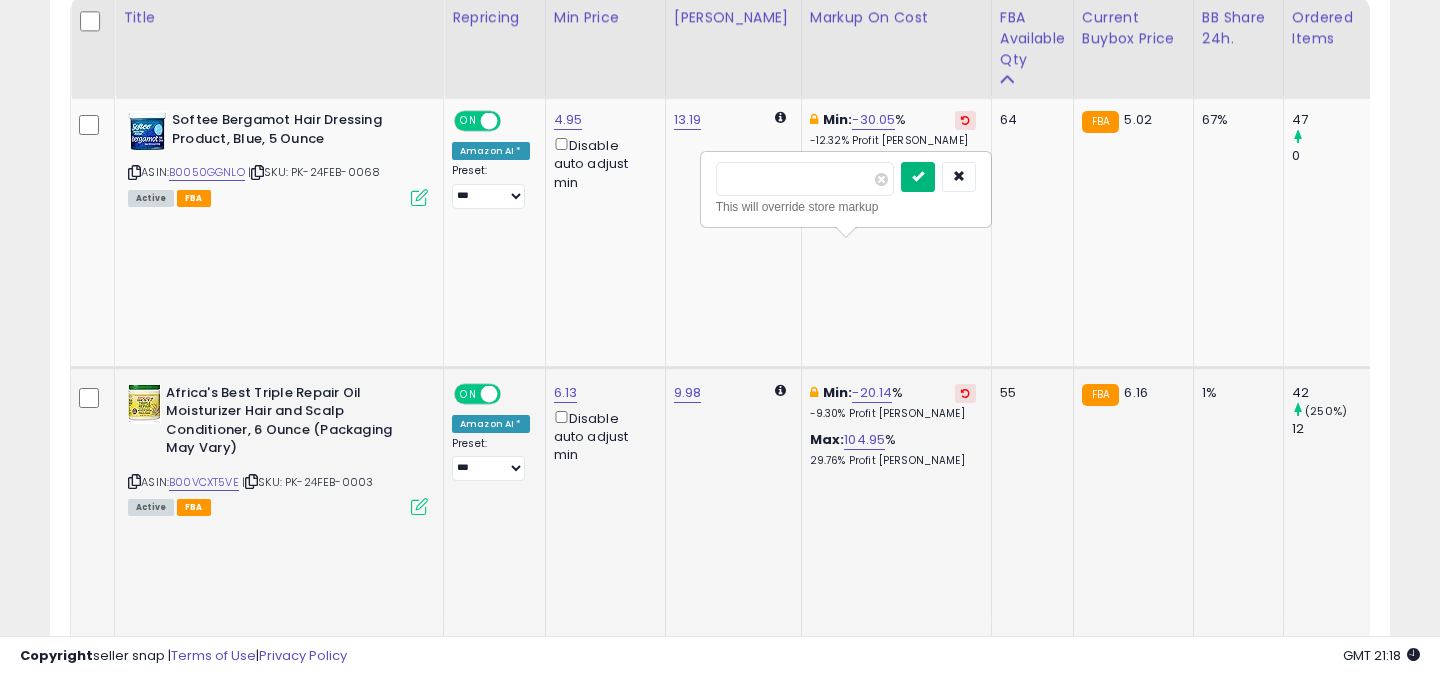 type on "***" 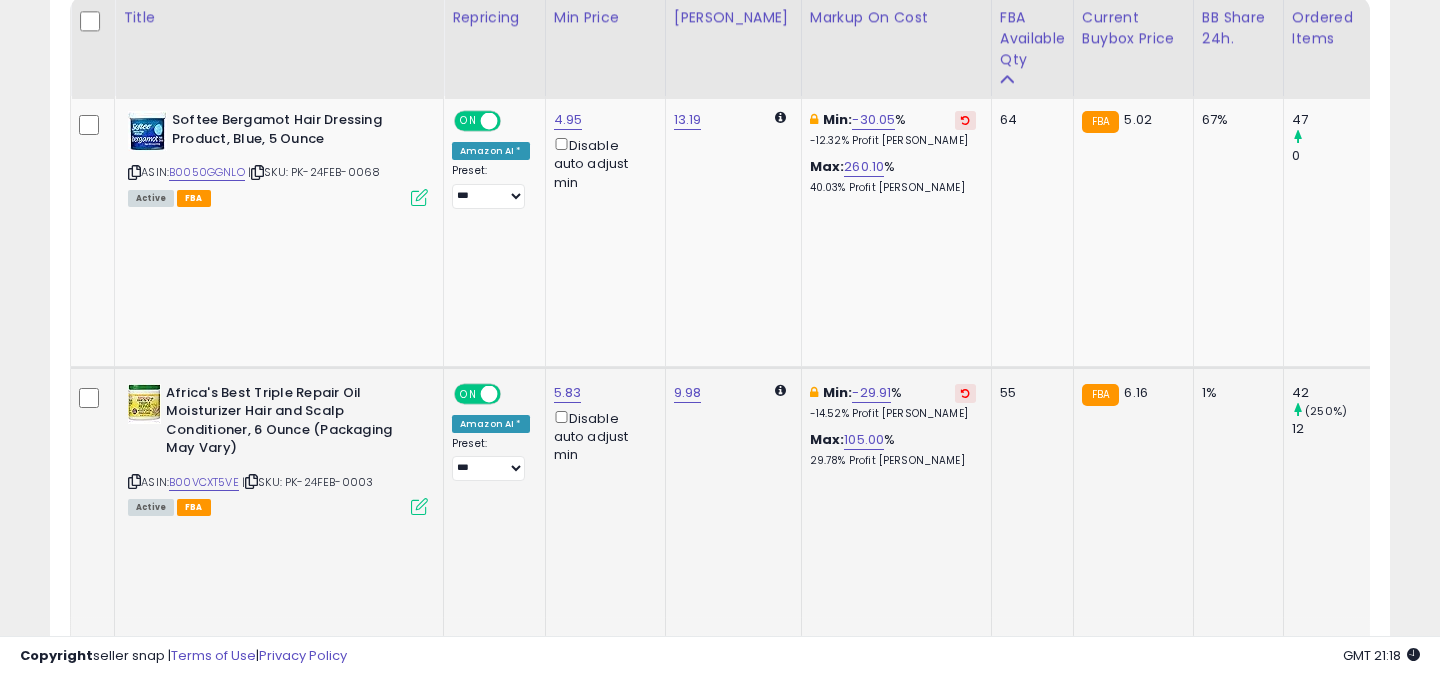 scroll, scrollTop: 0, scrollLeft: 71, axis: horizontal 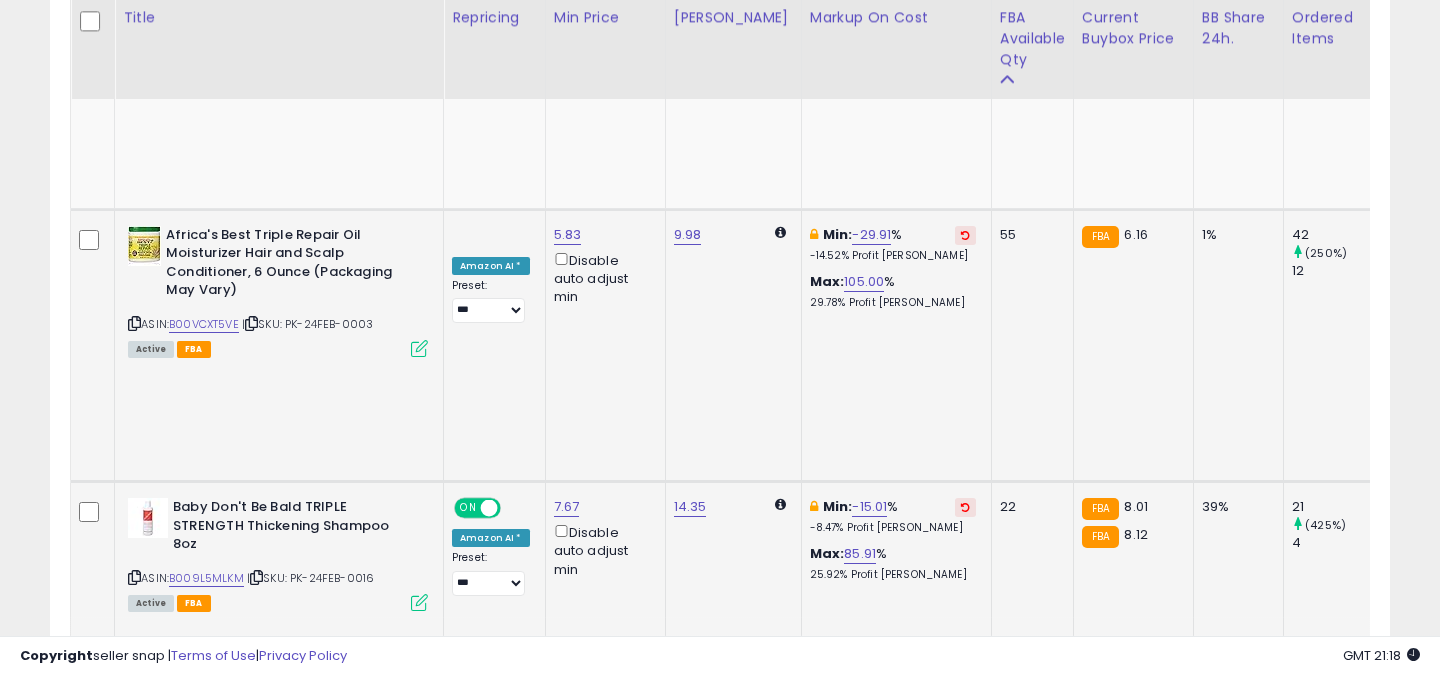 click at bounding box center (134, 577) 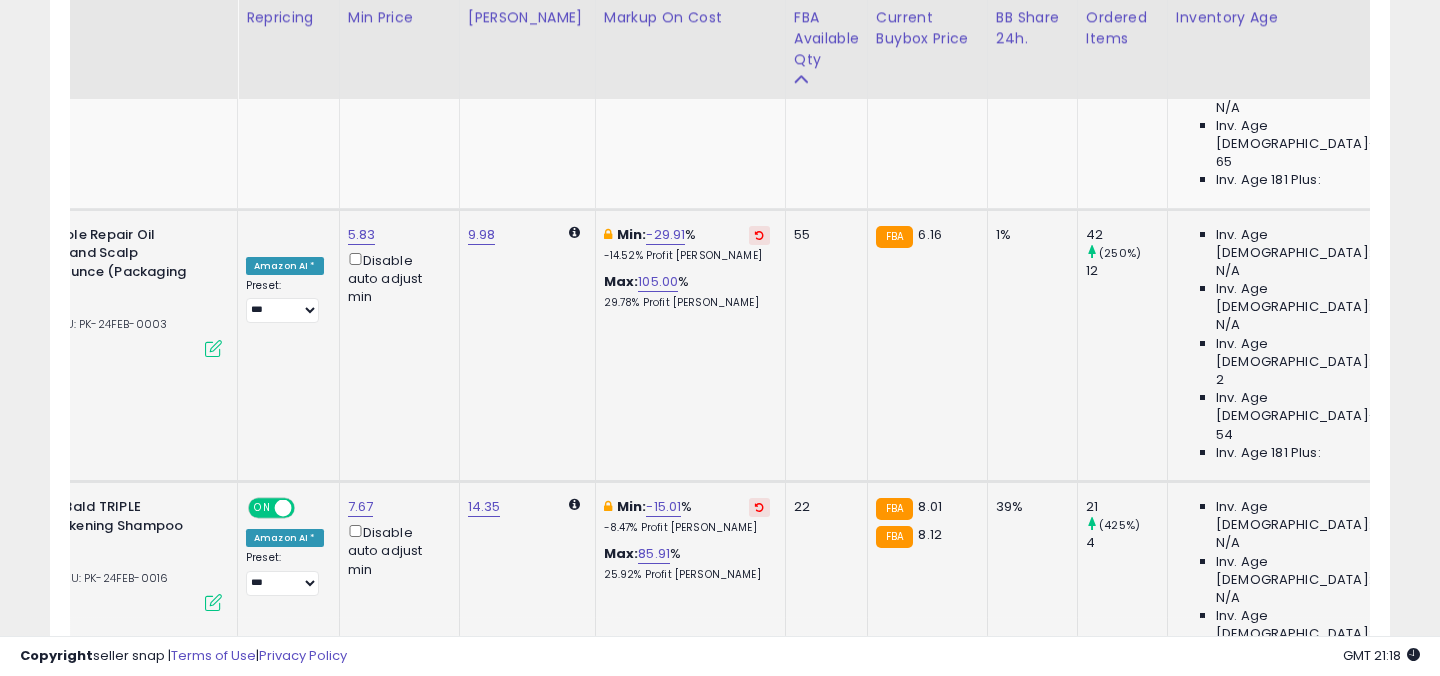 scroll, scrollTop: 0, scrollLeft: 204, axis: horizontal 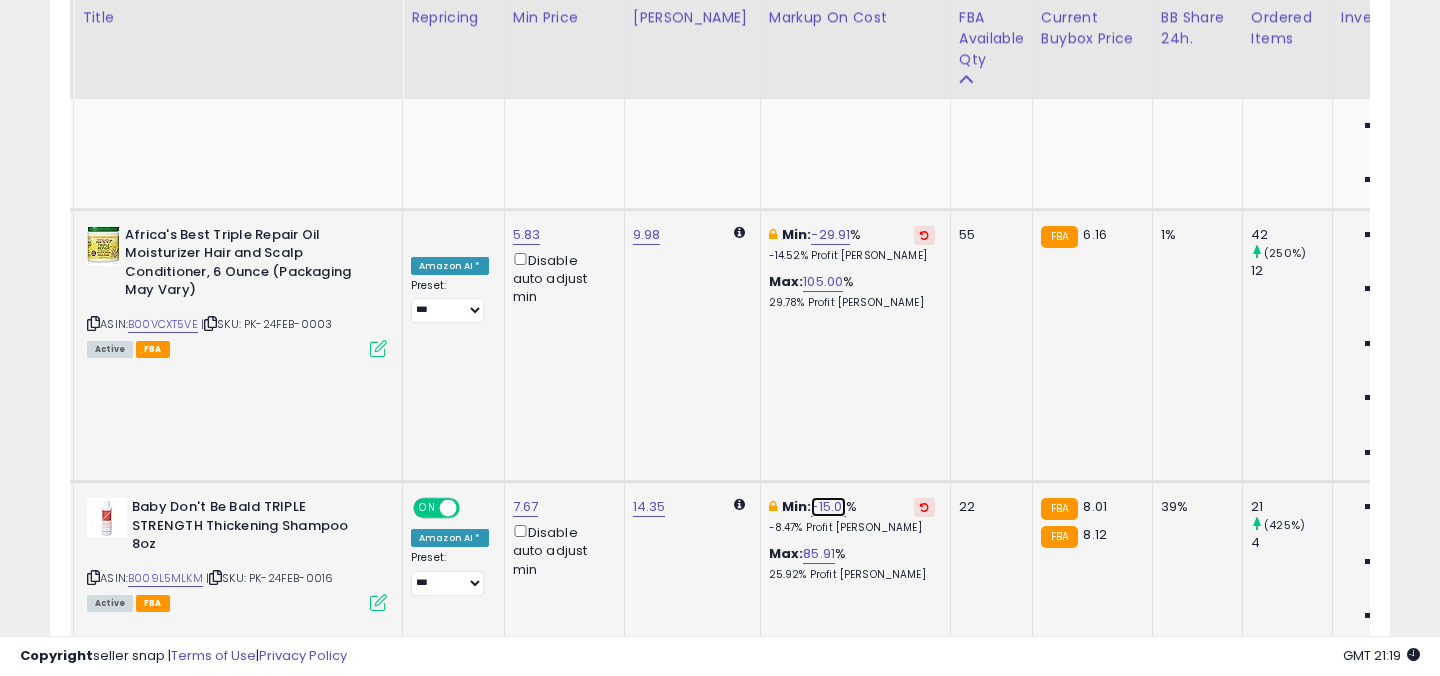 click on "-15.01" at bounding box center [828, 507] 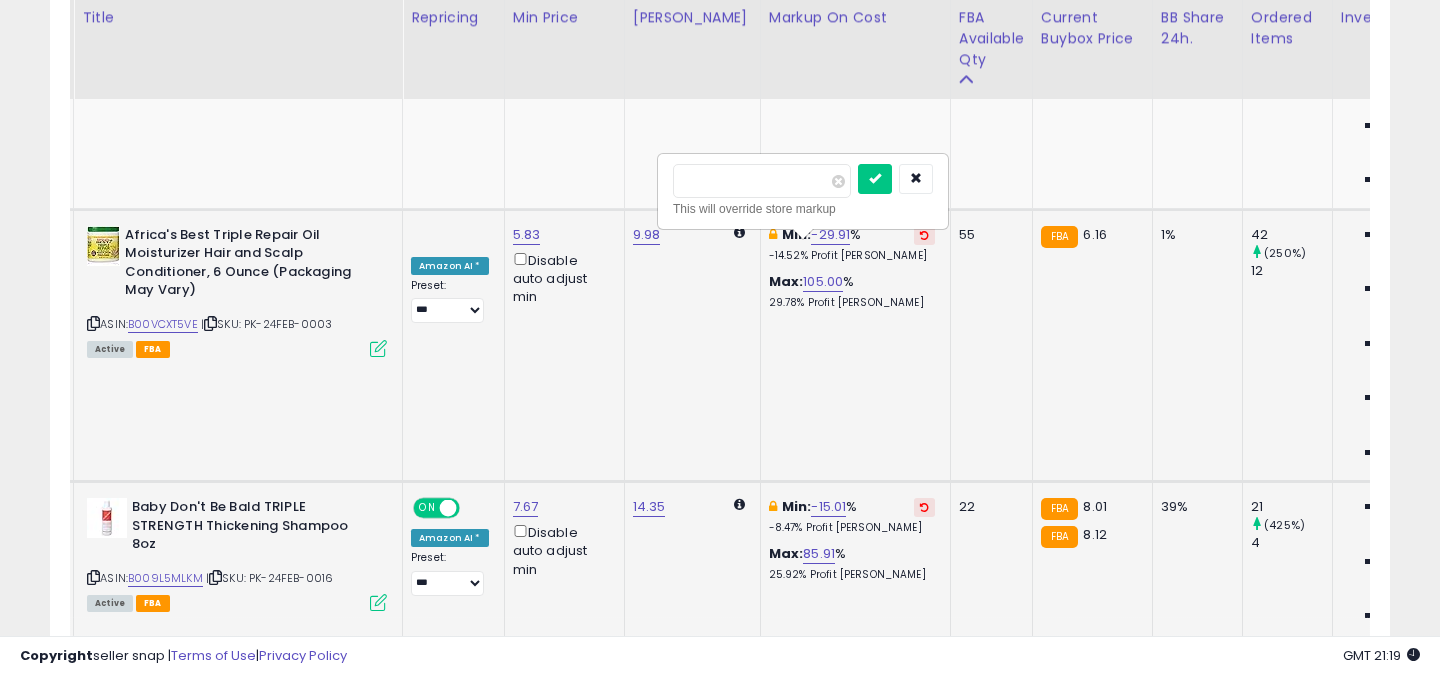drag, startPoint x: 736, startPoint y: 180, endPoint x: 693, endPoint y: 184, distance: 43.185646 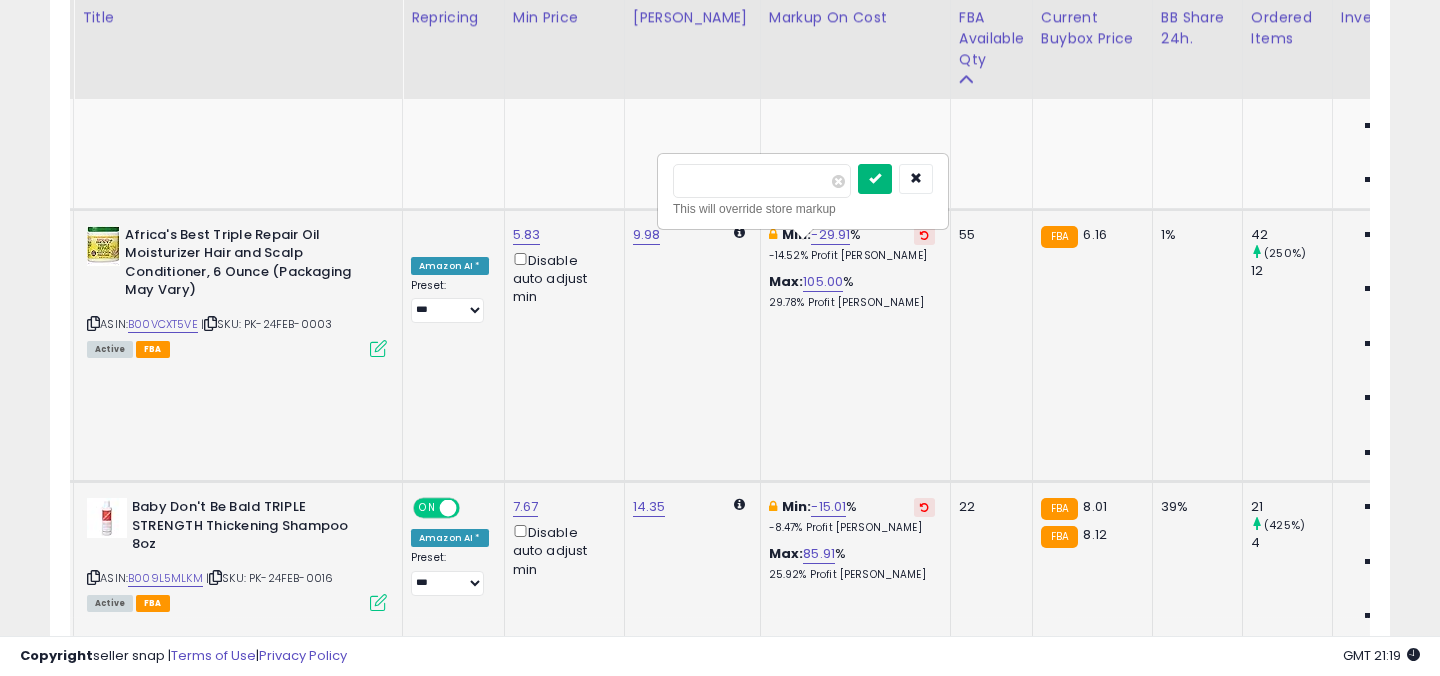type on "***" 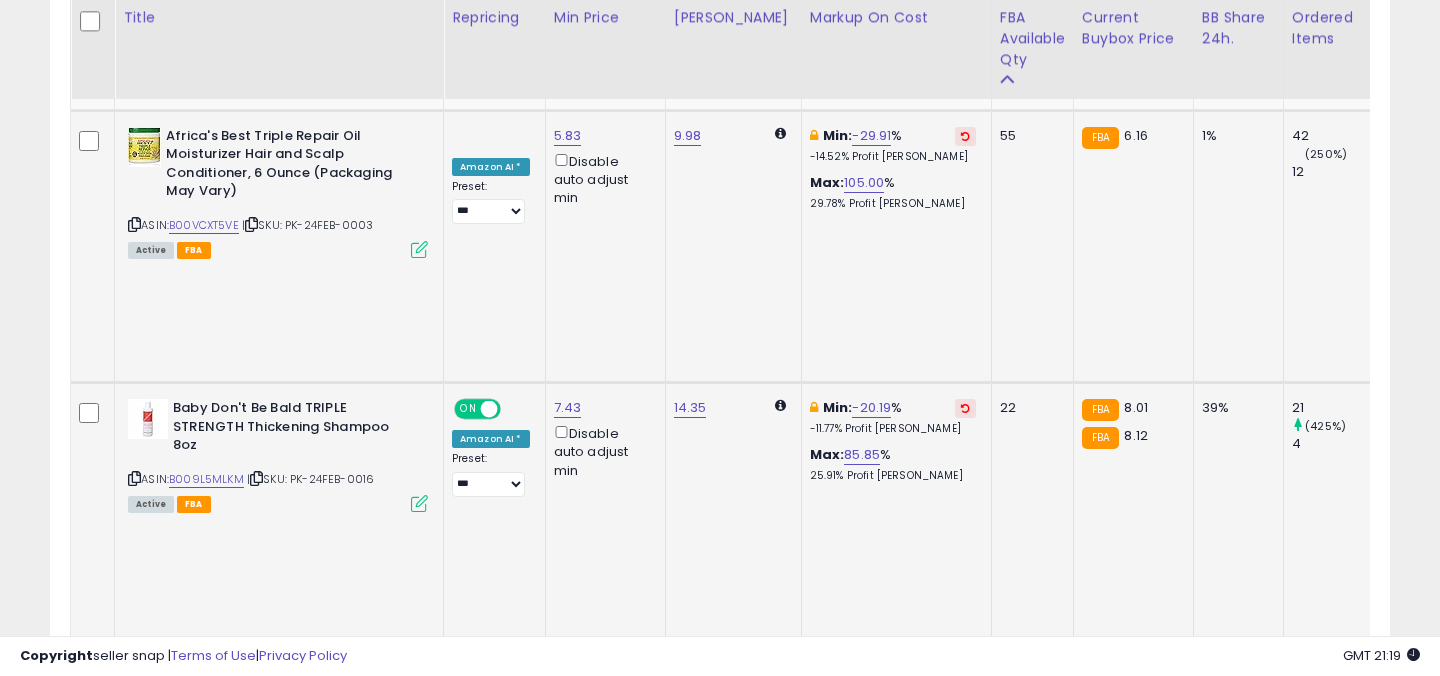 click on "-14.87" at bounding box center [871, 953] 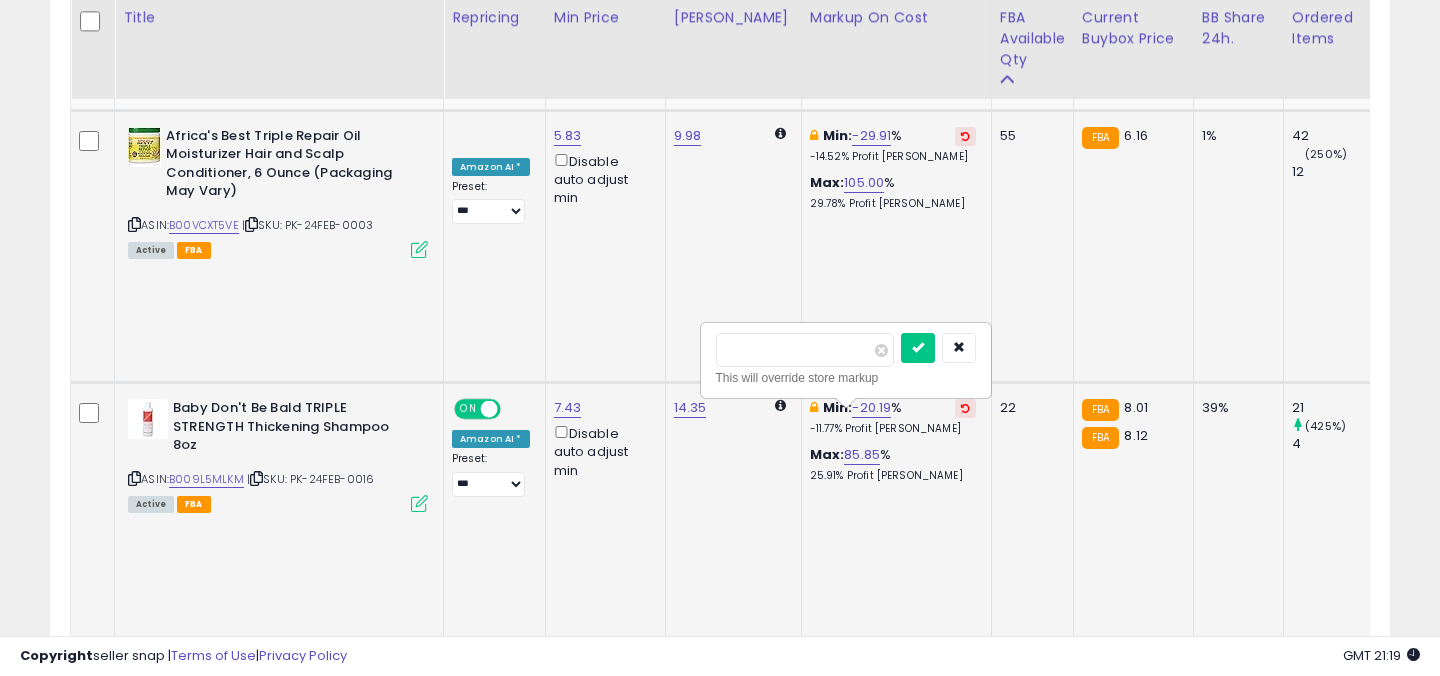 drag, startPoint x: 778, startPoint y: 351, endPoint x: 732, endPoint y: 354, distance: 46.09772 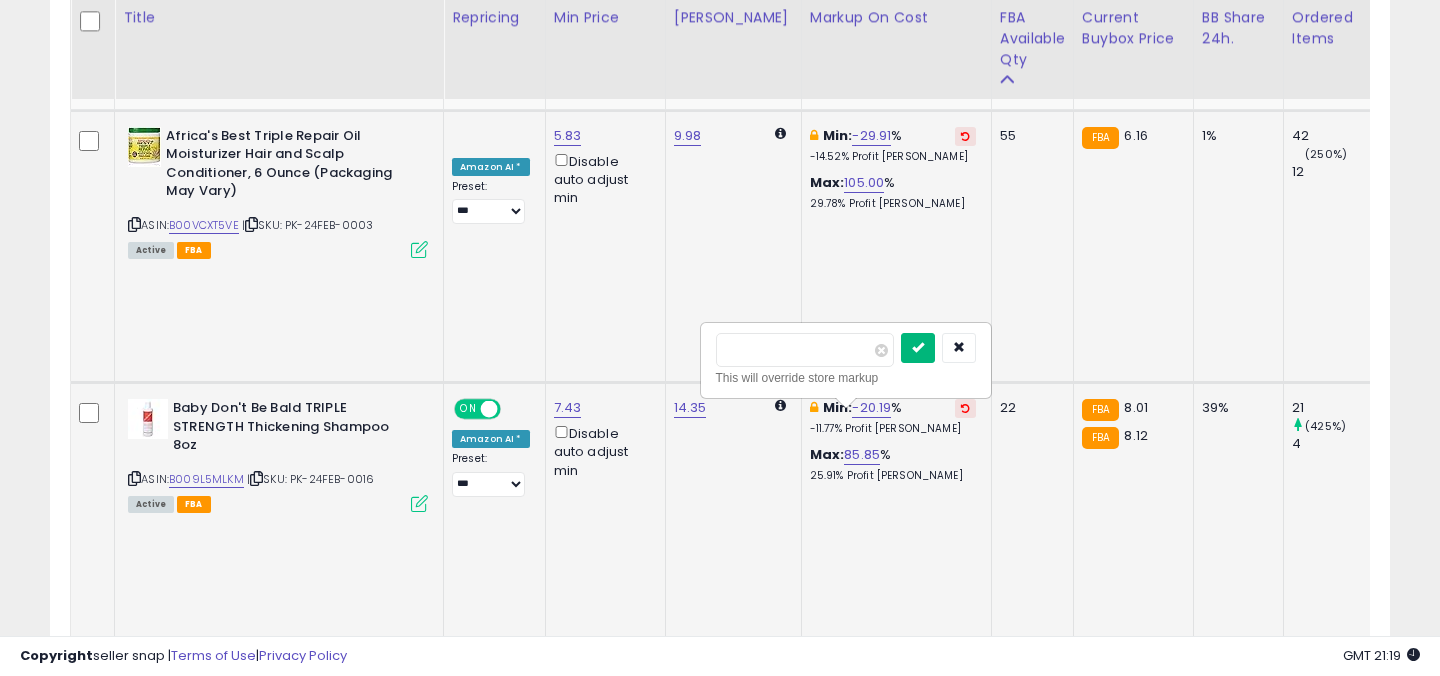 type on "***" 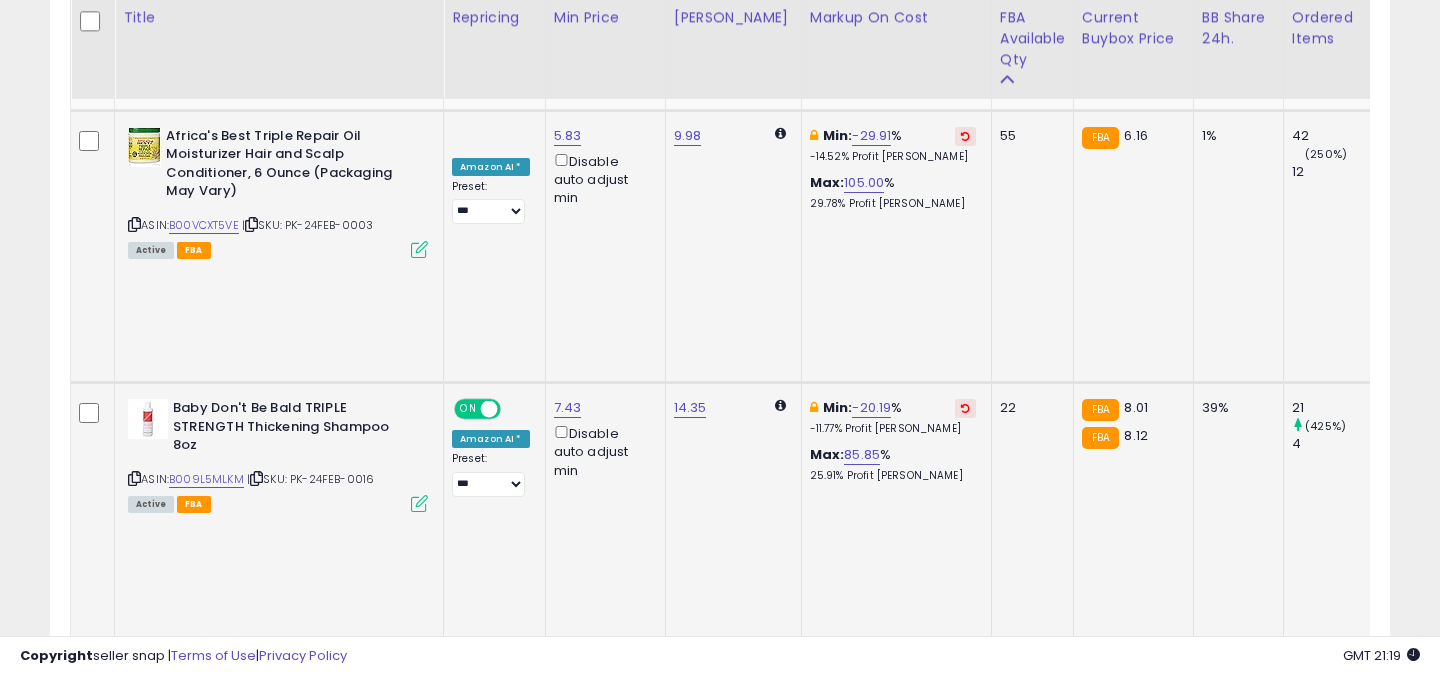 click at bounding box center [134, 1005] 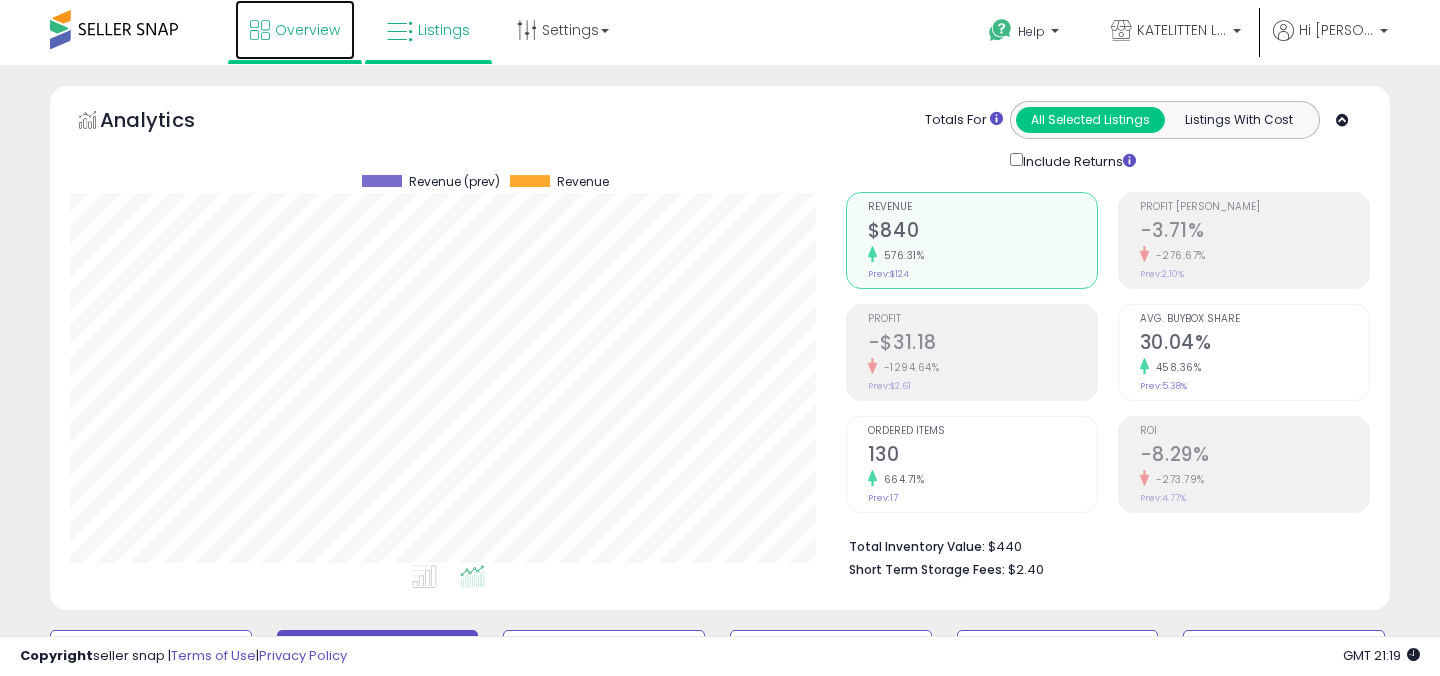 click on "Overview" at bounding box center (307, 30) 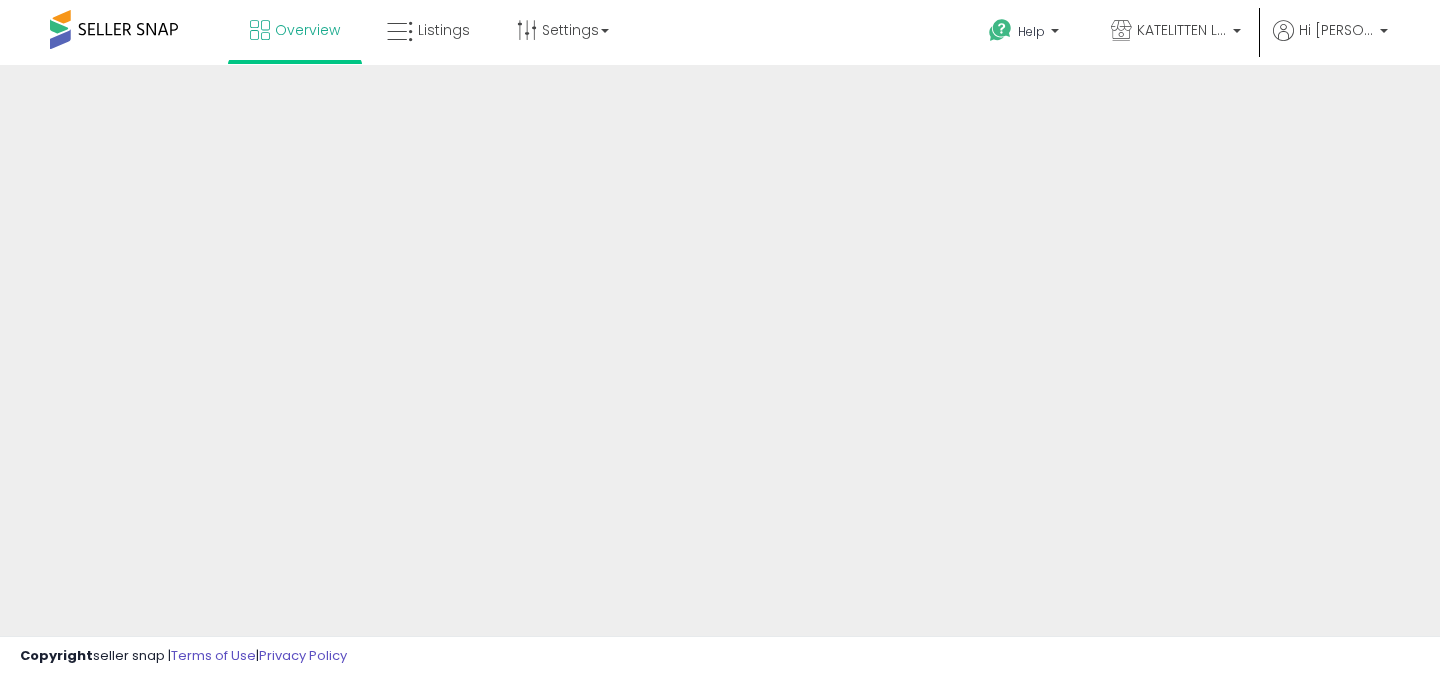 scroll, scrollTop: 0, scrollLeft: 0, axis: both 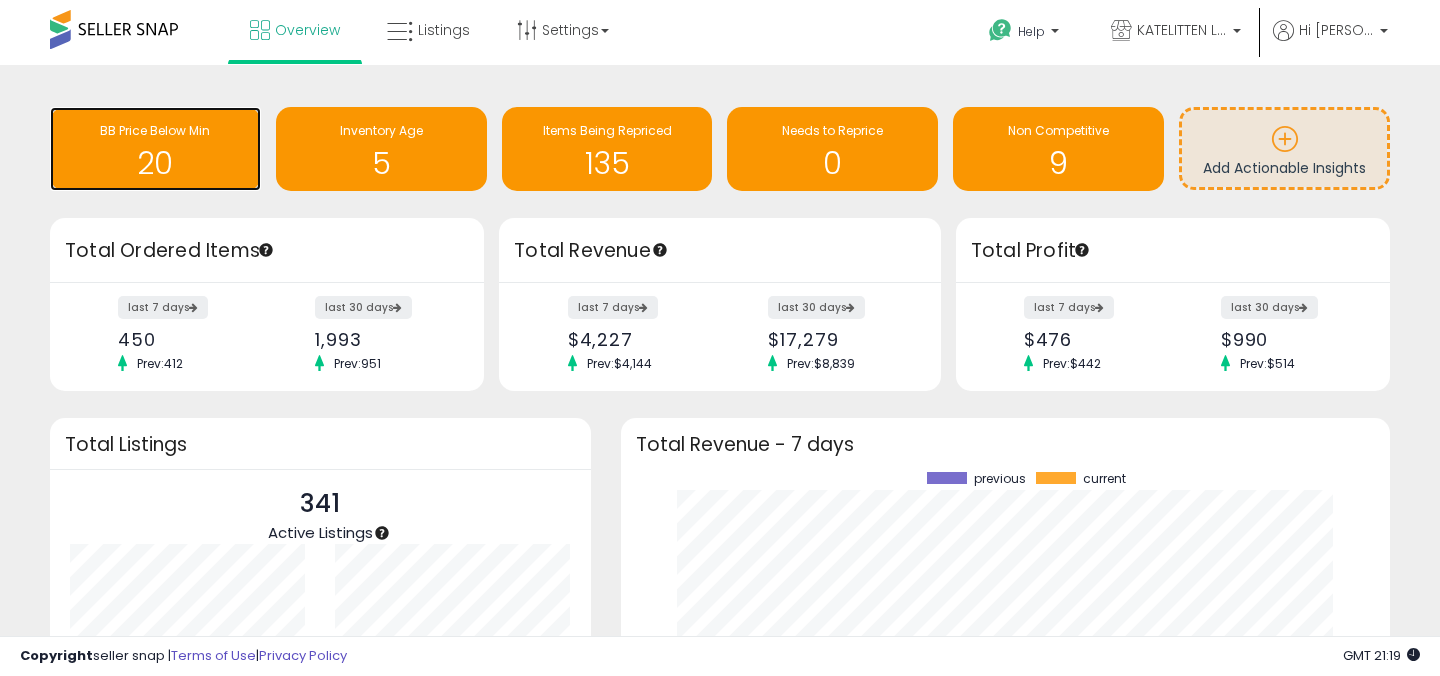 click on "BB Price Below Min" at bounding box center (155, 130) 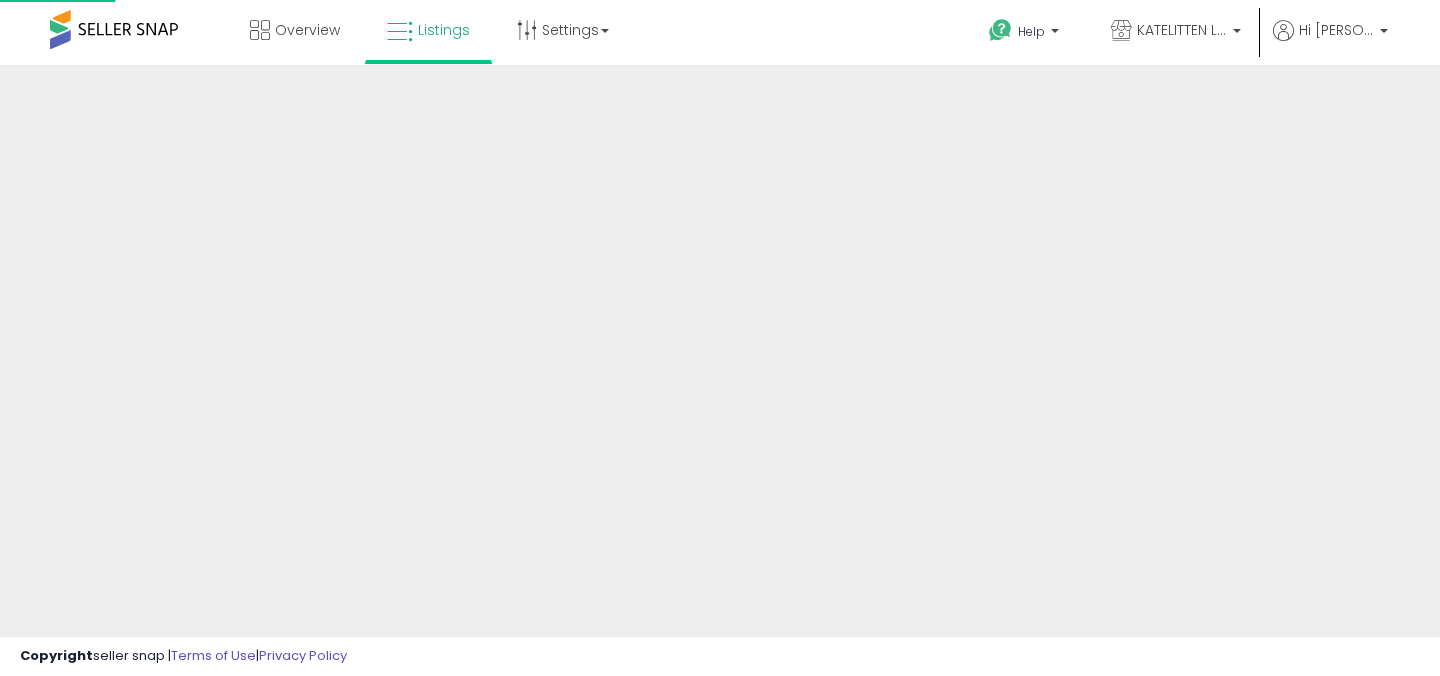 scroll, scrollTop: 0, scrollLeft: 0, axis: both 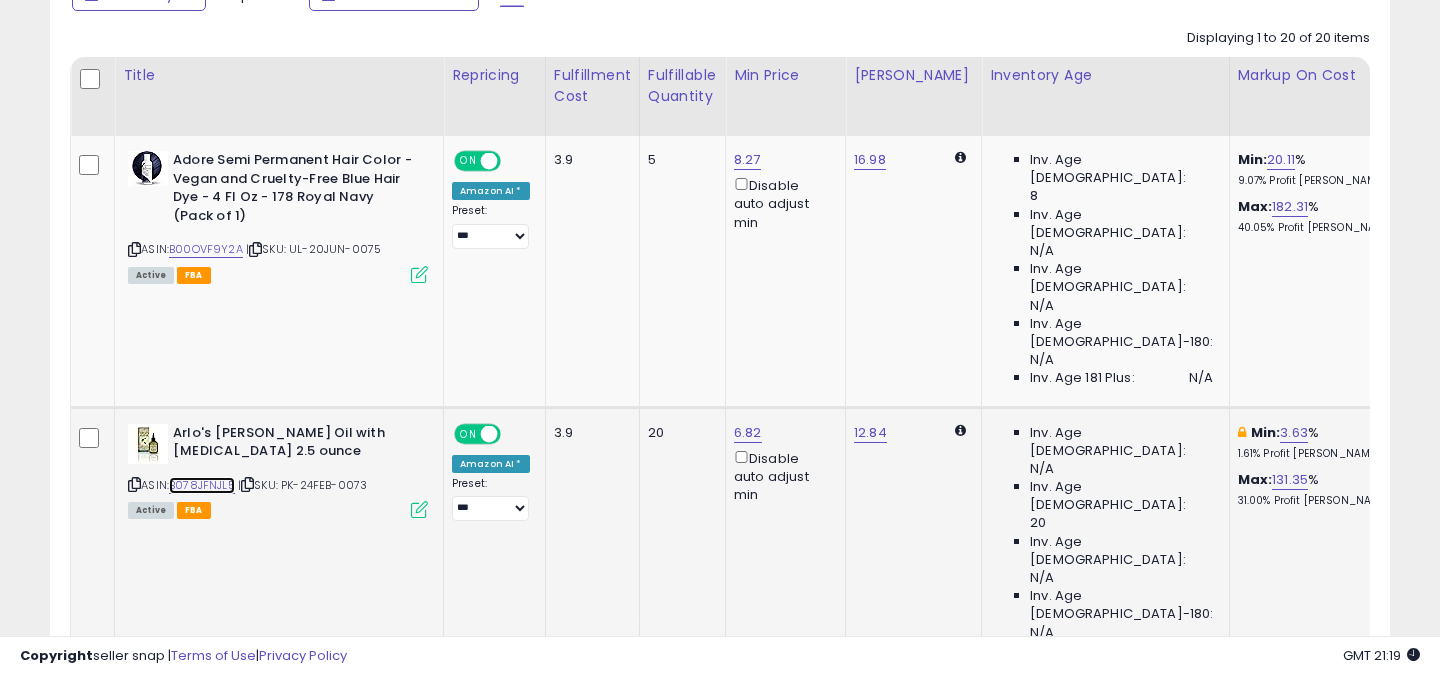 click on "B078JFNJL5" at bounding box center [202, 485] 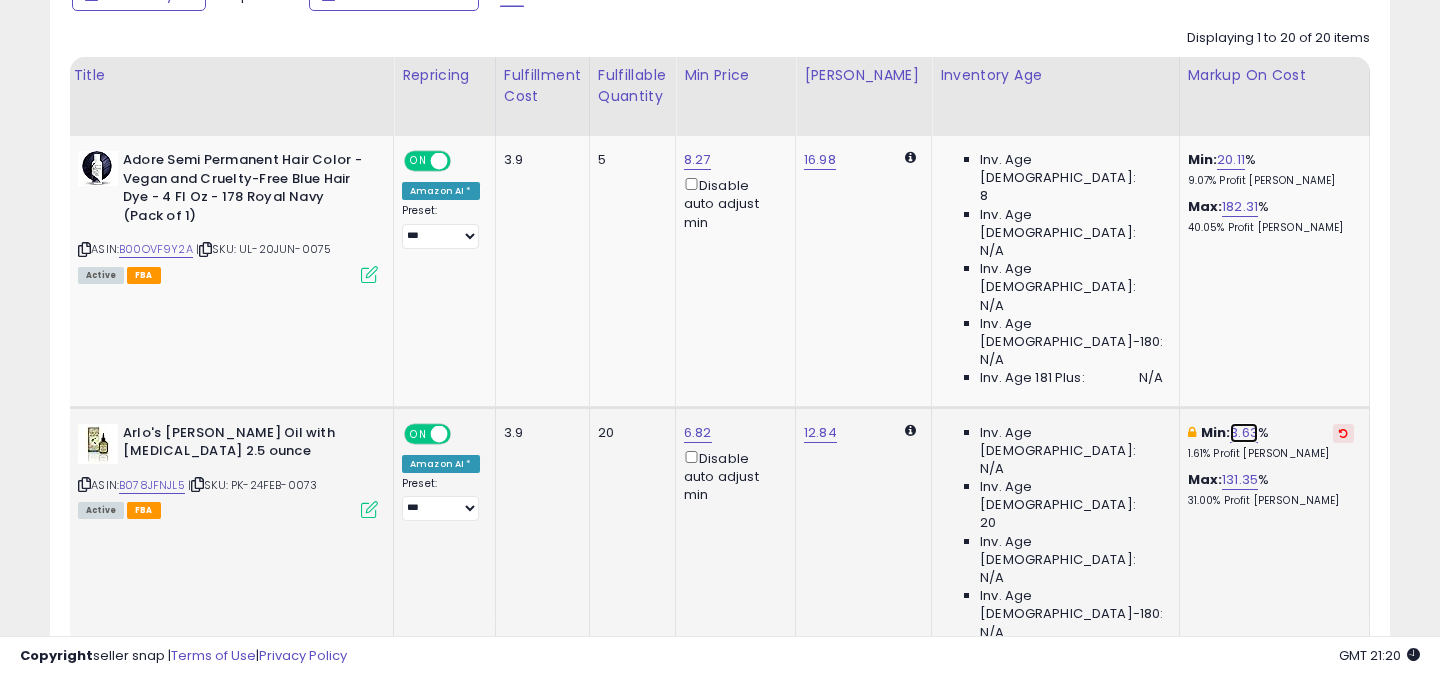 click on "3.63" at bounding box center (1244, 433) 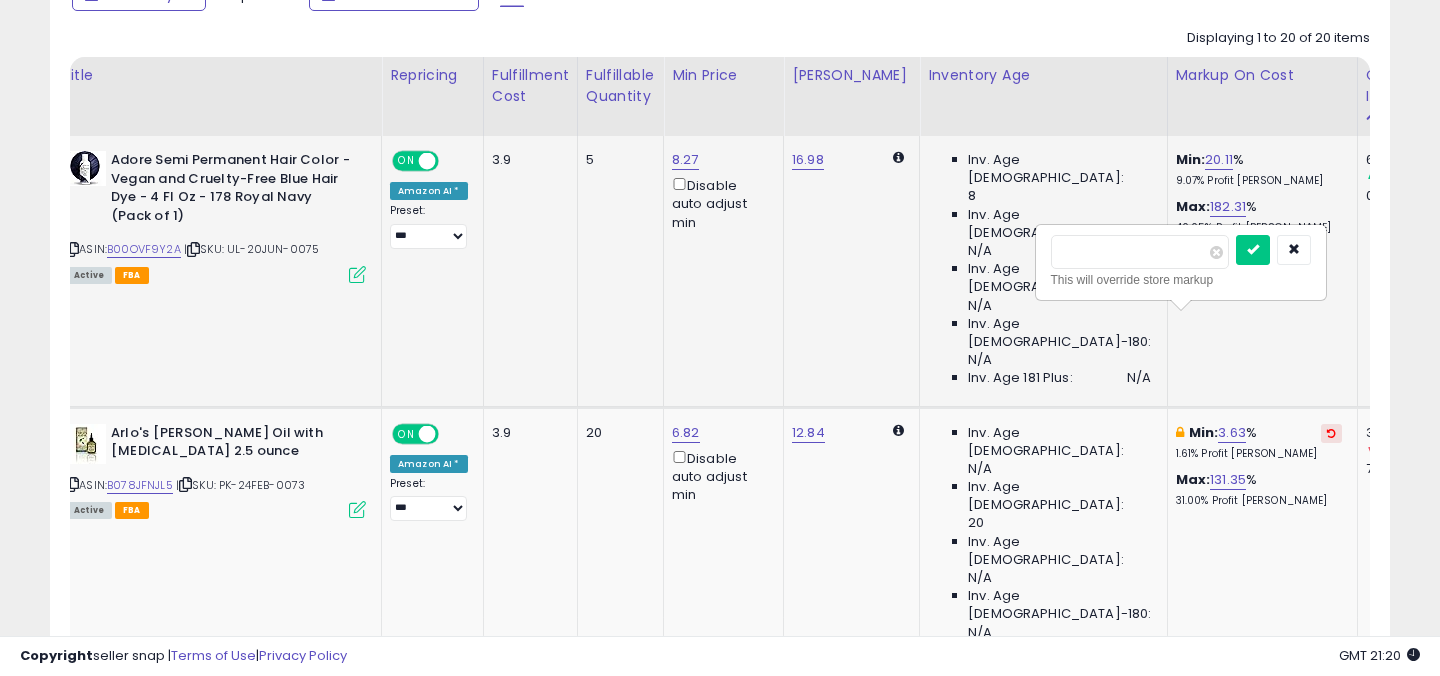 drag, startPoint x: 1122, startPoint y: 245, endPoint x: 993, endPoint y: 268, distance: 131.03435 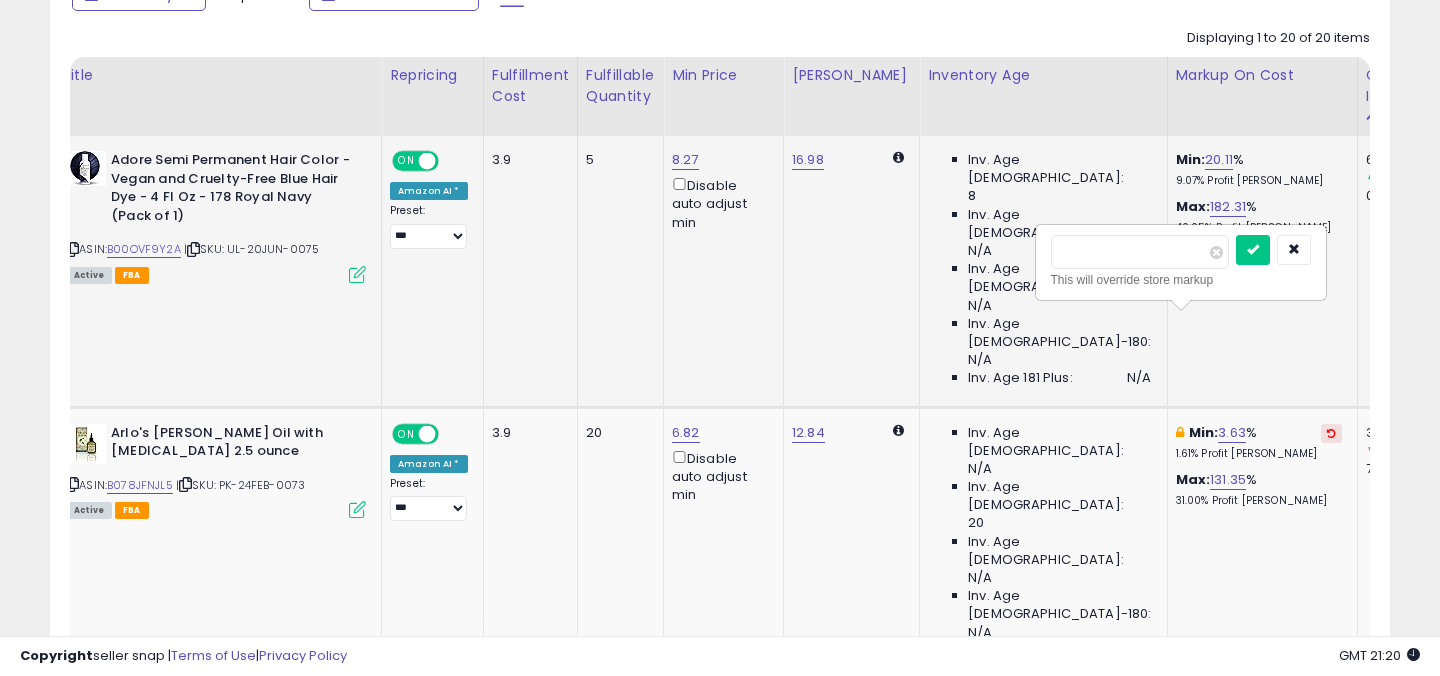 drag, startPoint x: 1167, startPoint y: 260, endPoint x: 956, endPoint y: 244, distance: 211.60576 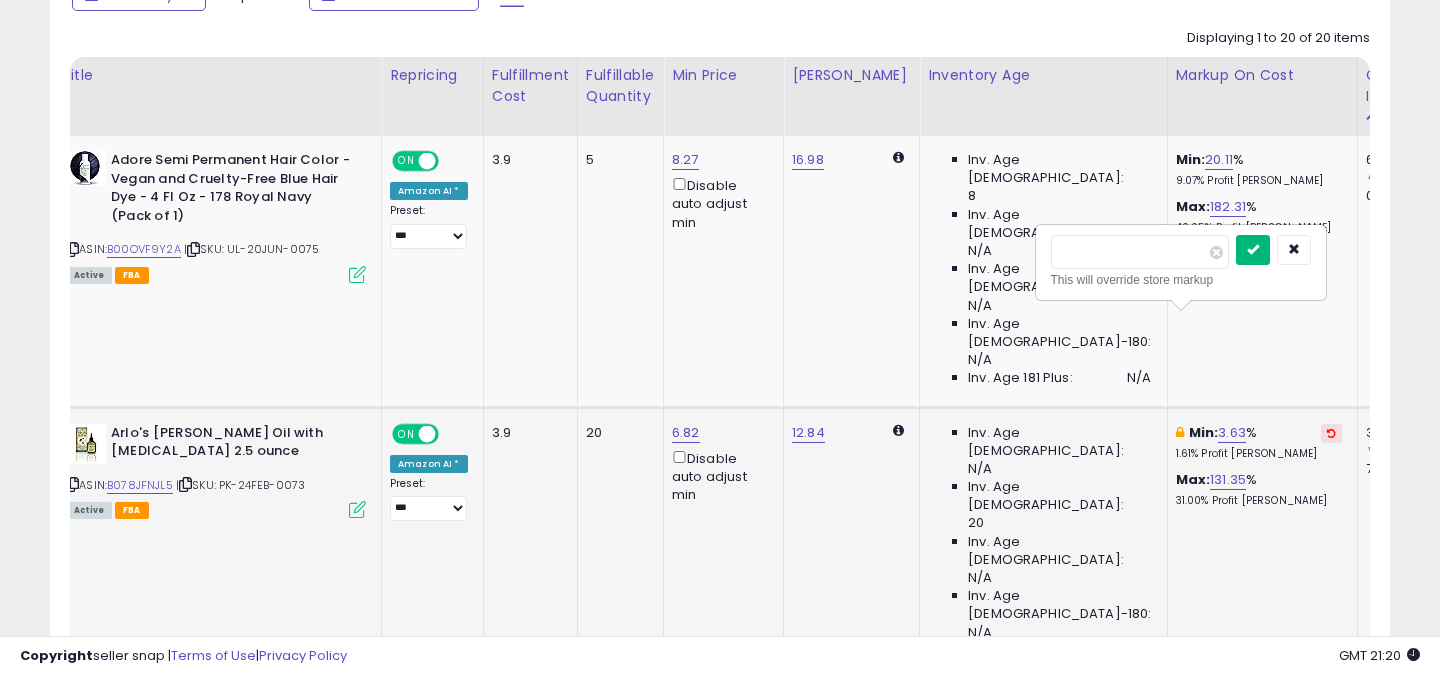 type on "*" 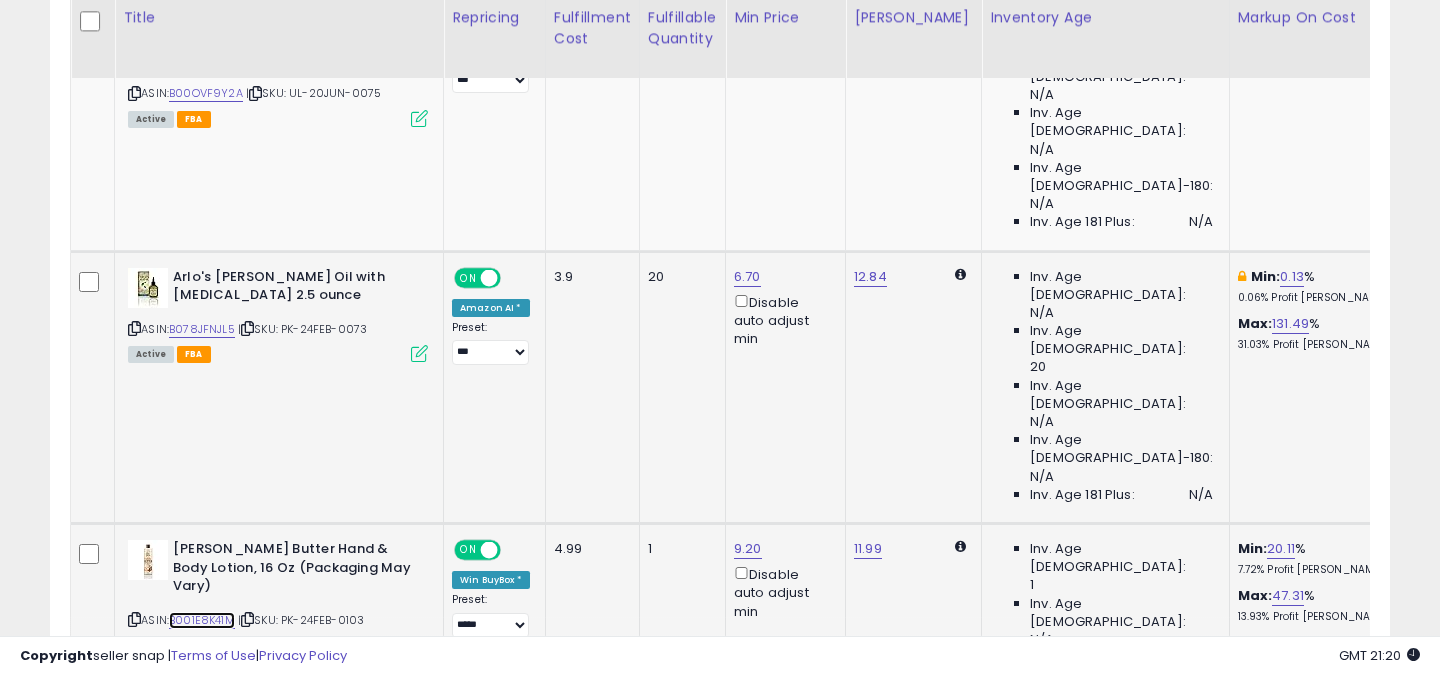 click on "B001E8K41M" at bounding box center (202, 620) 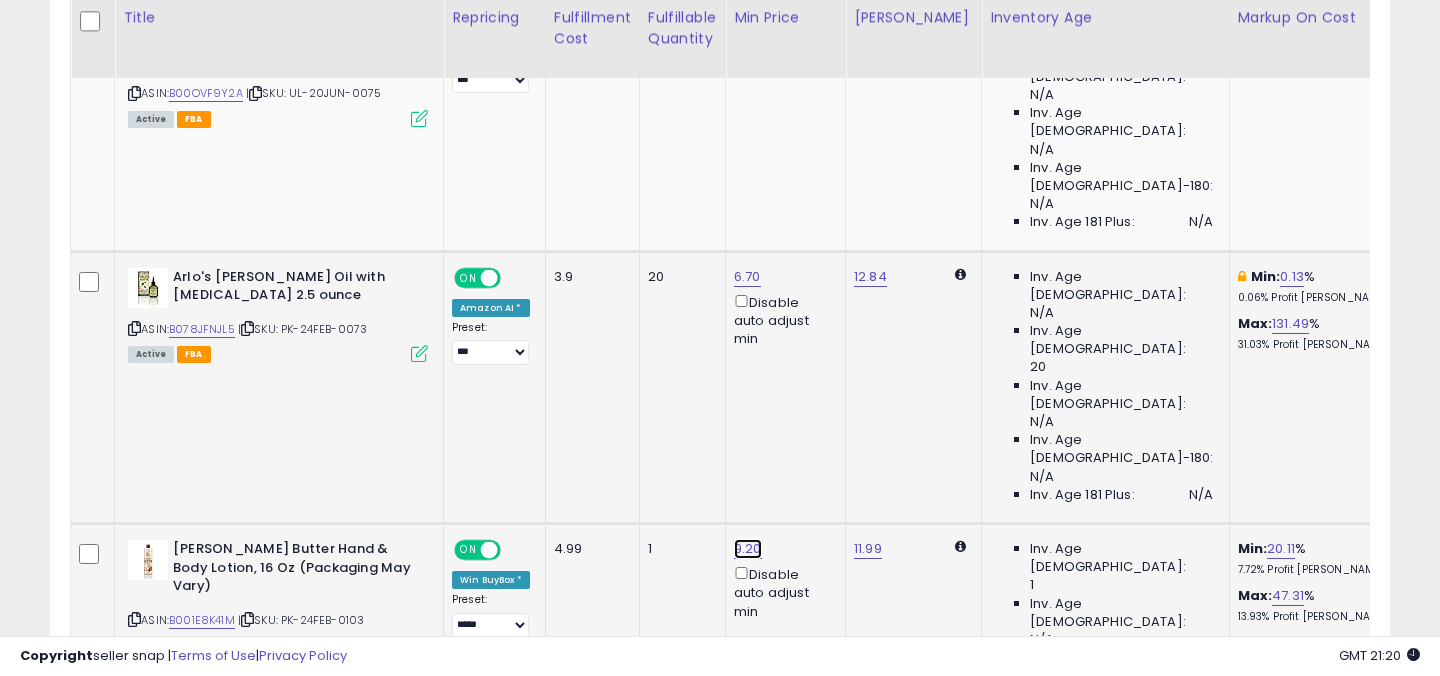 click on "9.20" at bounding box center [747, 4] 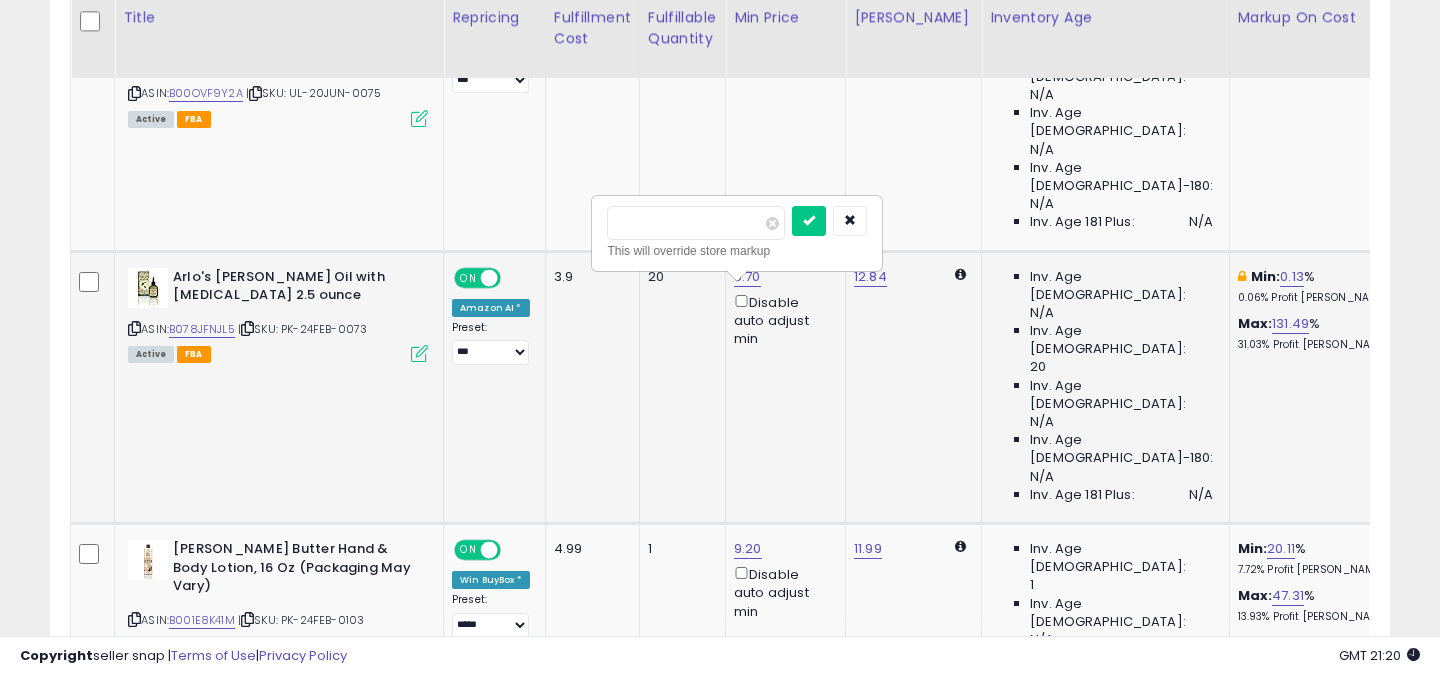 drag, startPoint x: 633, startPoint y: 224, endPoint x: 574, endPoint y: 224, distance: 59 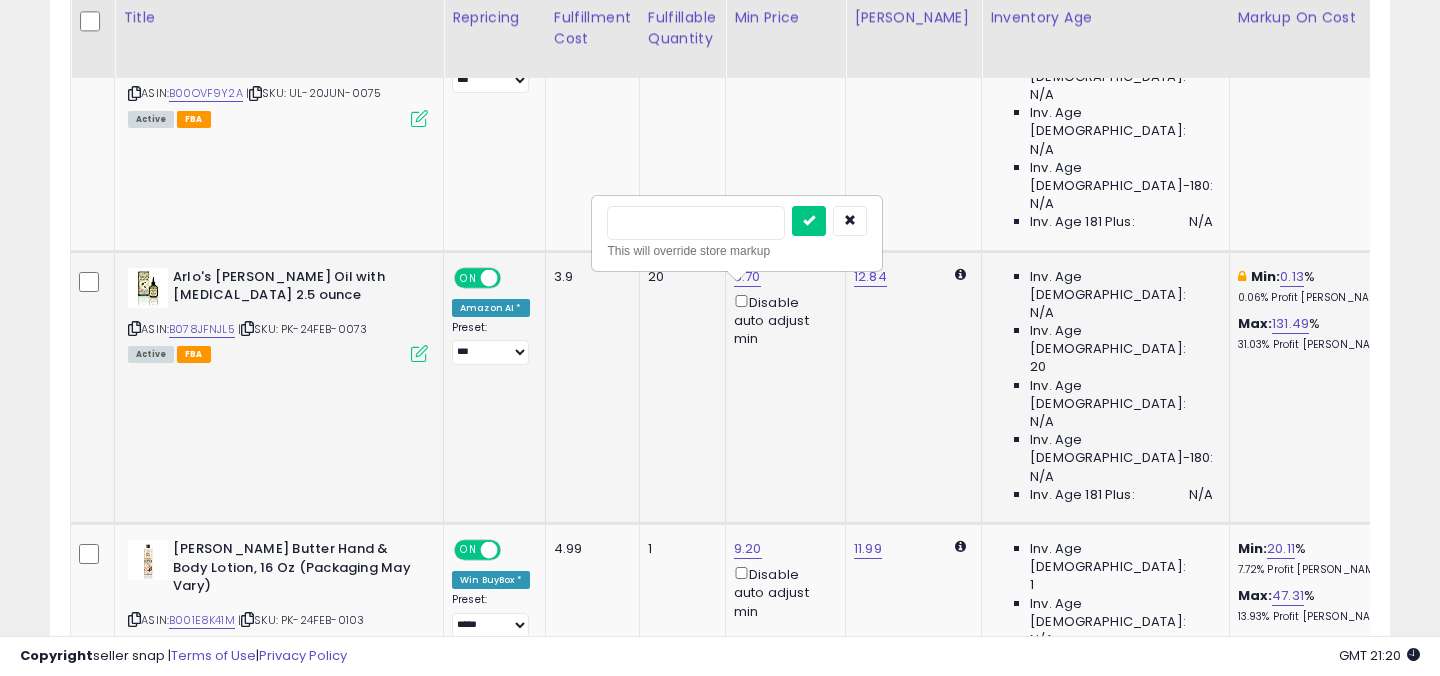 type on "***" 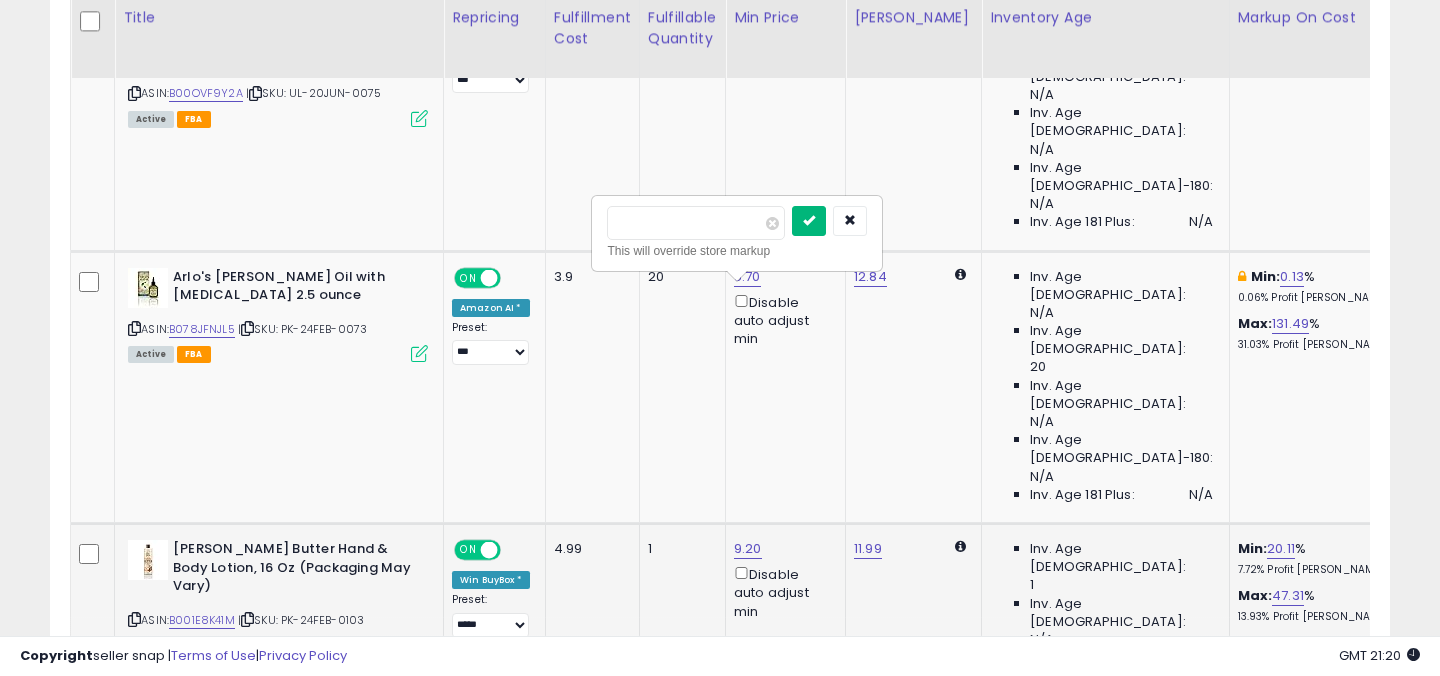 click at bounding box center [809, 221] 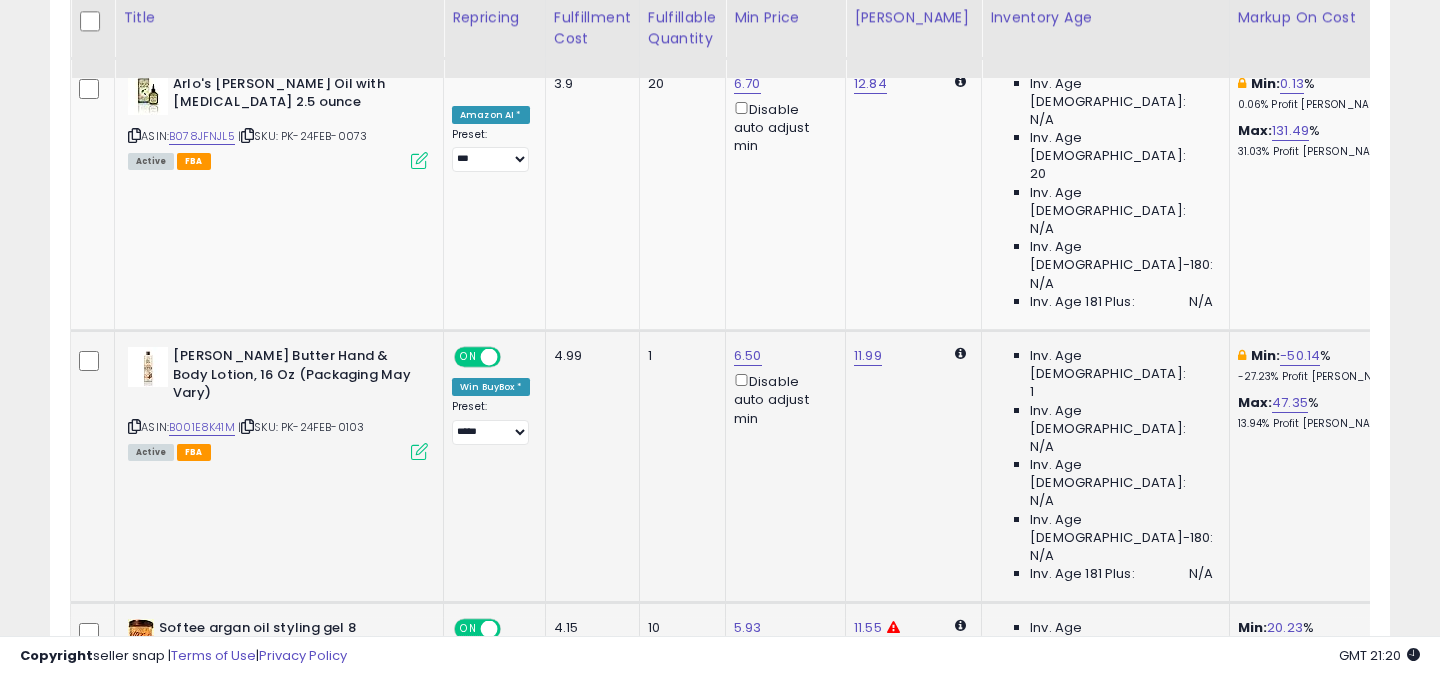 click on "B00XFX1OYA" at bounding box center [202, 681] 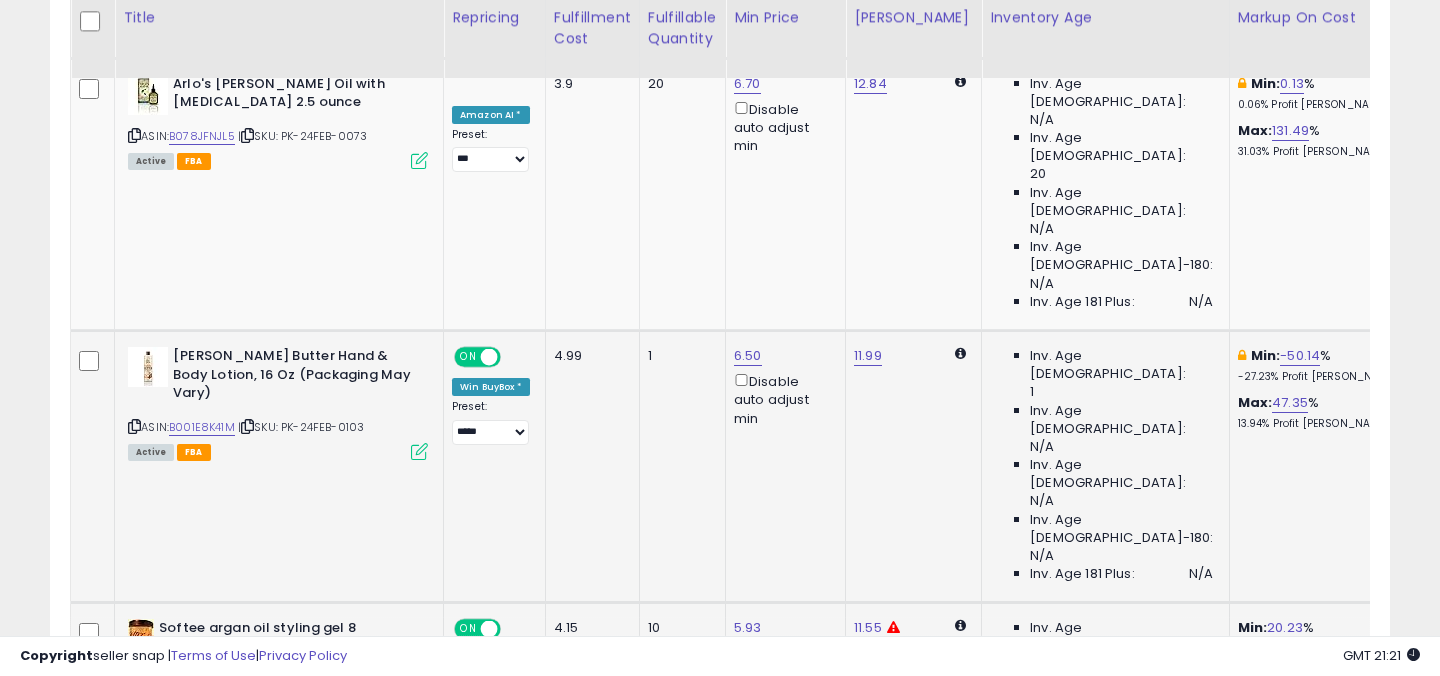click at bounding box center (134, 680) 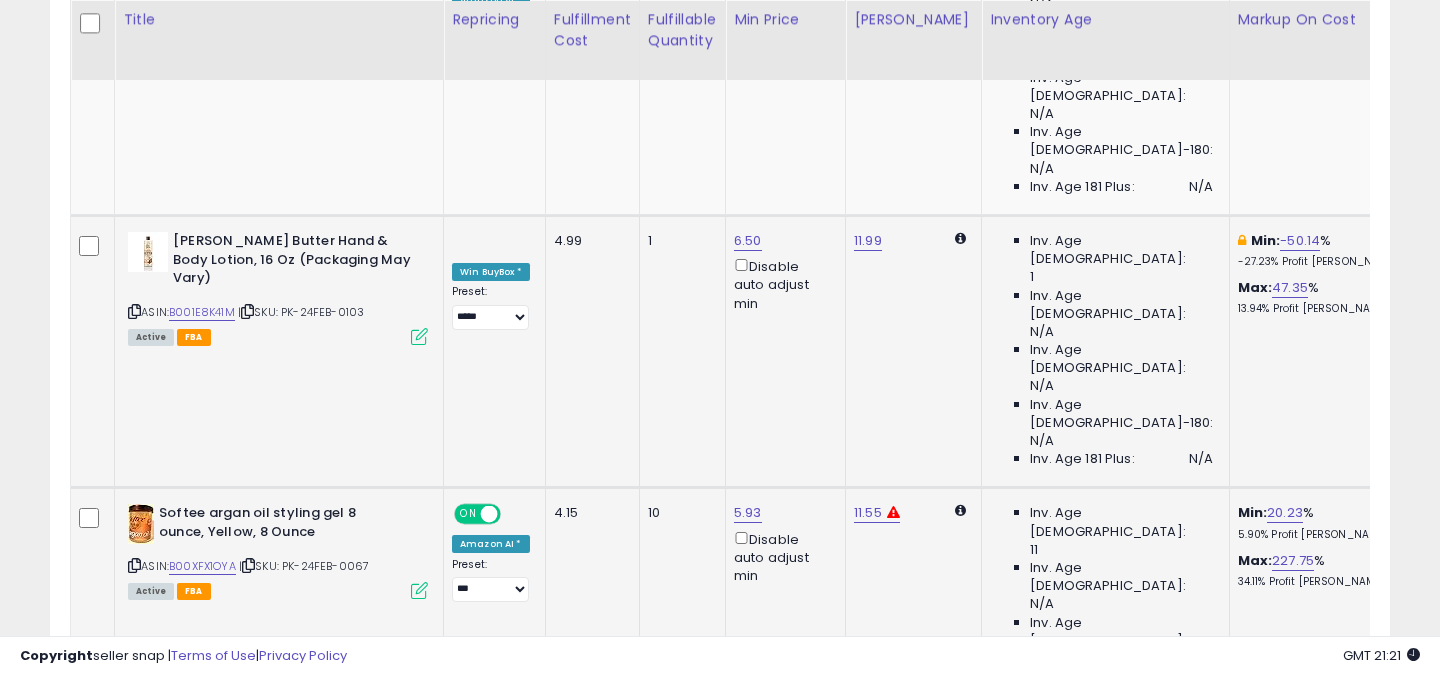 scroll, scrollTop: 1382, scrollLeft: 0, axis: vertical 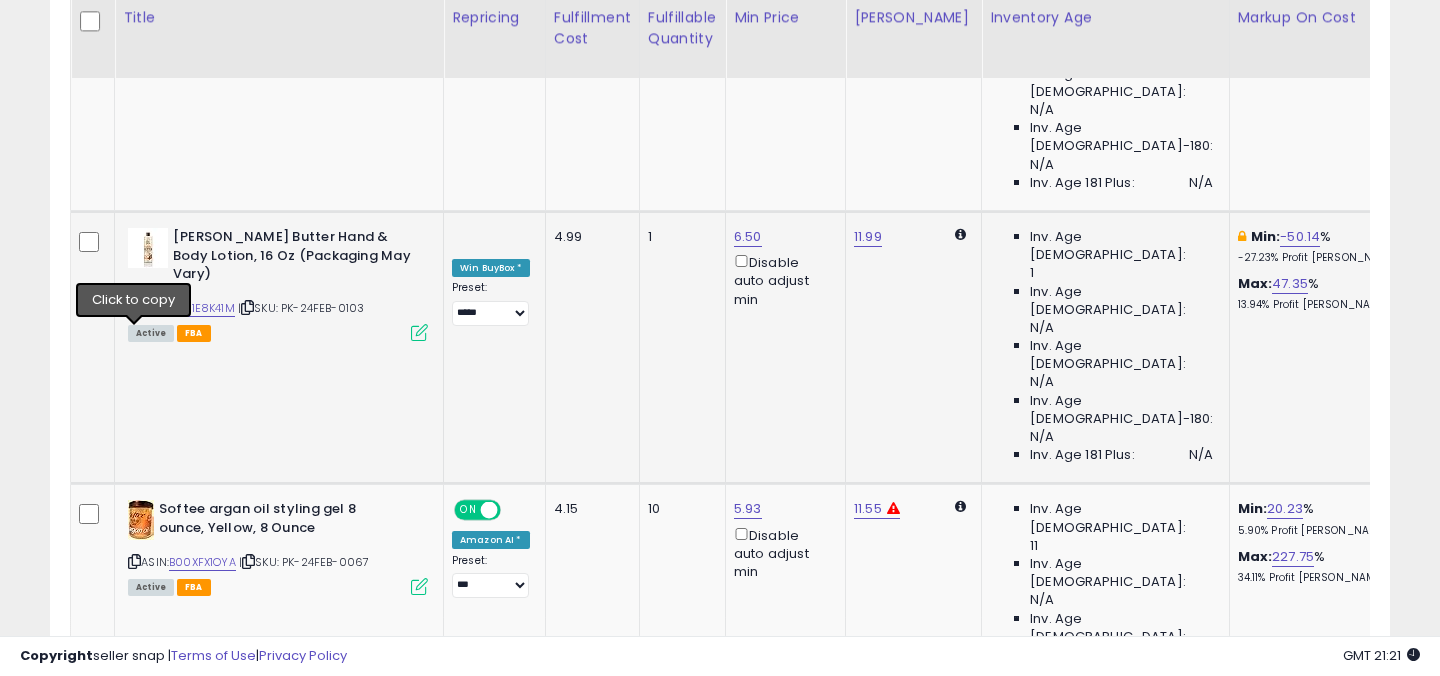 click at bounding box center (134, 871) 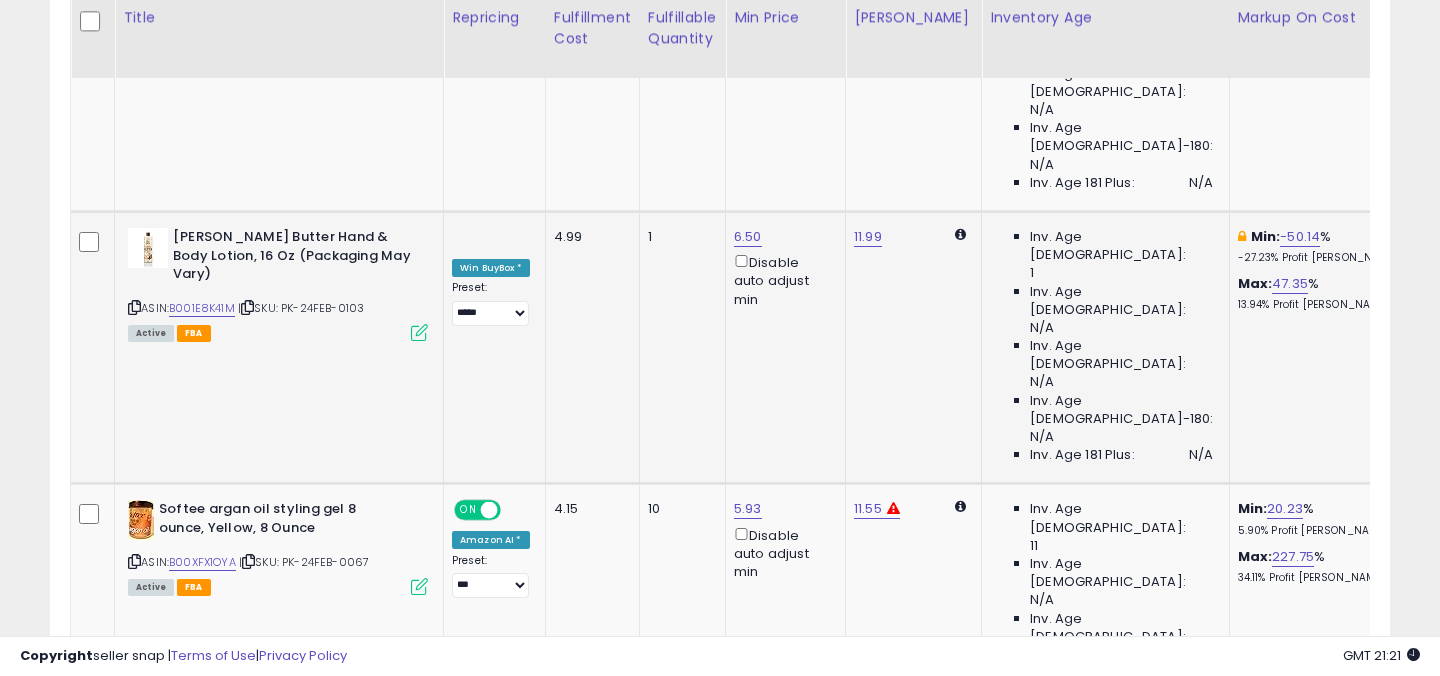 click on "B0029PZ72A" at bounding box center (205, 871) 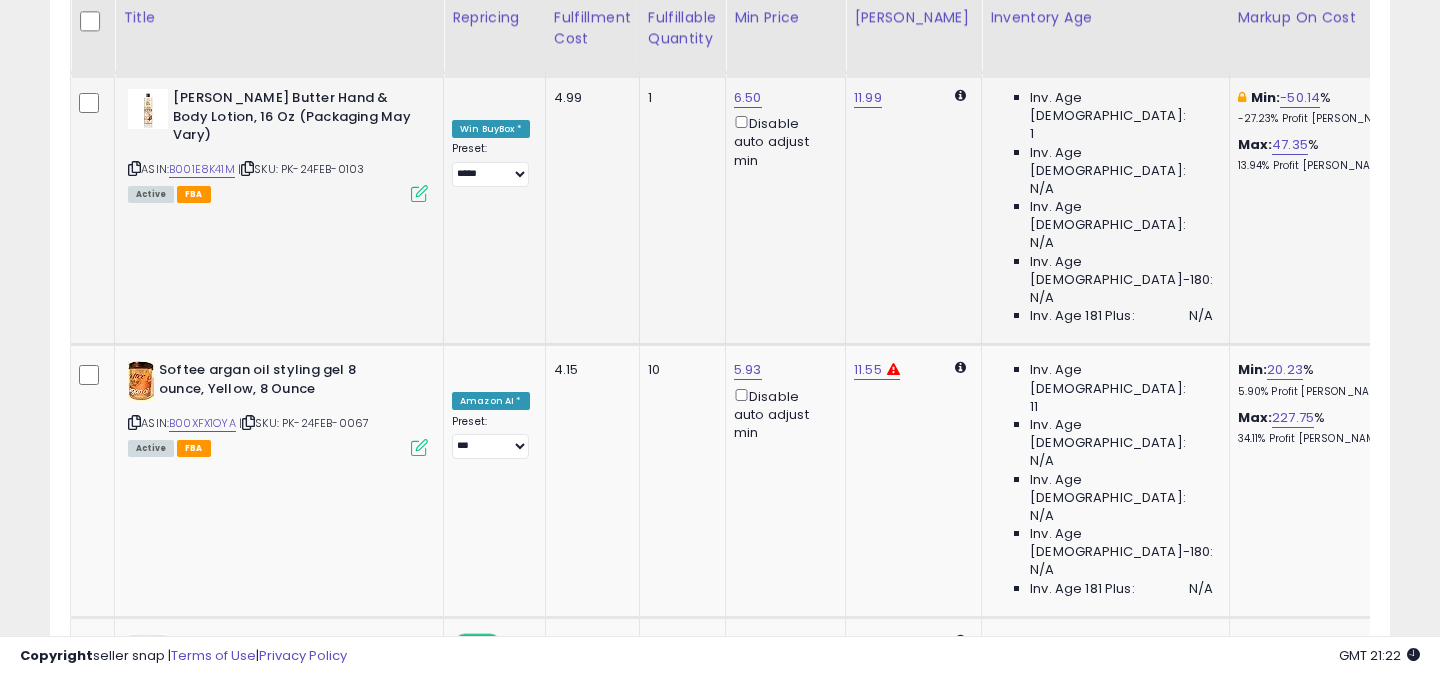 click at bounding box center (134, 986) 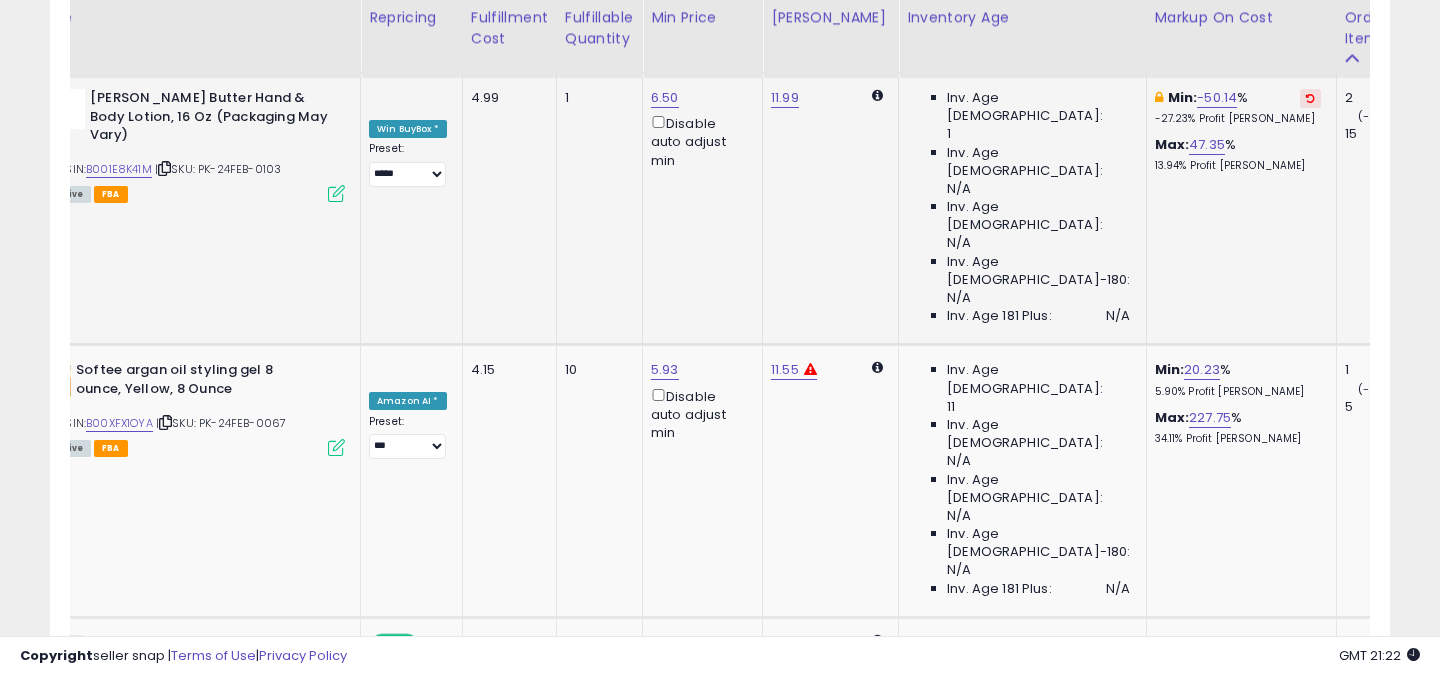 click on "20.11" at bounding box center [1198, 915] 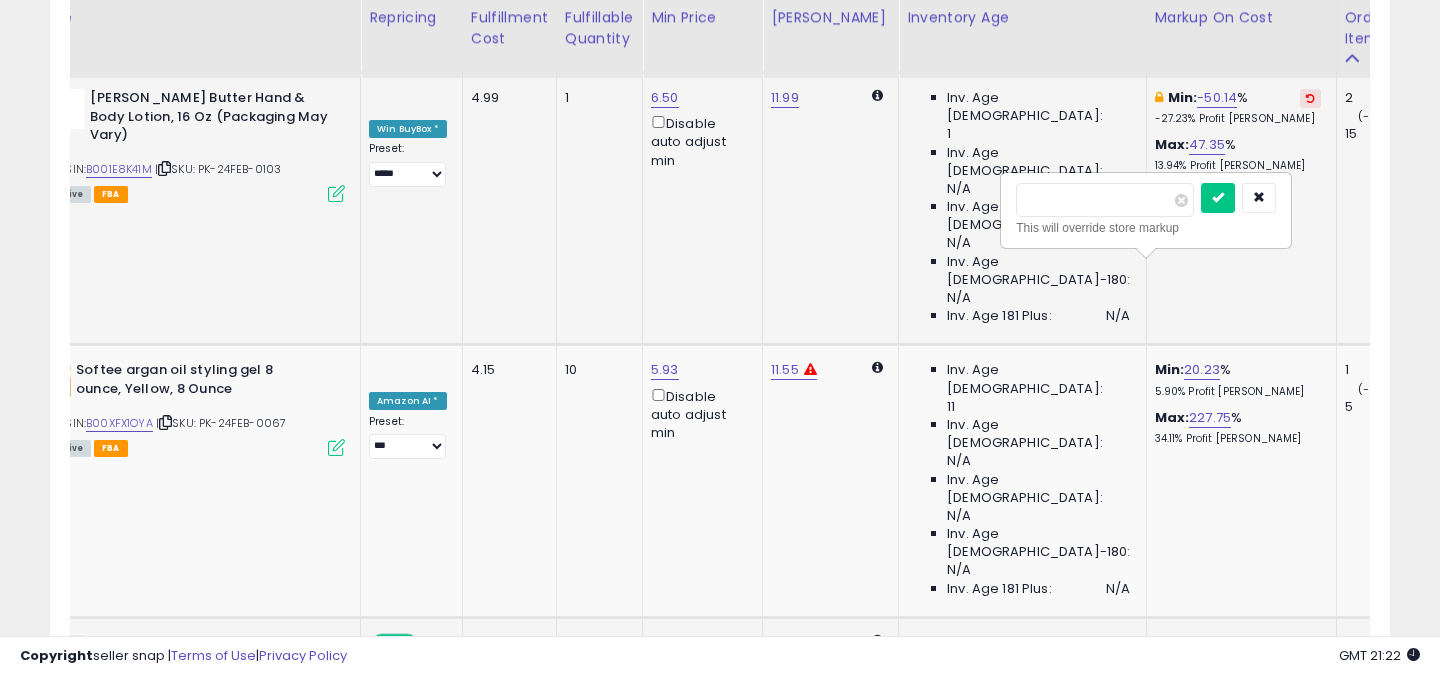drag, startPoint x: 1097, startPoint y: 211, endPoint x: 931, endPoint y: 210, distance: 166.003 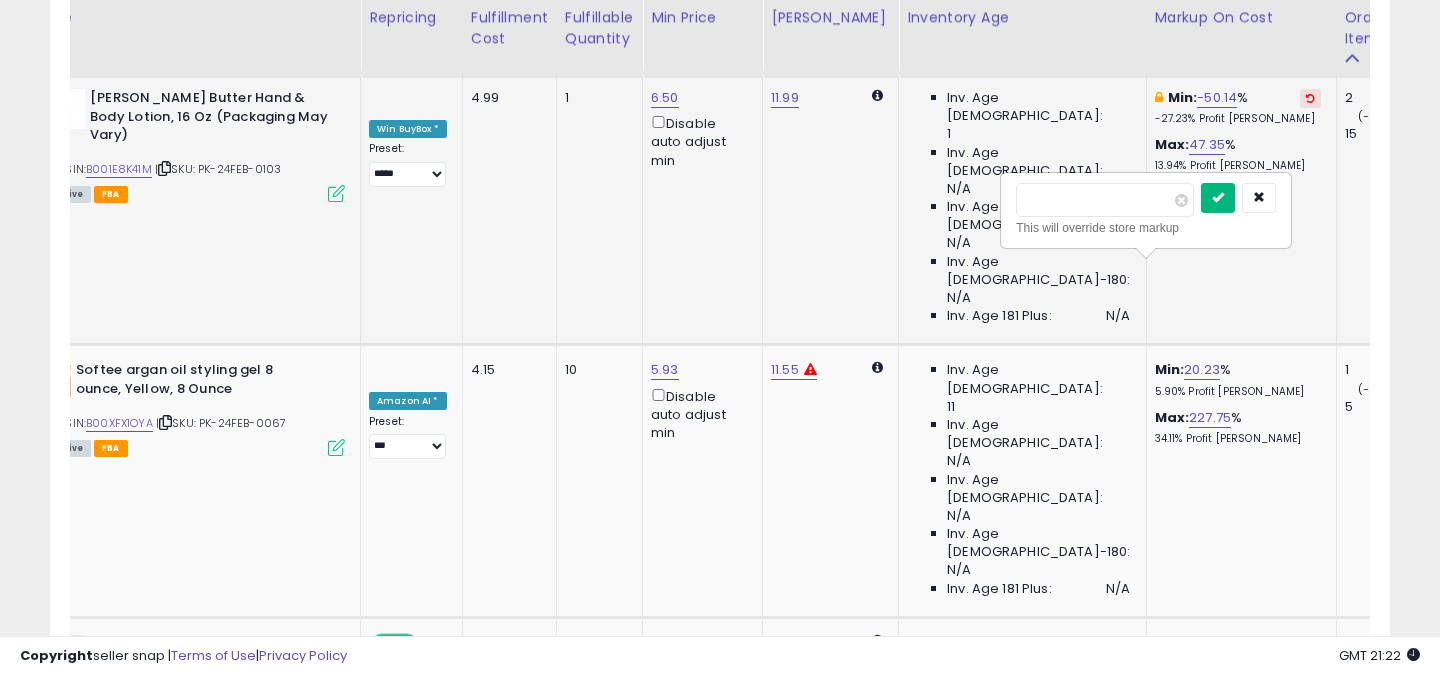 type on "**" 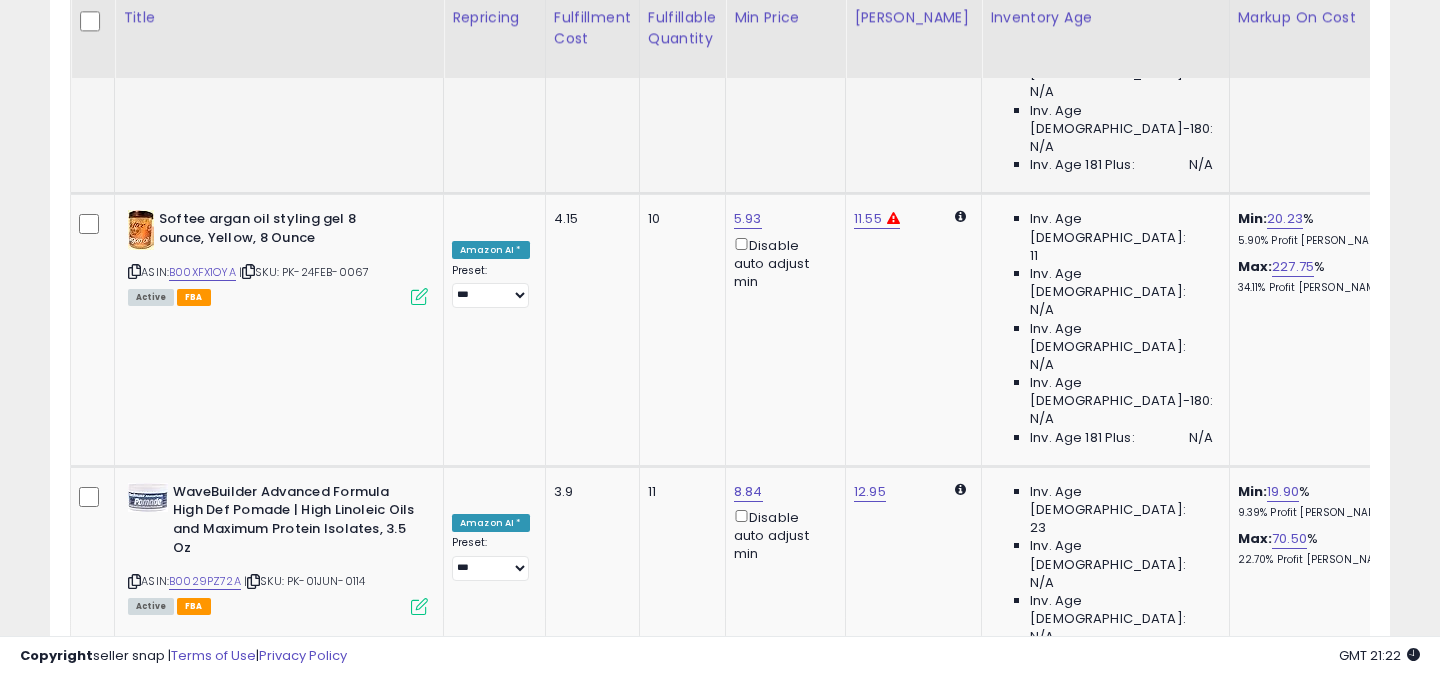 click on "B00NFUFKJI" at bounding box center (202, 1089) 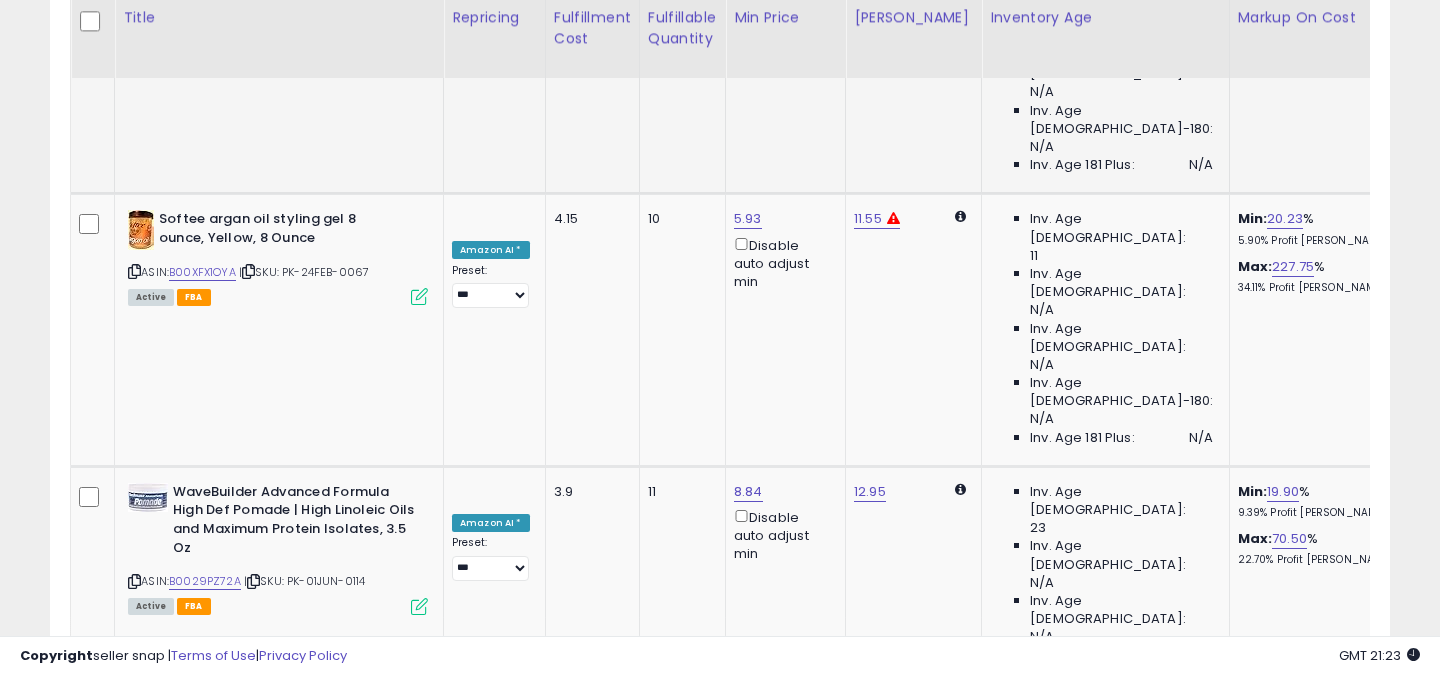 click on "20.00" at bounding box center (1285, 1037) 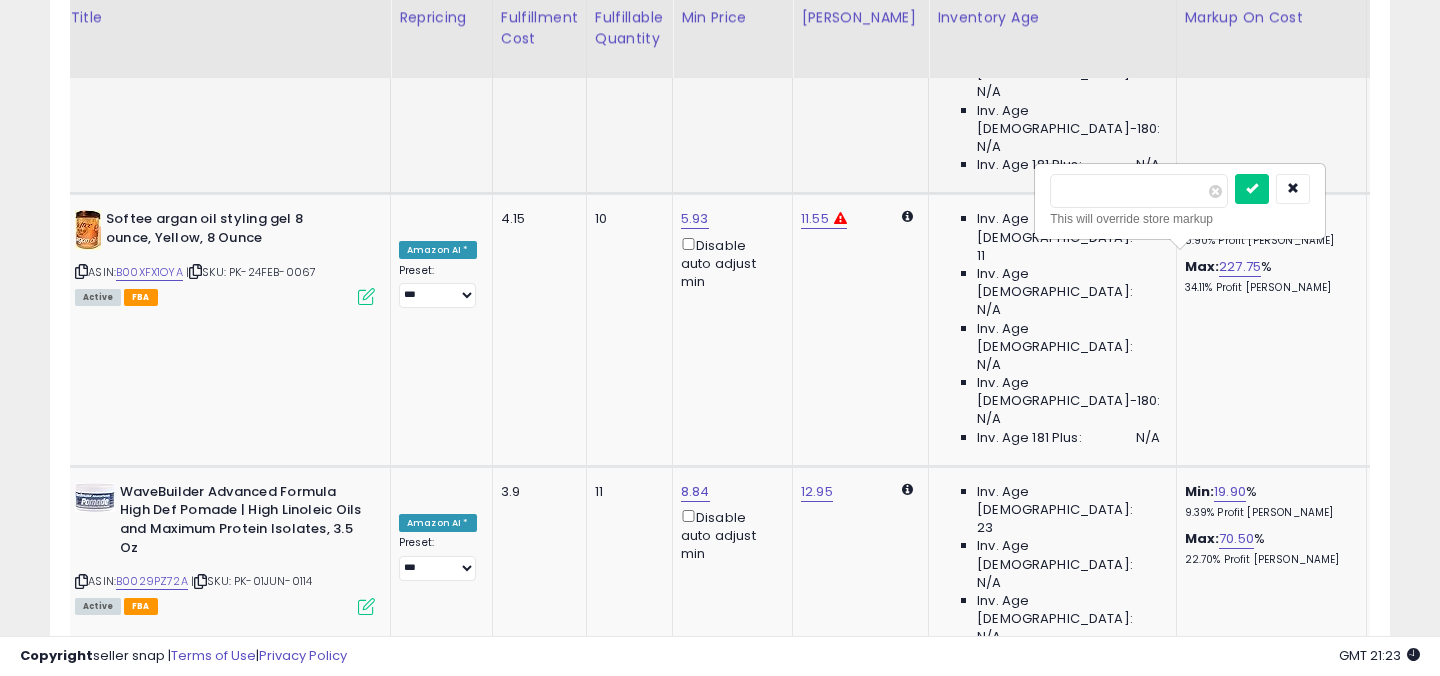 drag, startPoint x: 1115, startPoint y: 193, endPoint x: 1017, endPoint y: 193, distance: 98 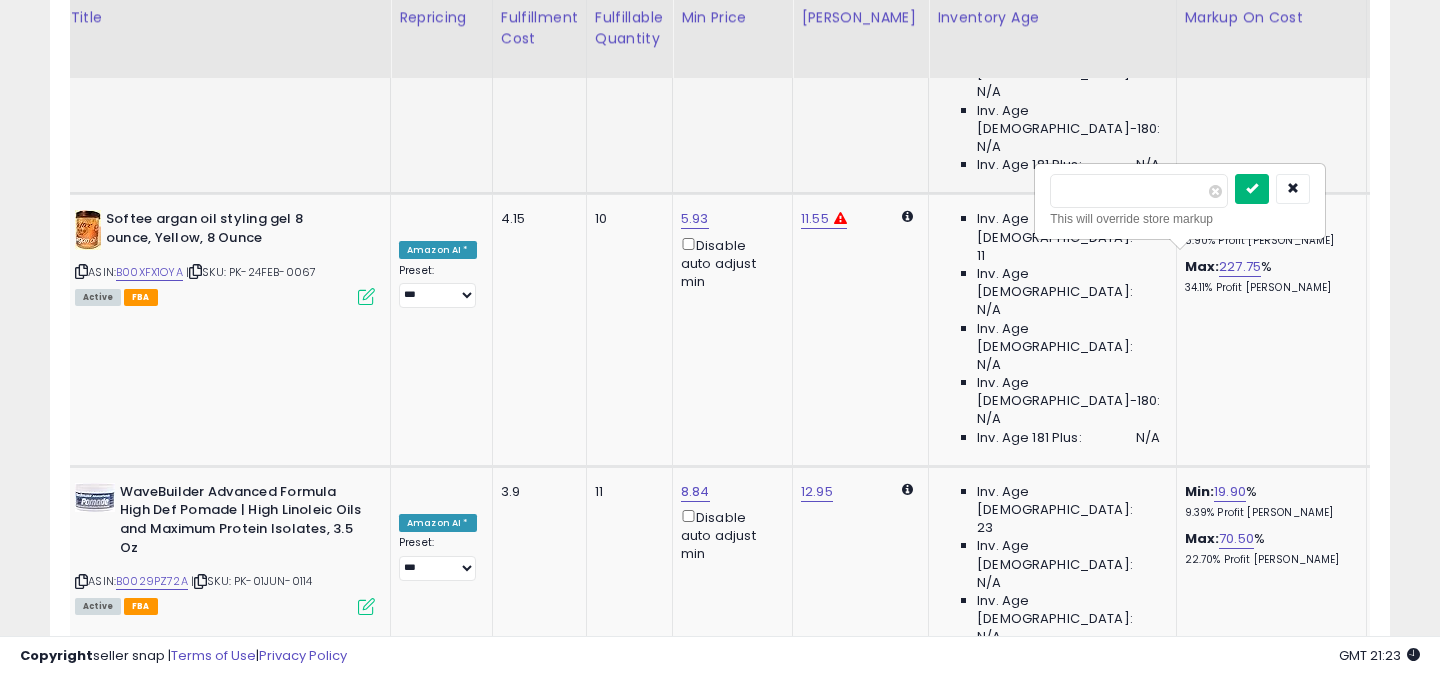 type on "**" 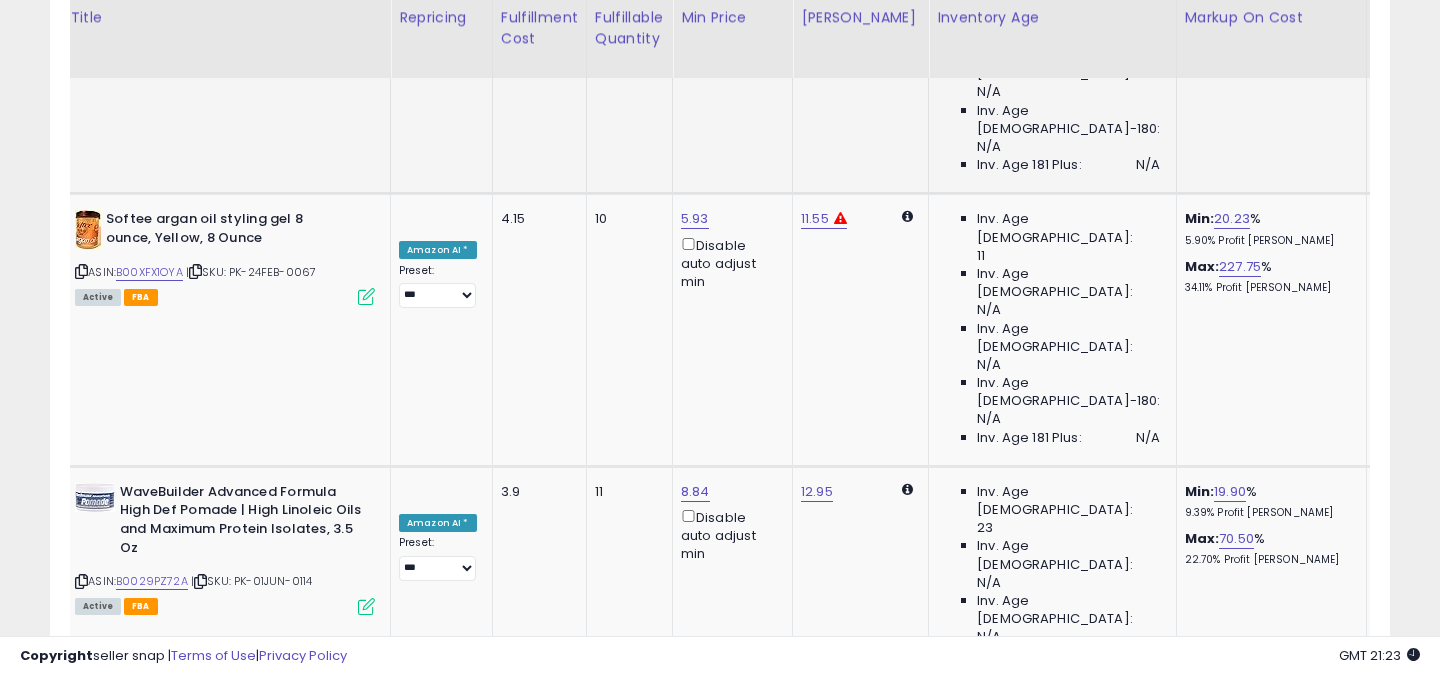 click on "14.96" at bounding box center (1243, 1037) 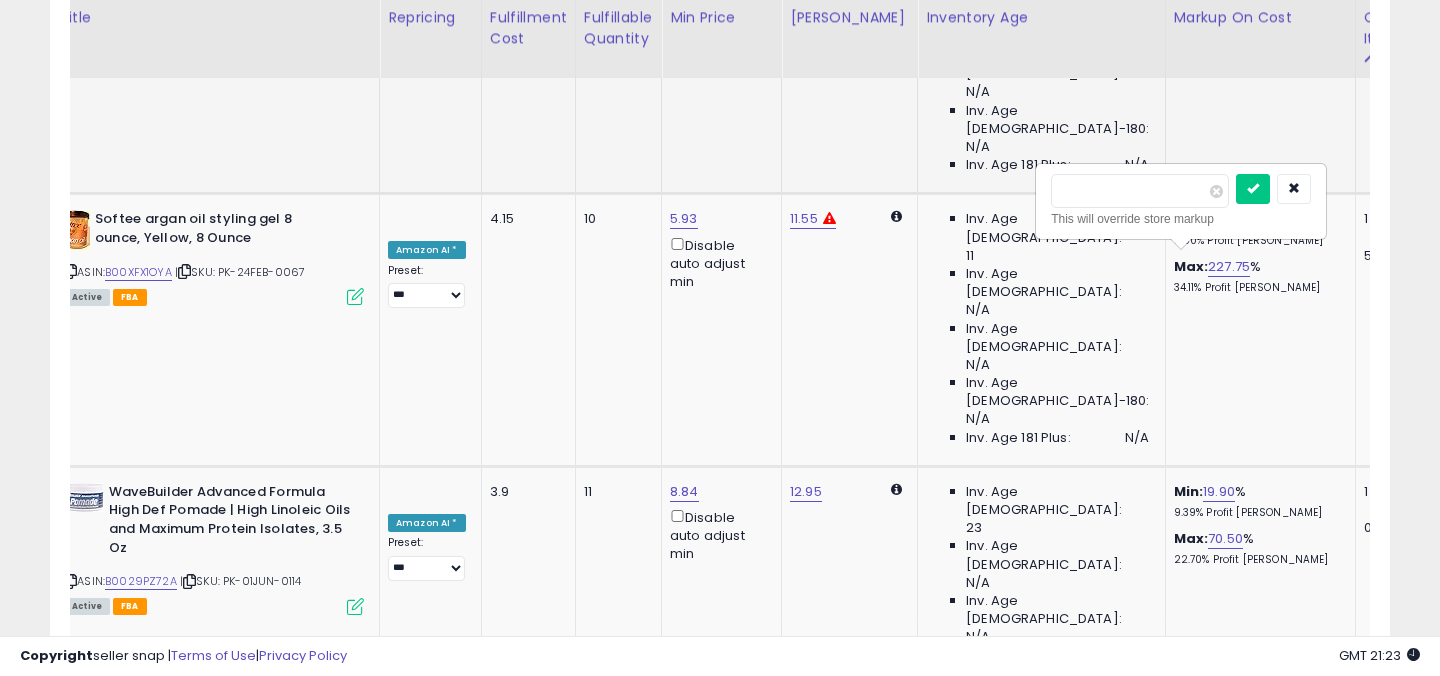 drag, startPoint x: 1110, startPoint y: 190, endPoint x: 1074, endPoint y: 190, distance: 36 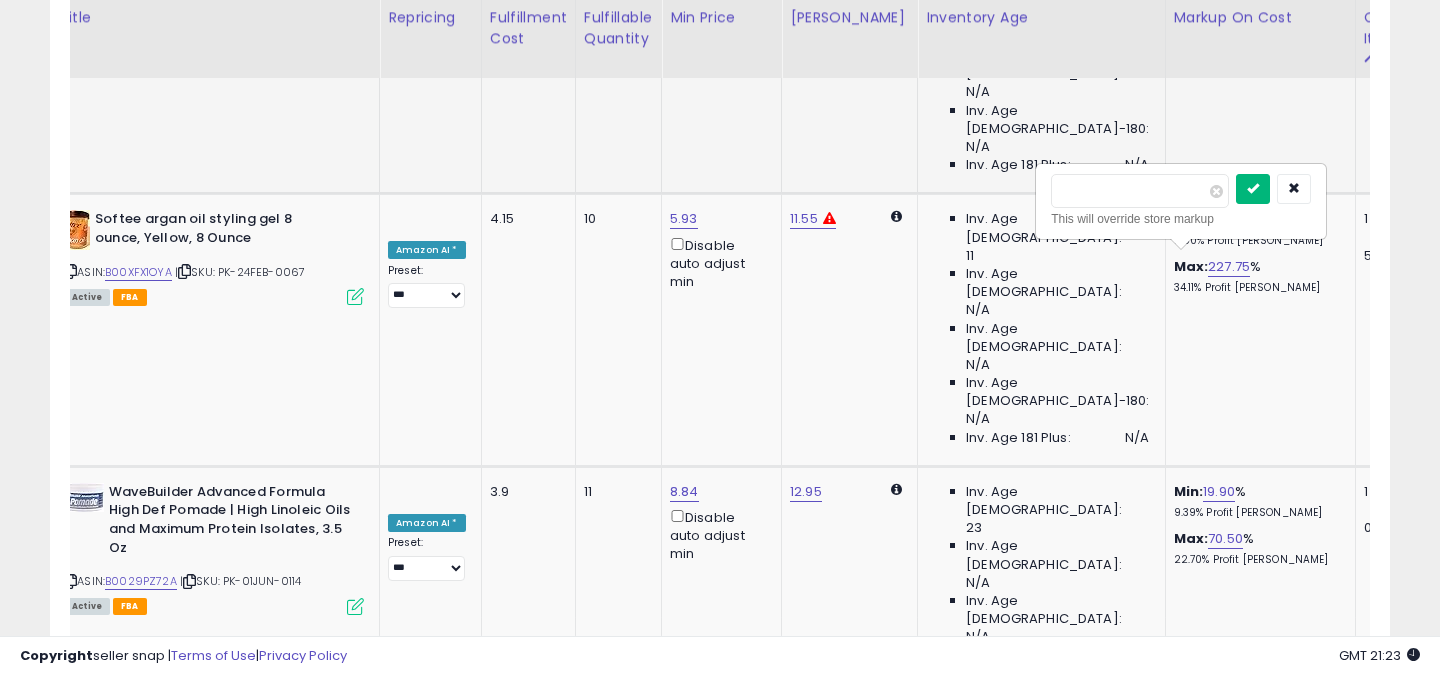 type on "**" 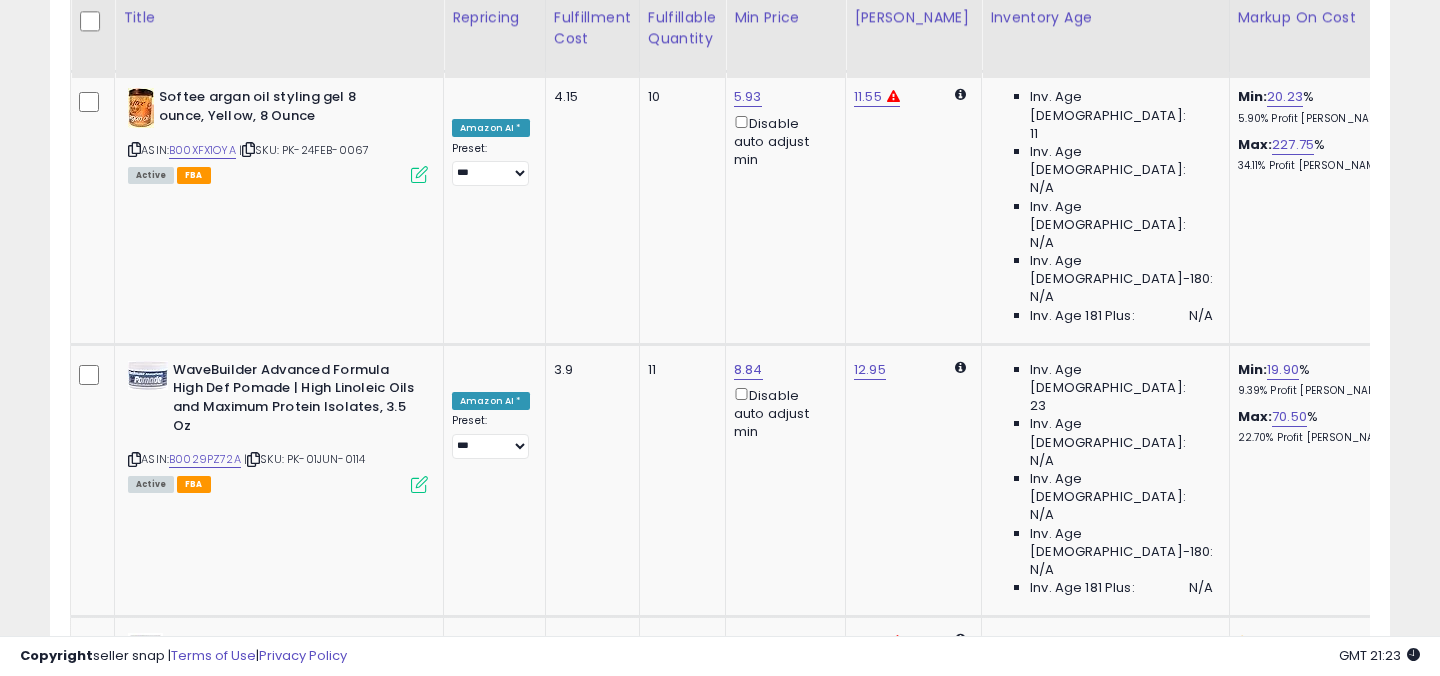 click at bounding box center (134, 1239) 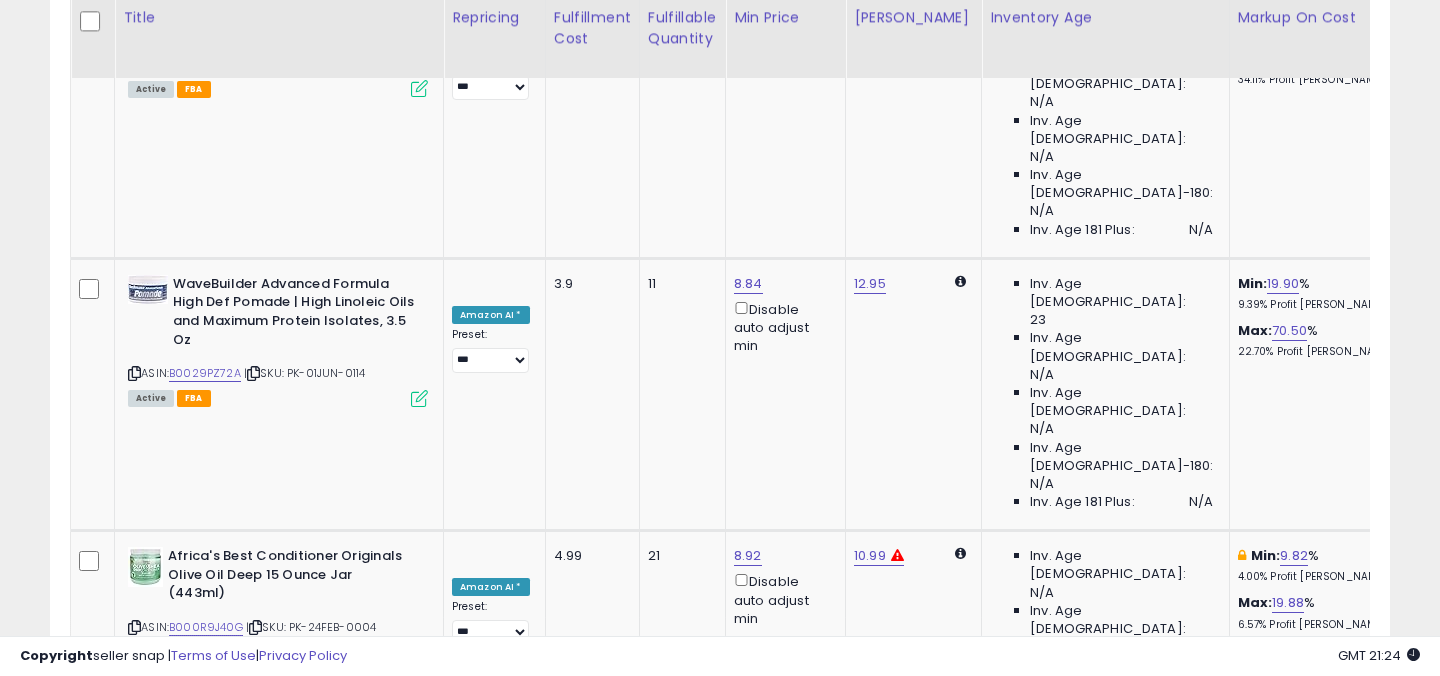 click at bounding box center [134, 1423] 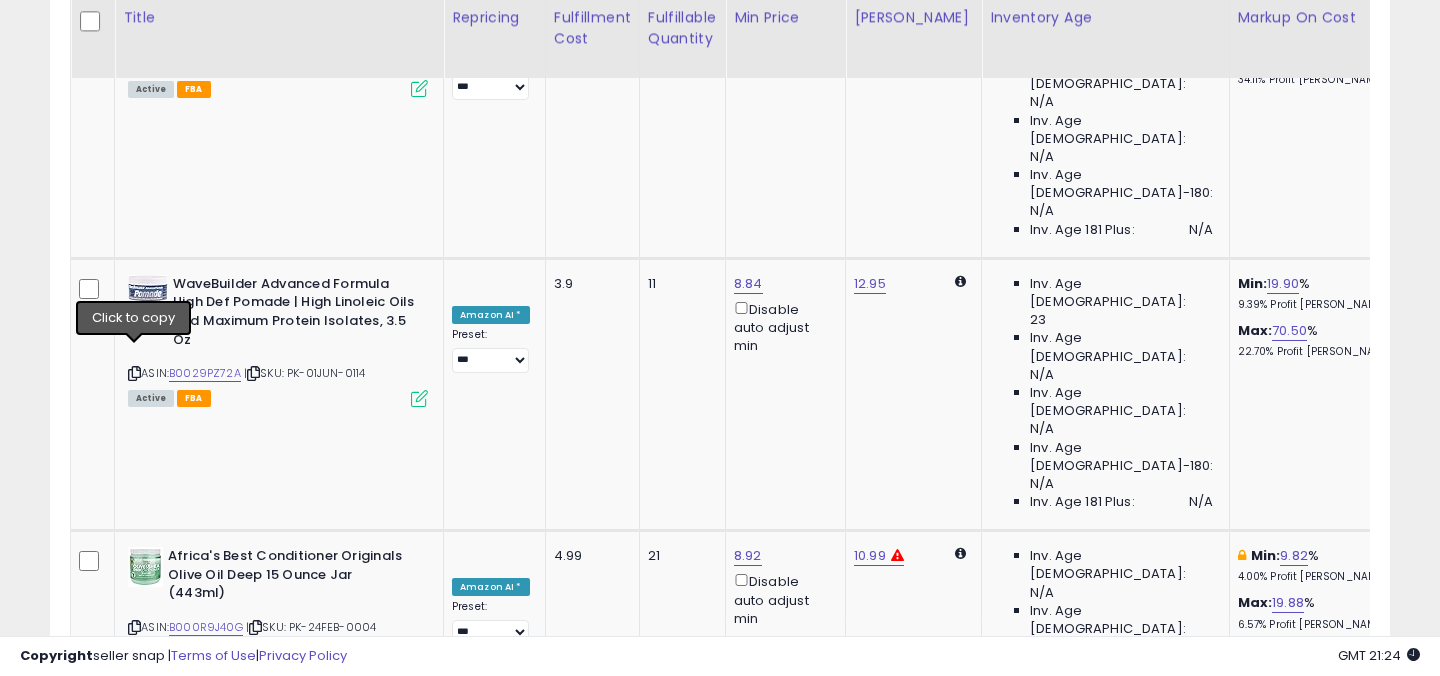 click on "B0014RA43G" at bounding box center [203, 1424] 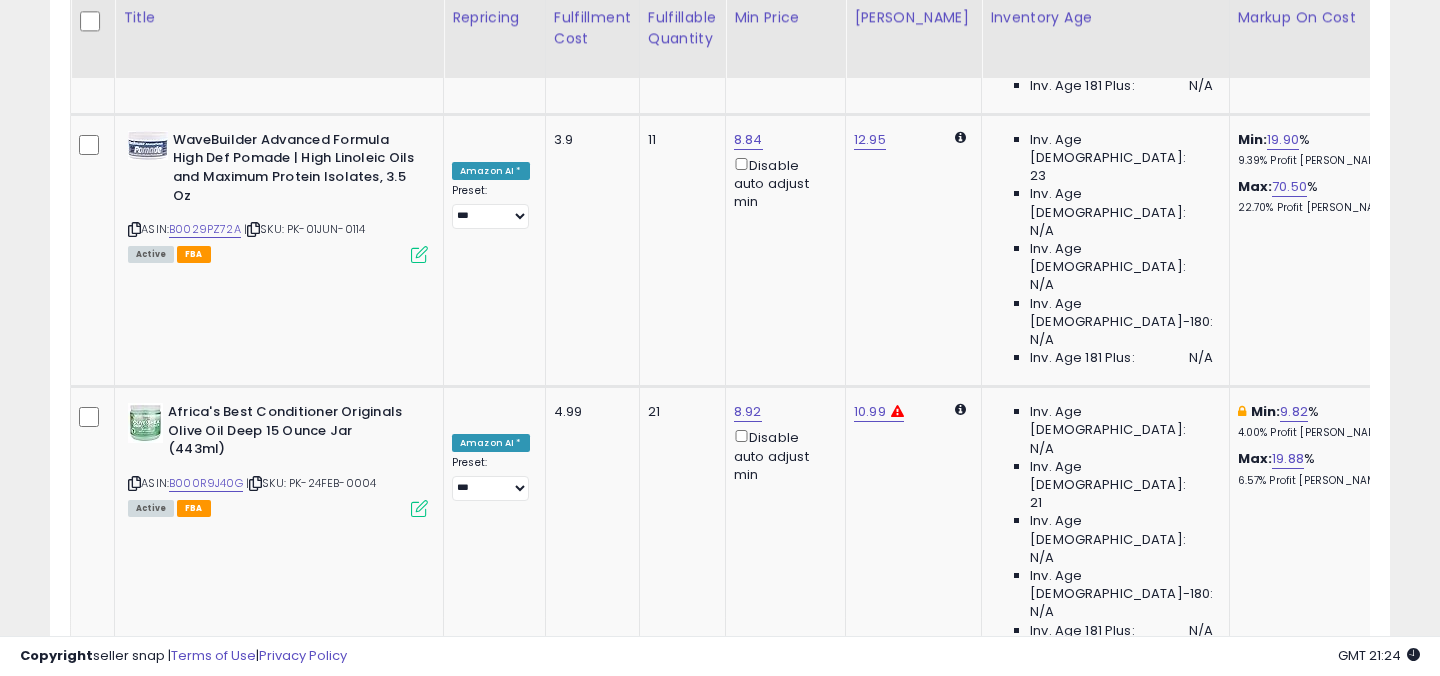 click at bounding box center [134, 1572] 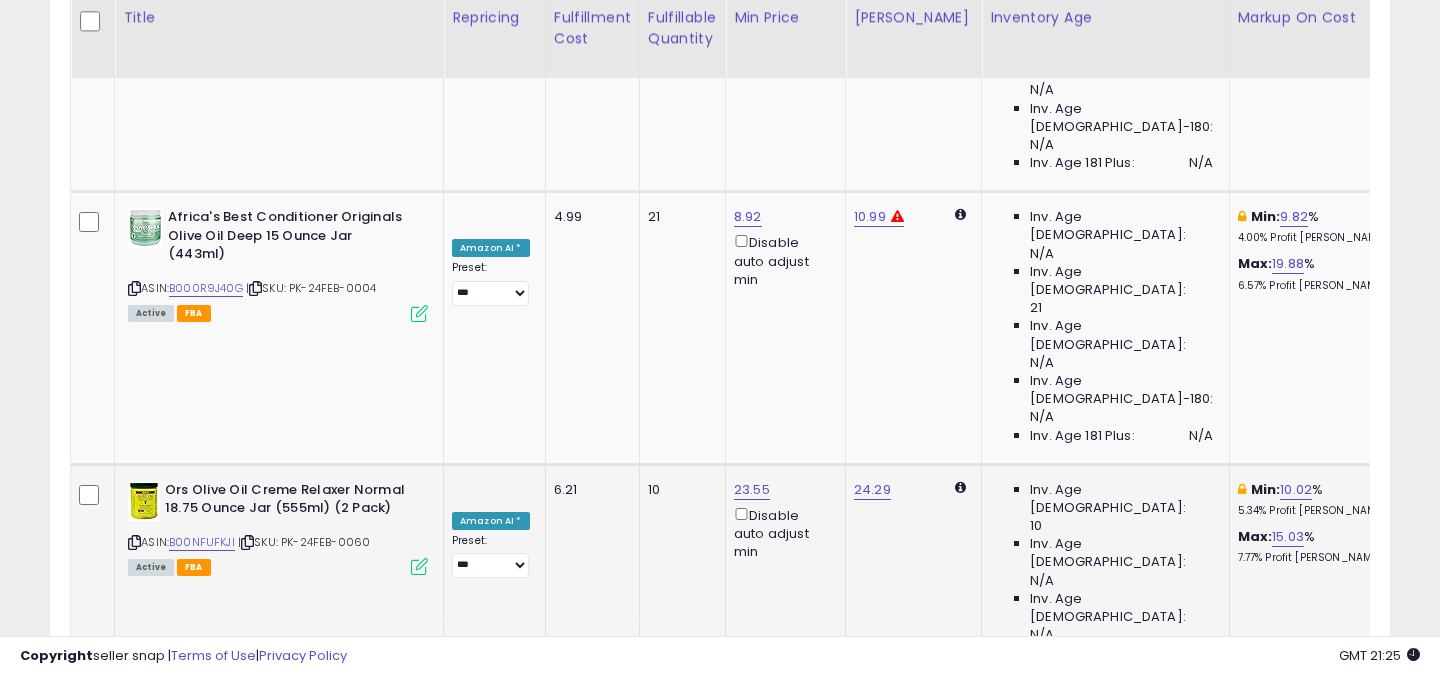click at bounding box center [134, 1687] 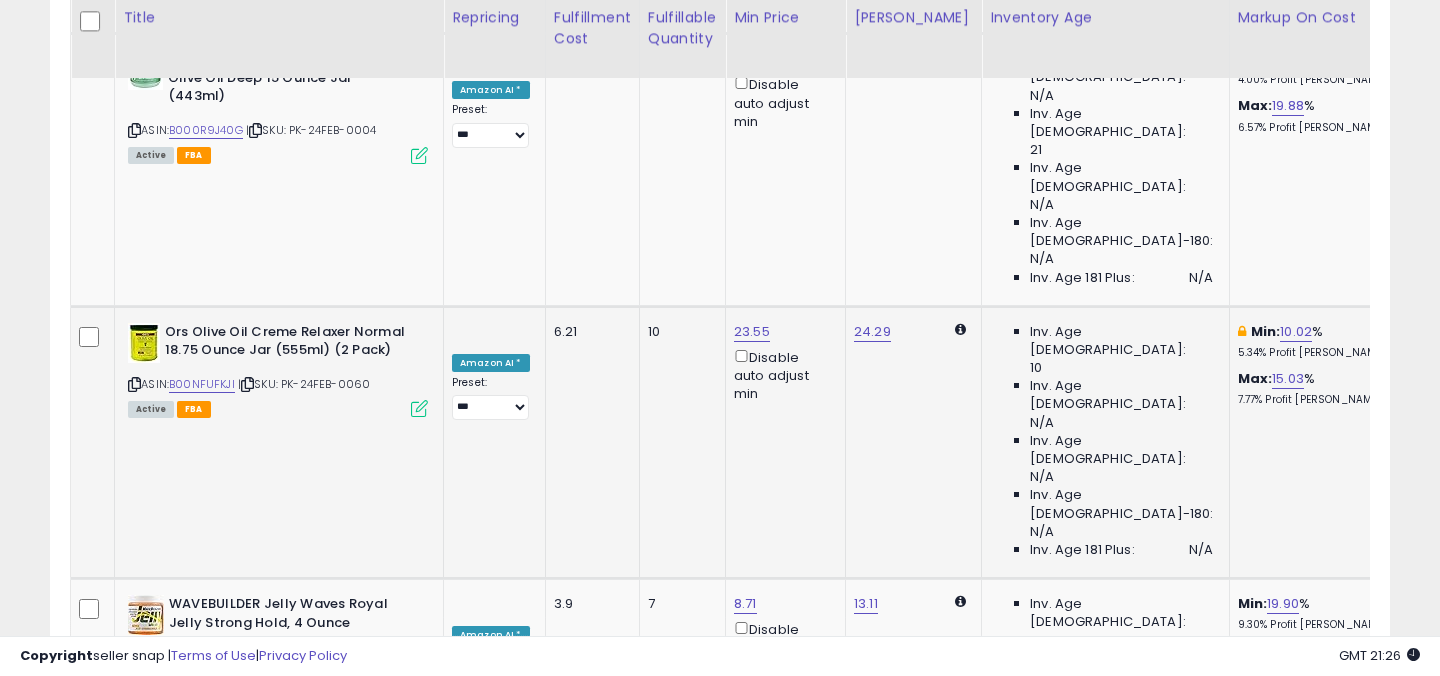 scroll, scrollTop: 2378, scrollLeft: 0, axis: vertical 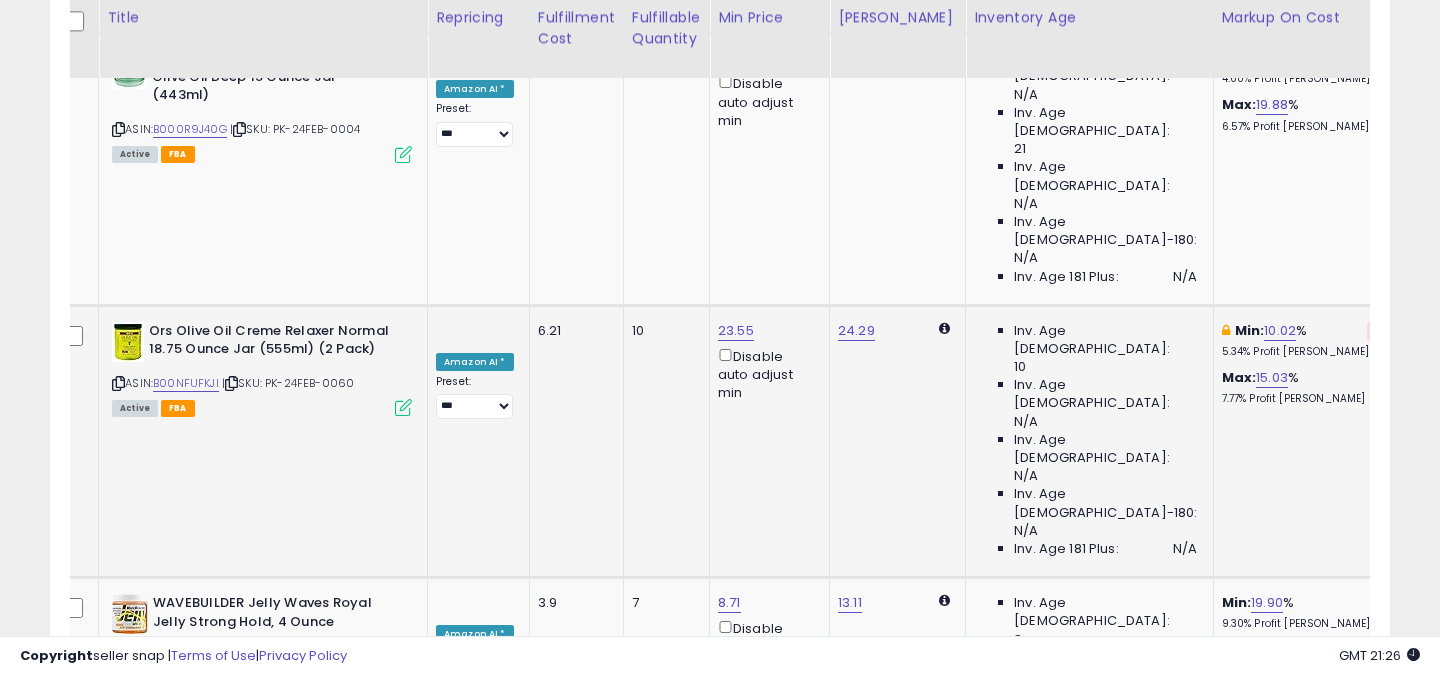 click on "B07ZDJSLMG" at bounding box center (189, 1819) 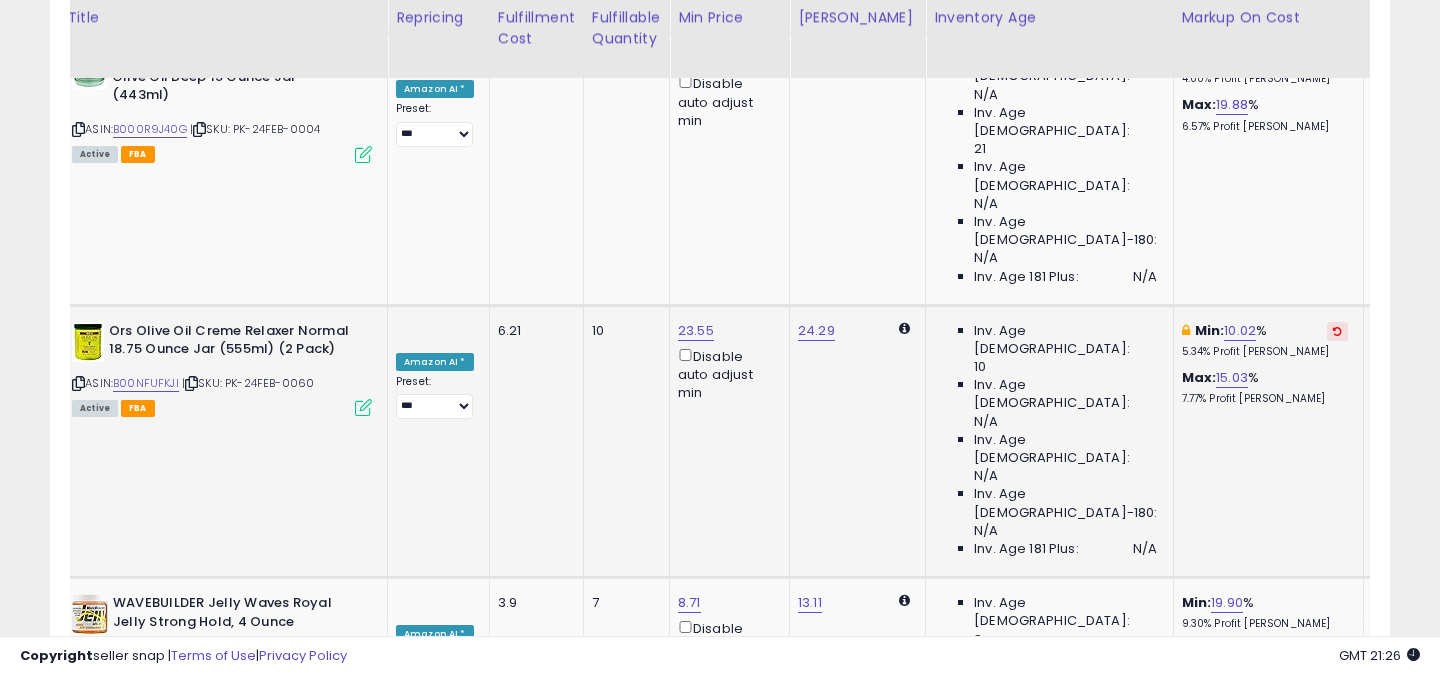 scroll, scrollTop: 0, scrollLeft: 109, axis: horizontal 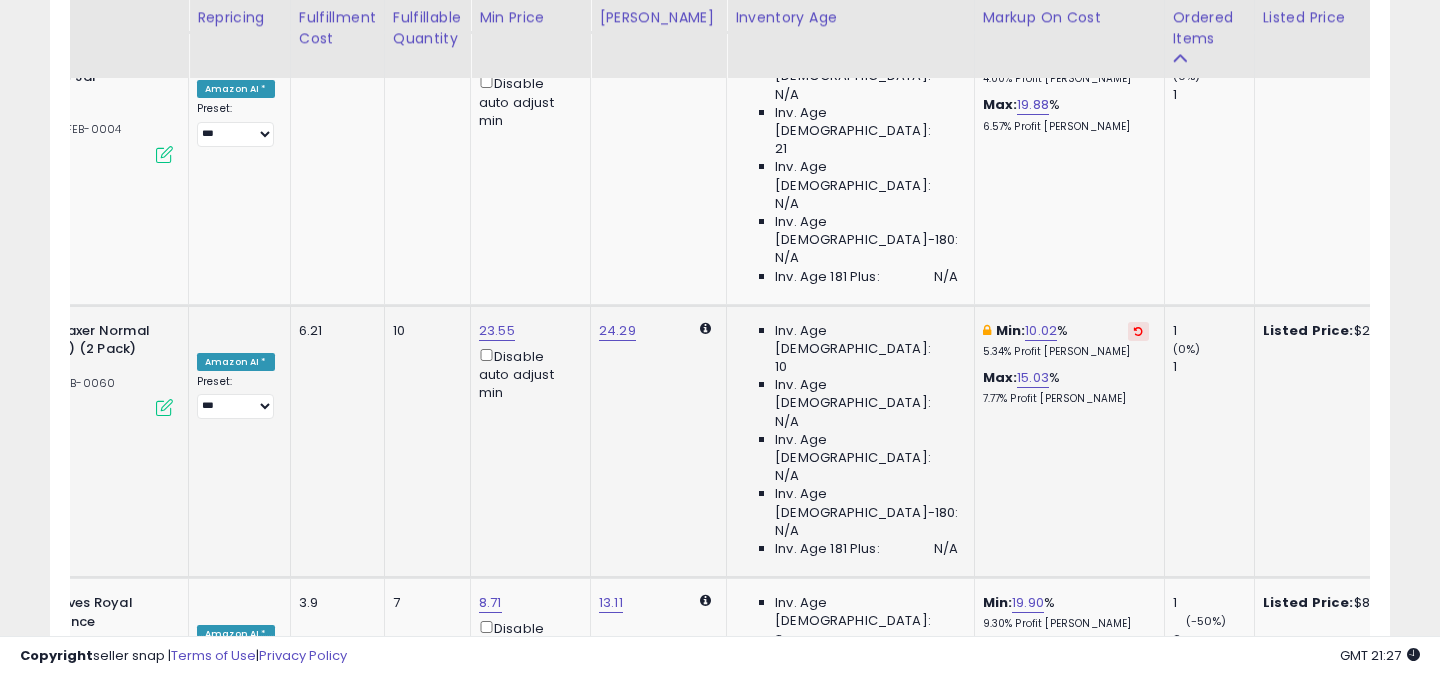 click on "20.05" at bounding box center [1030, 1693] 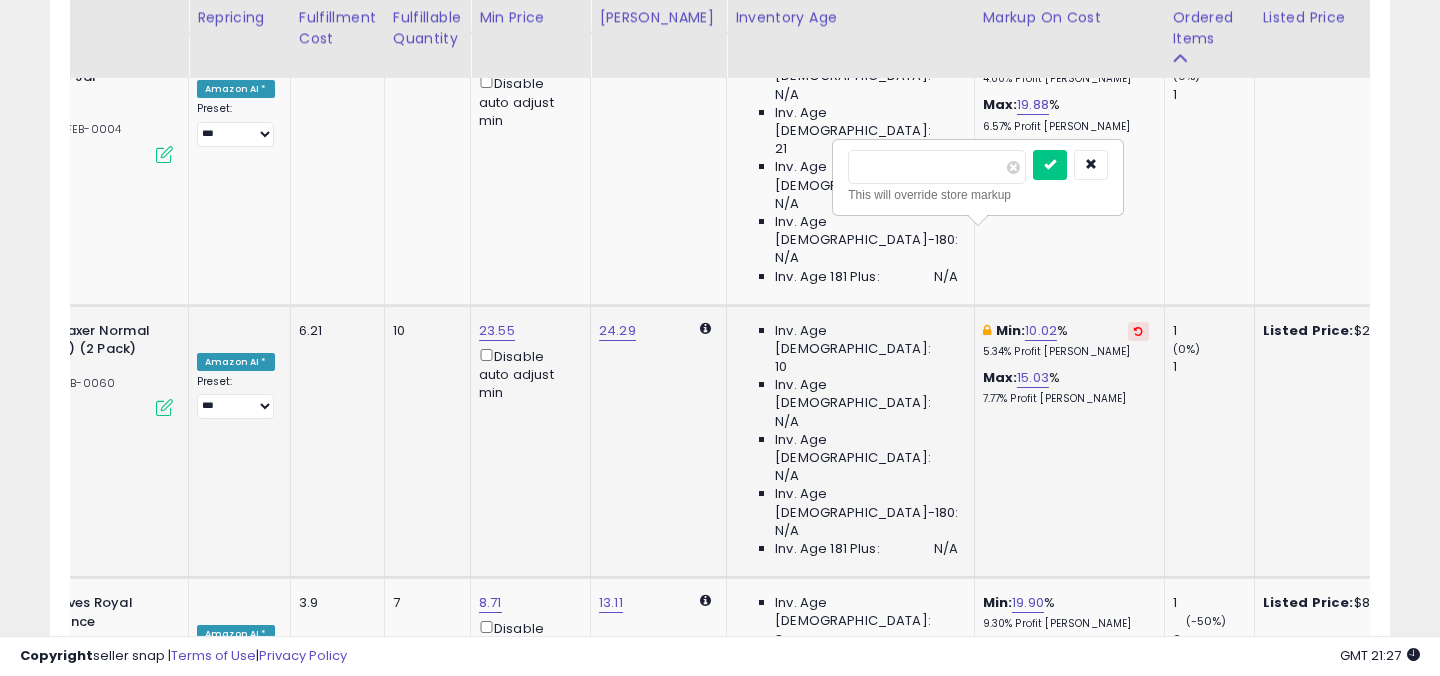drag, startPoint x: 906, startPoint y: 176, endPoint x: 823, endPoint y: 174, distance: 83.02409 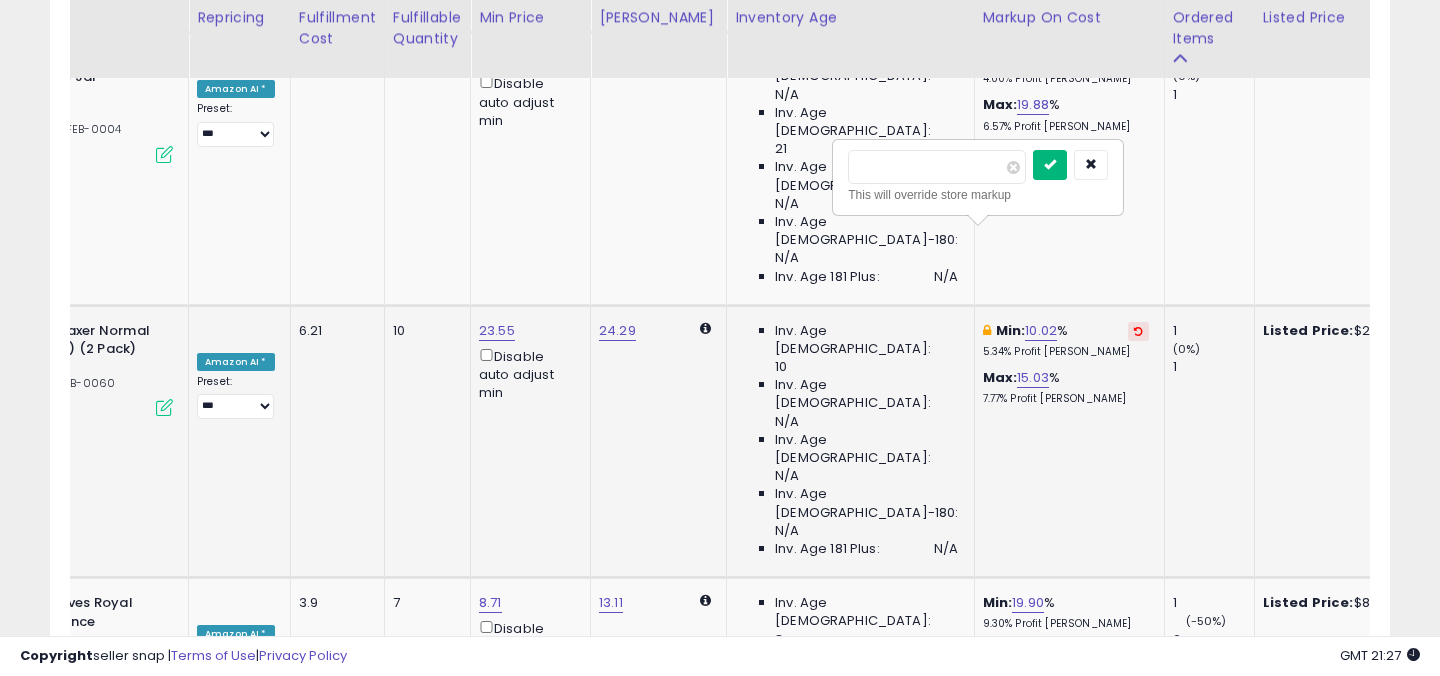 type on "*" 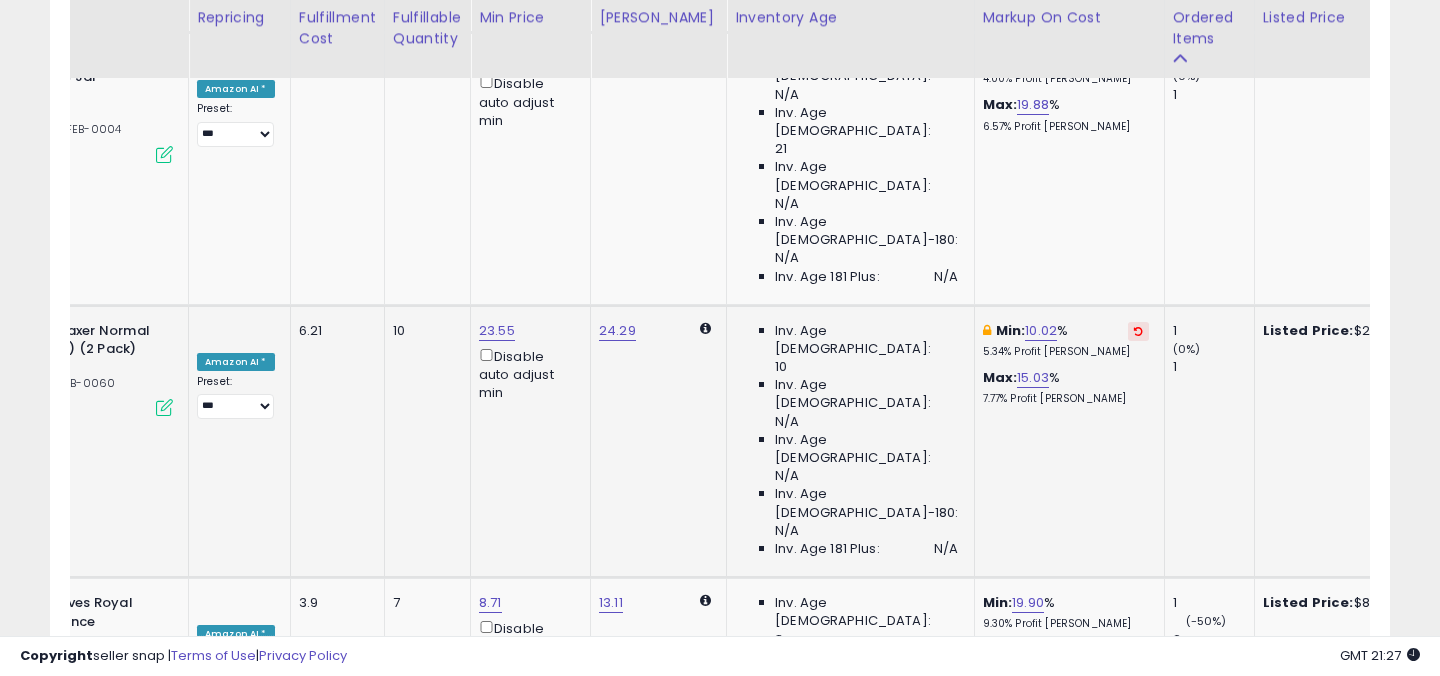 scroll, scrollTop: 0, scrollLeft: 290, axis: horizontal 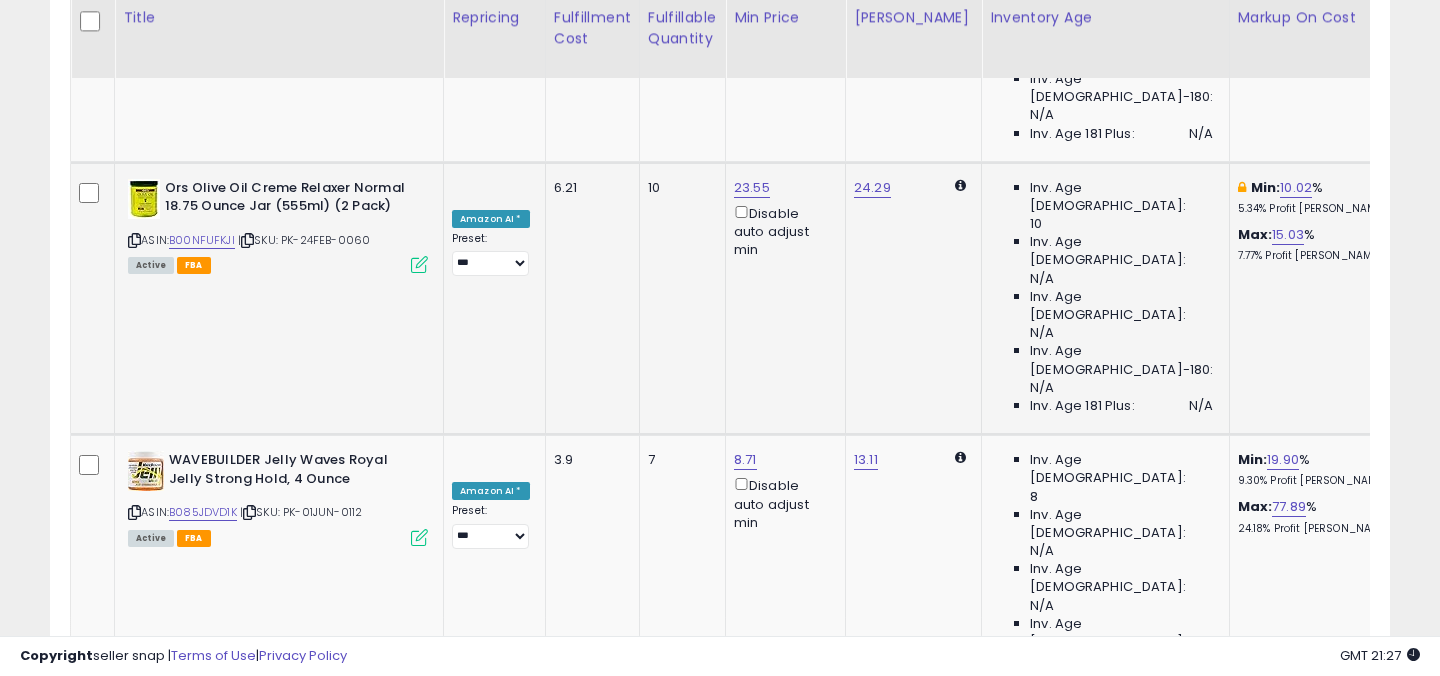 click on "B00CMFWYX2" at bounding box center [208, 1872] 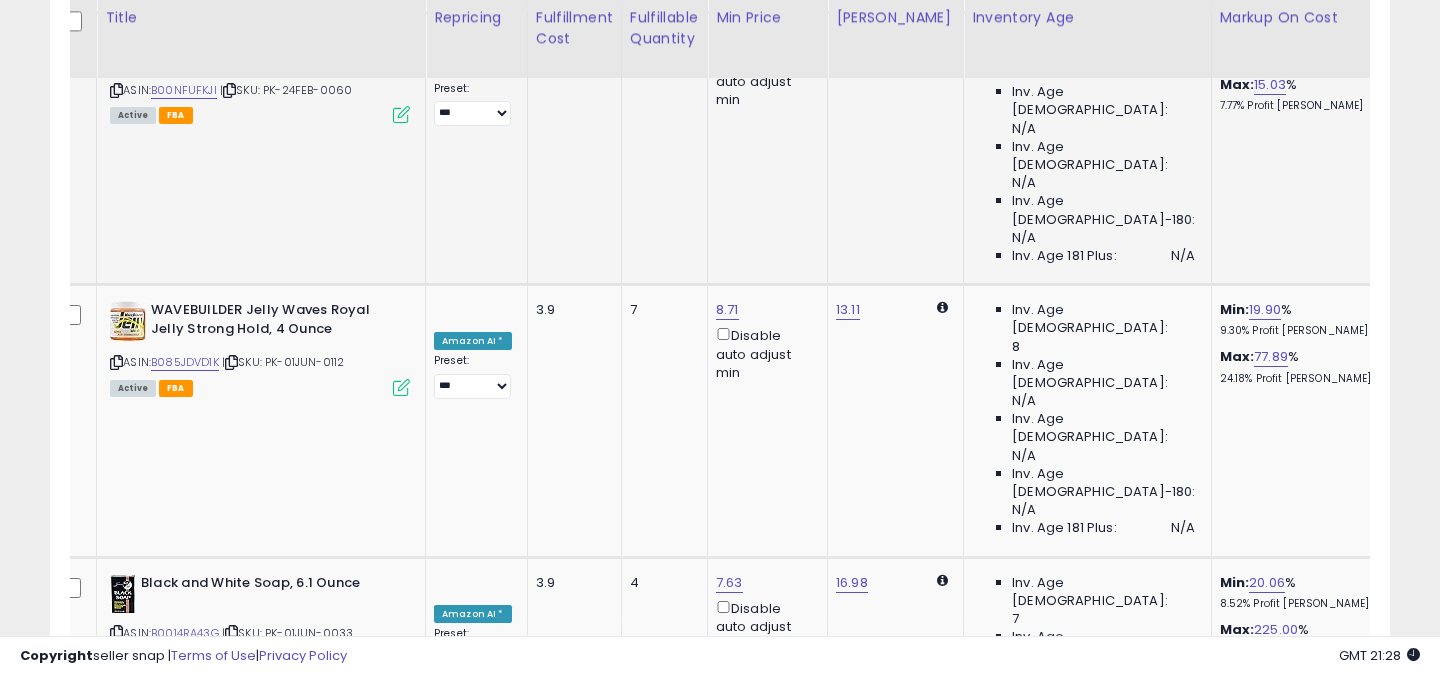 click on "B01LWR1OSW" at bounding box center (186, 1997) 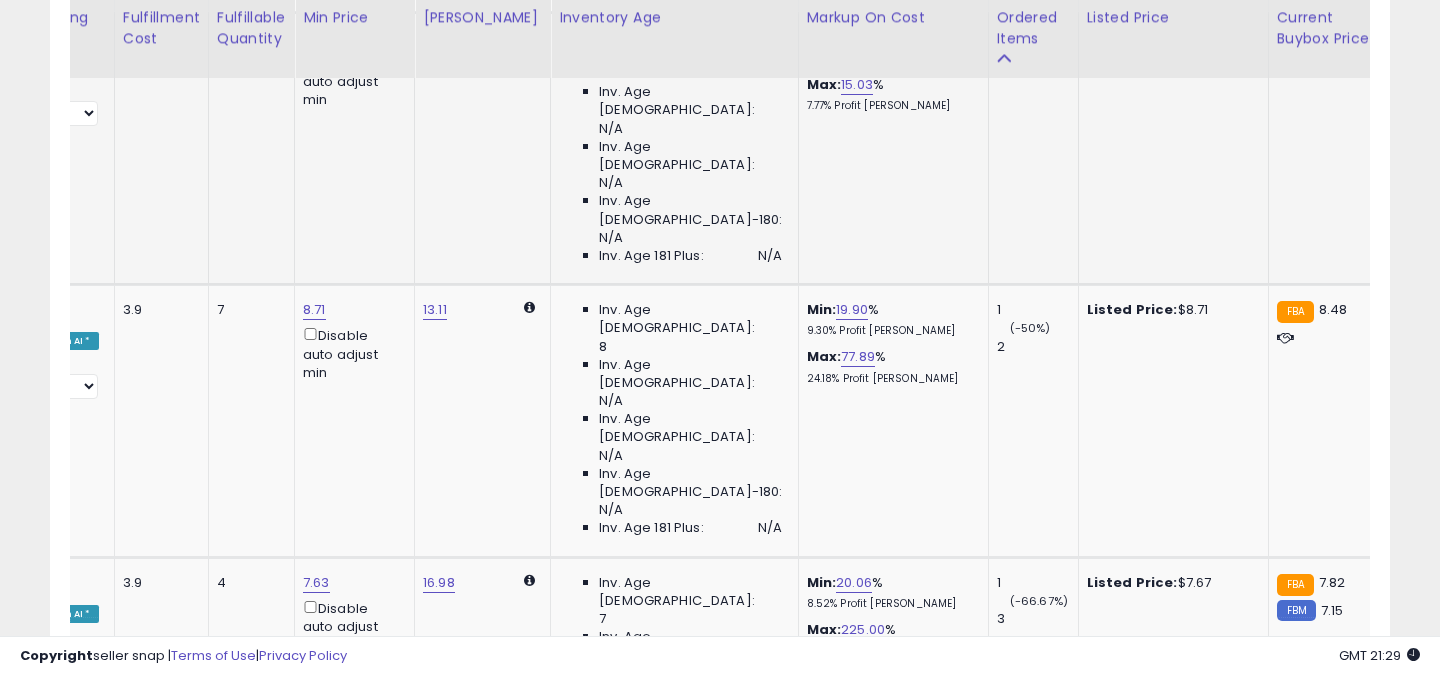 click on "20.00" at bounding box center [854, 1945] 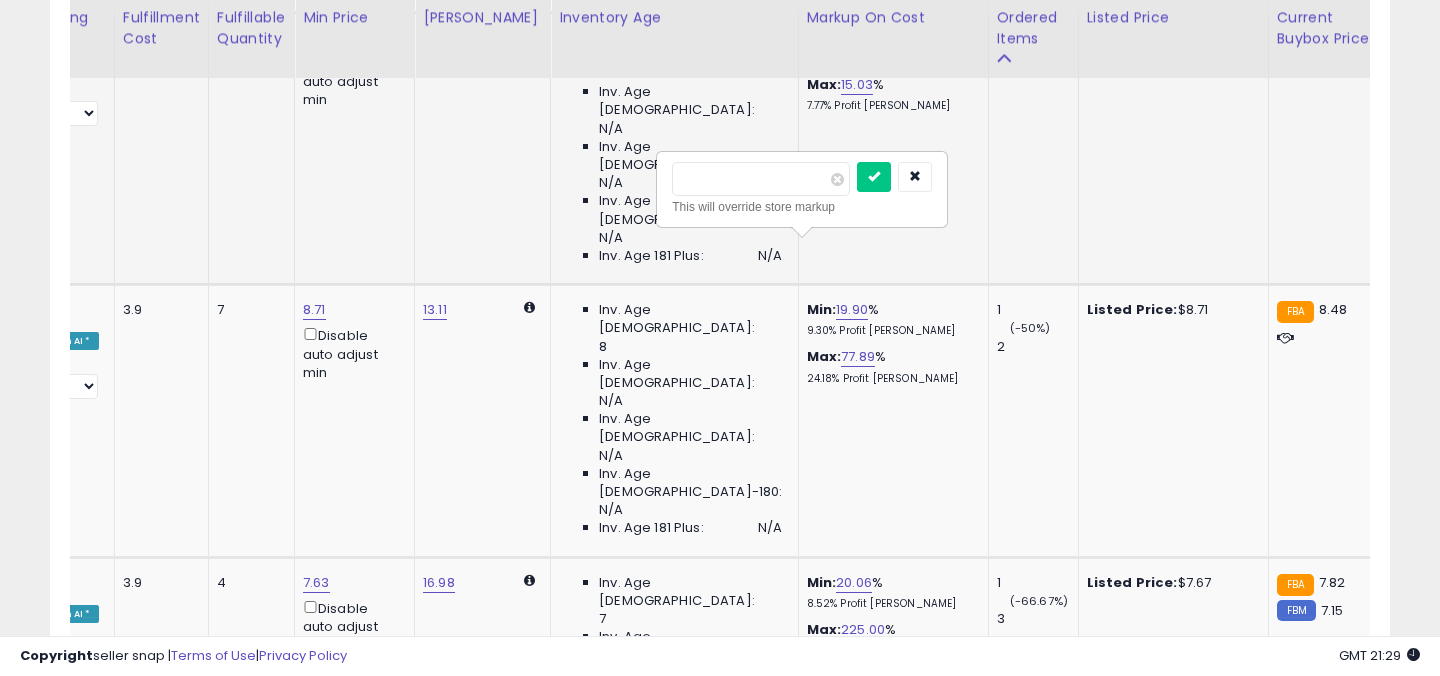 drag, startPoint x: 736, startPoint y: 187, endPoint x: 642, endPoint y: 187, distance: 94 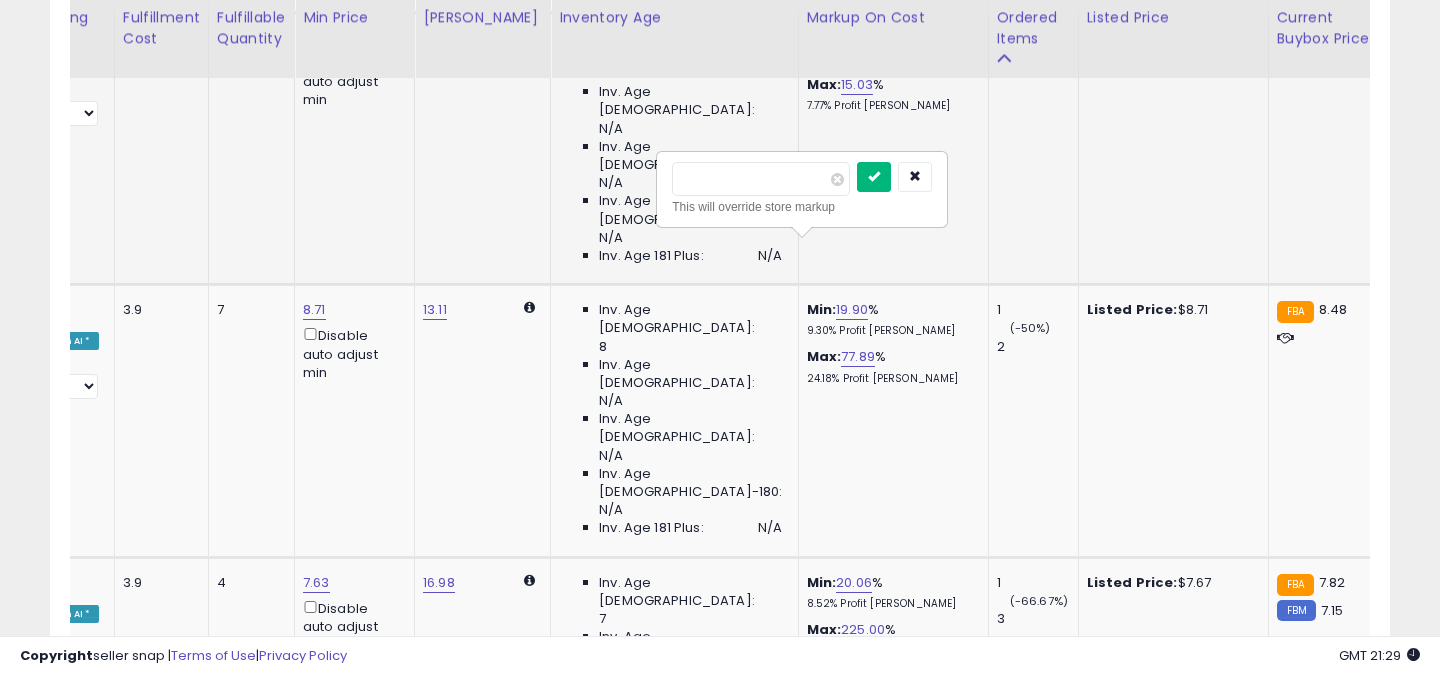 type on "**" 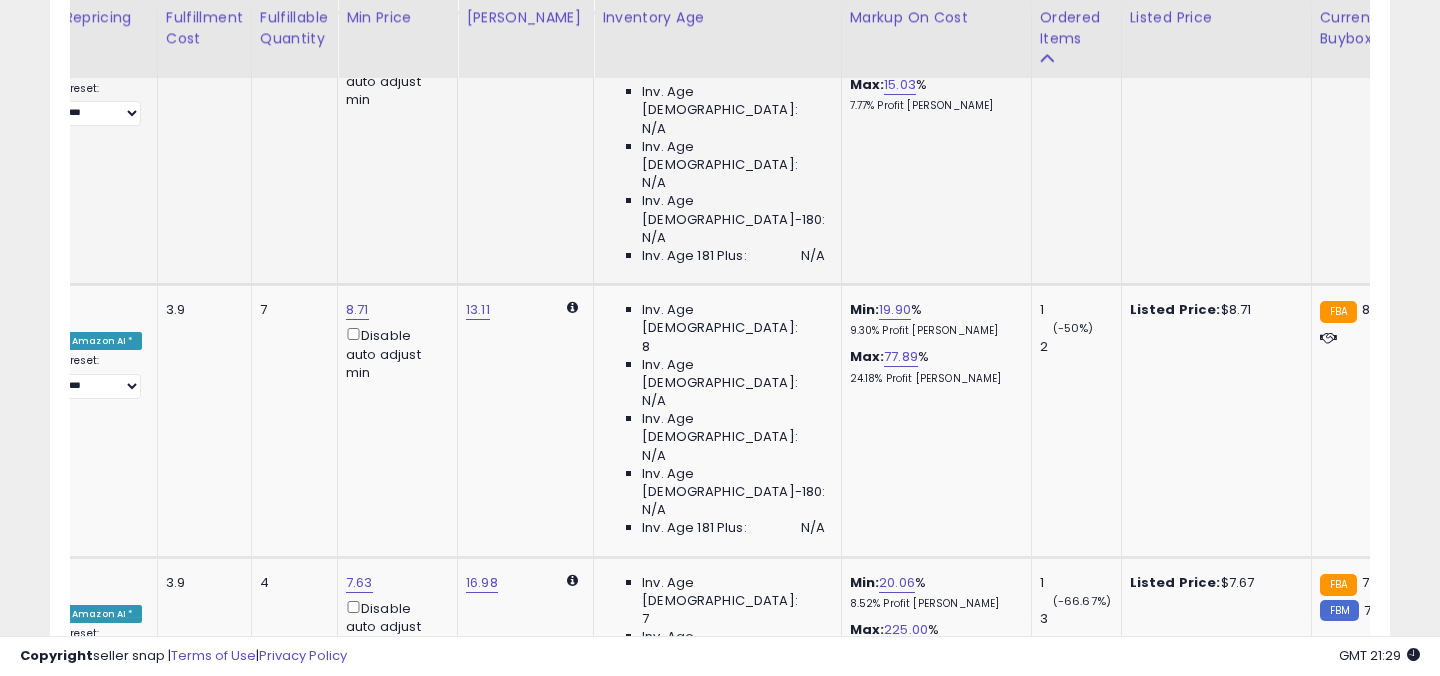 click on "9.87" at bounding box center [905, 1945] 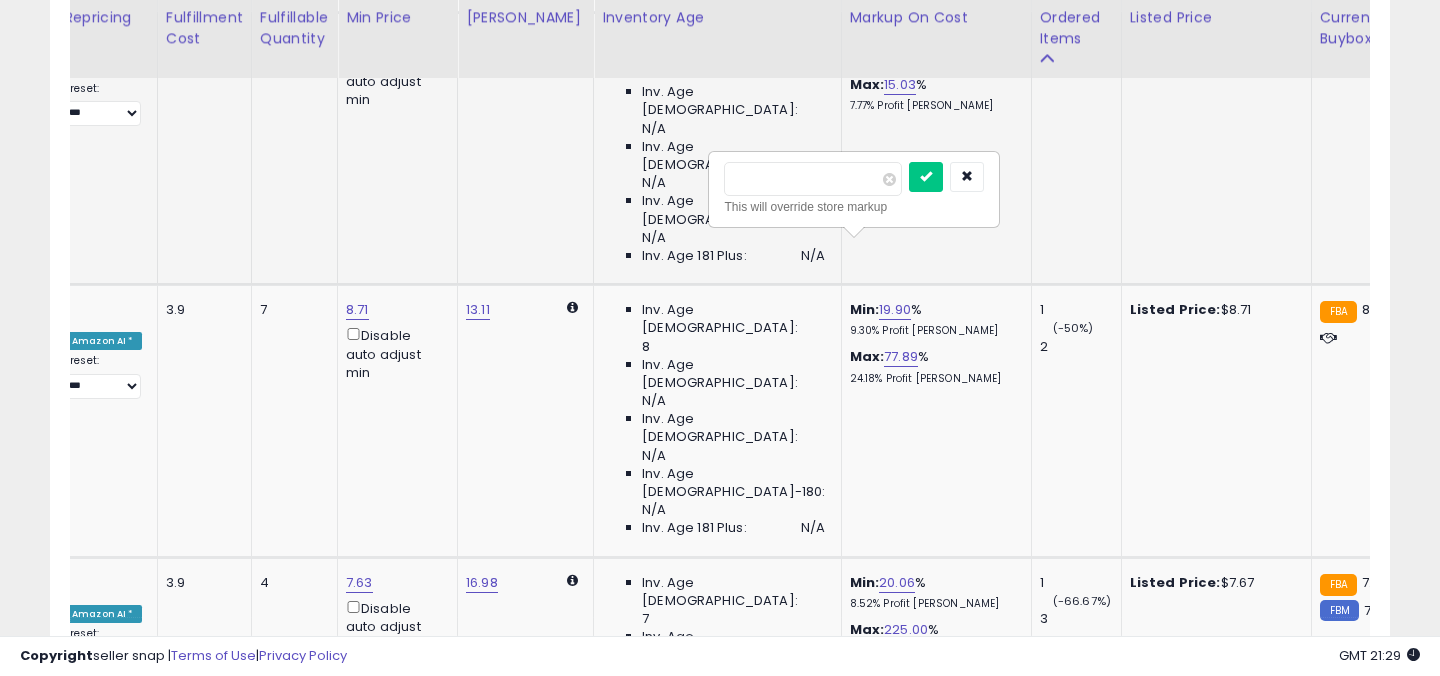 drag, startPoint x: 801, startPoint y: 189, endPoint x: 676, endPoint y: 185, distance: 125.06398 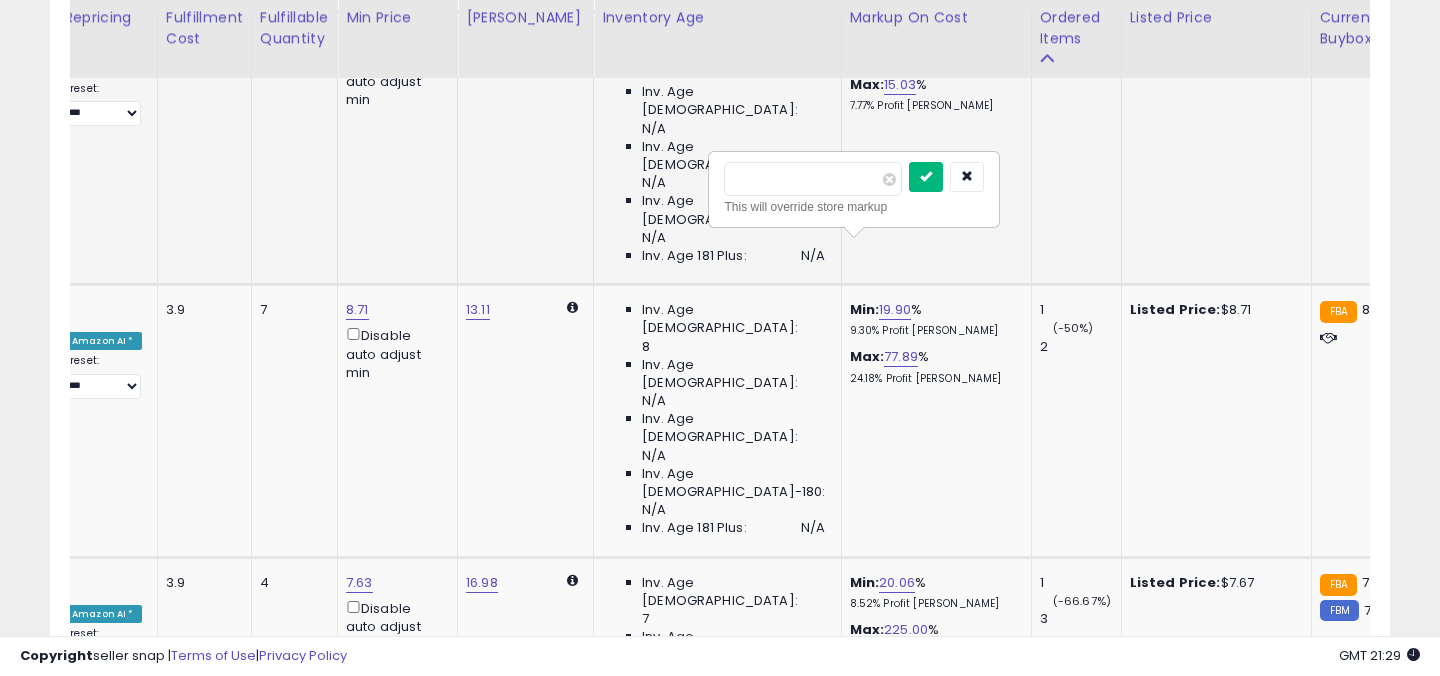 type on "*" 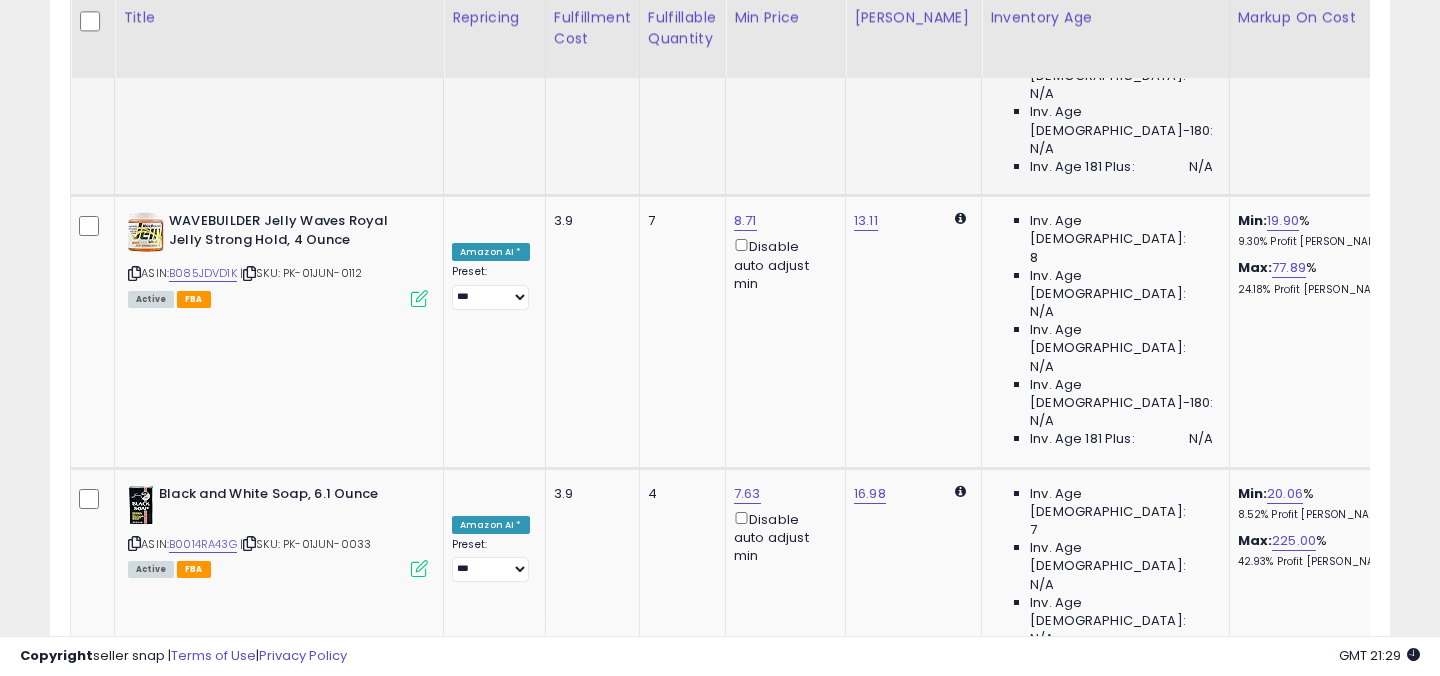 click on "B005K1T2LW" at bounding box center [203, 2180] 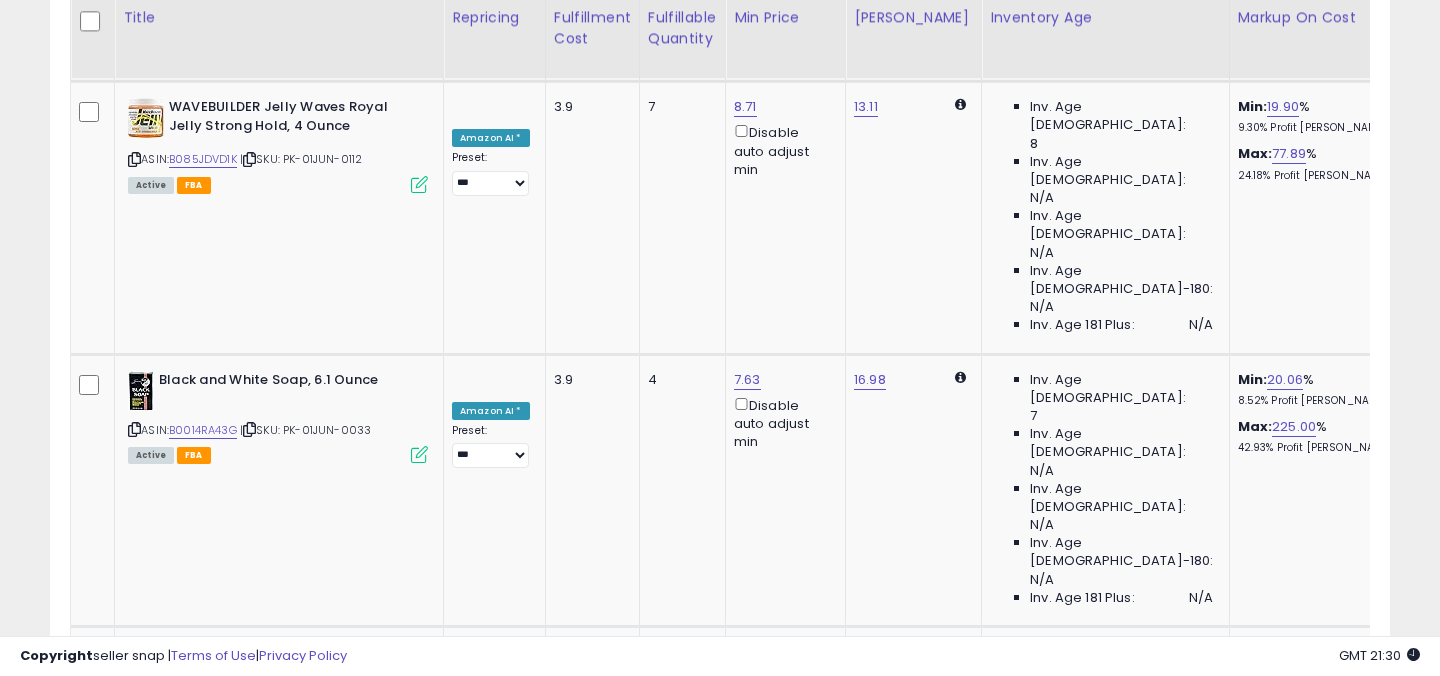 click on "B07PV57V61" at bounding box center (202, 2357) 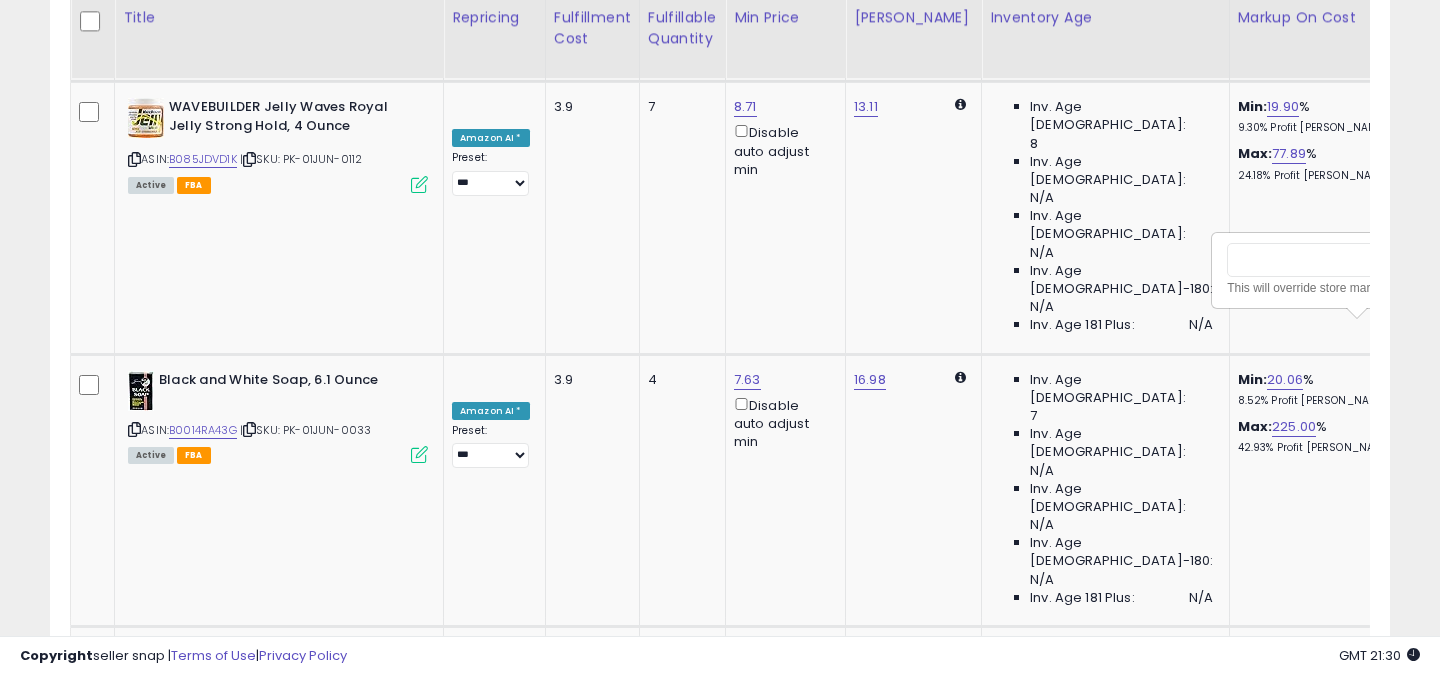 scroll, scrollTop: 0, scrollLeft: 51, axis: horizontal 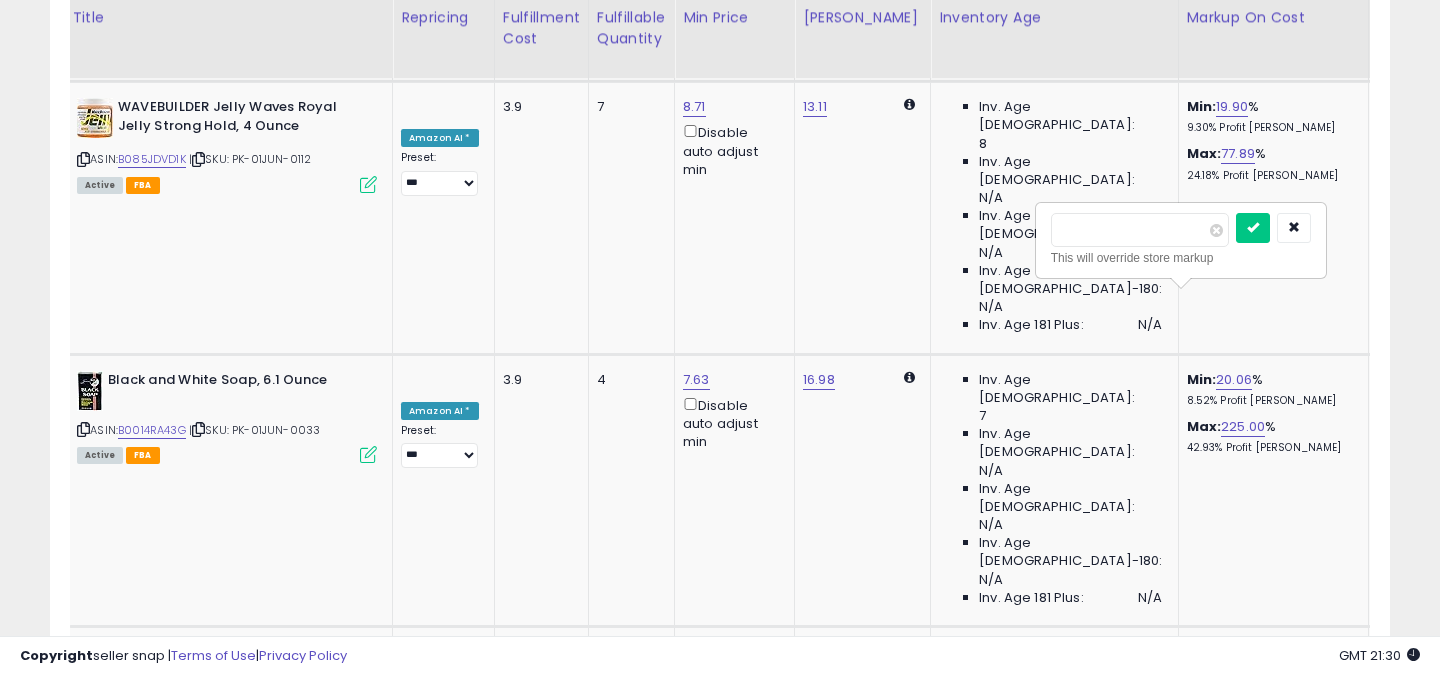 drag, startPoint x: 1128, startPoint y: 238, endPoint x: 1068, endPoint y: 234, distance: 60.133186 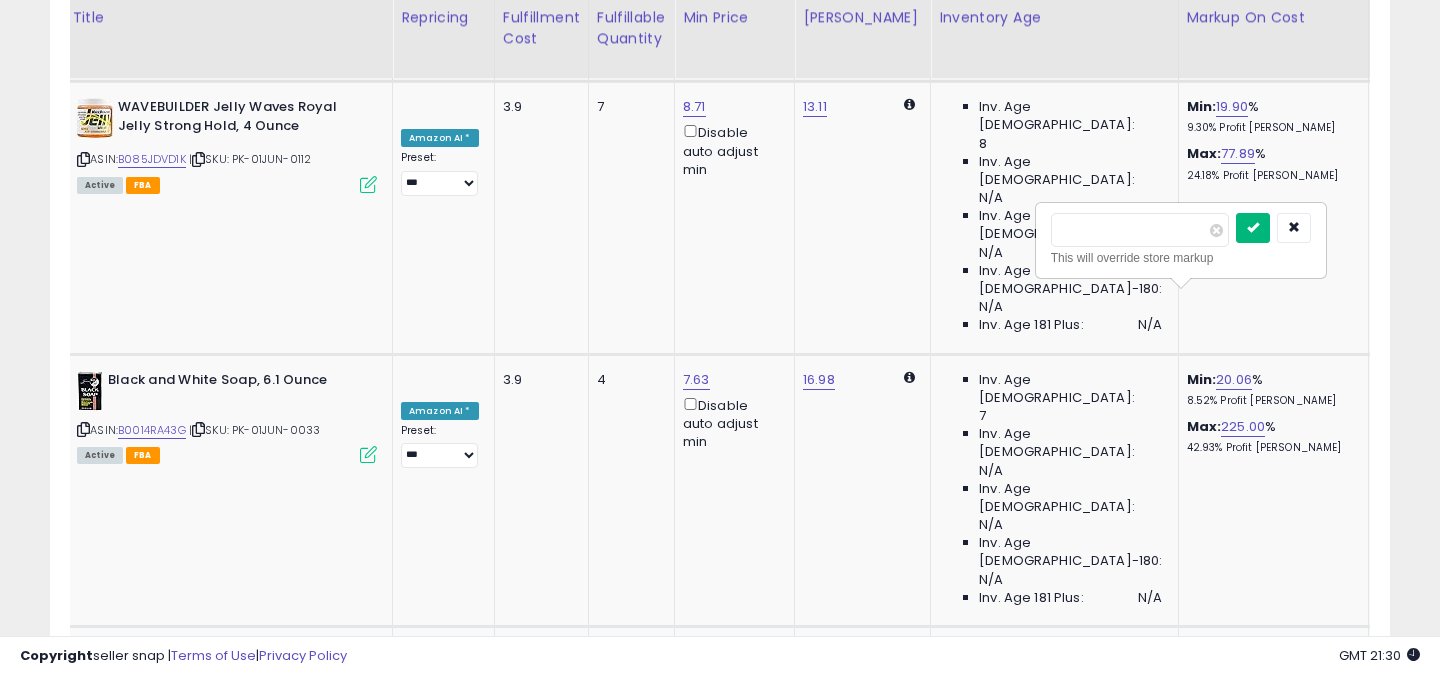 type on "**" 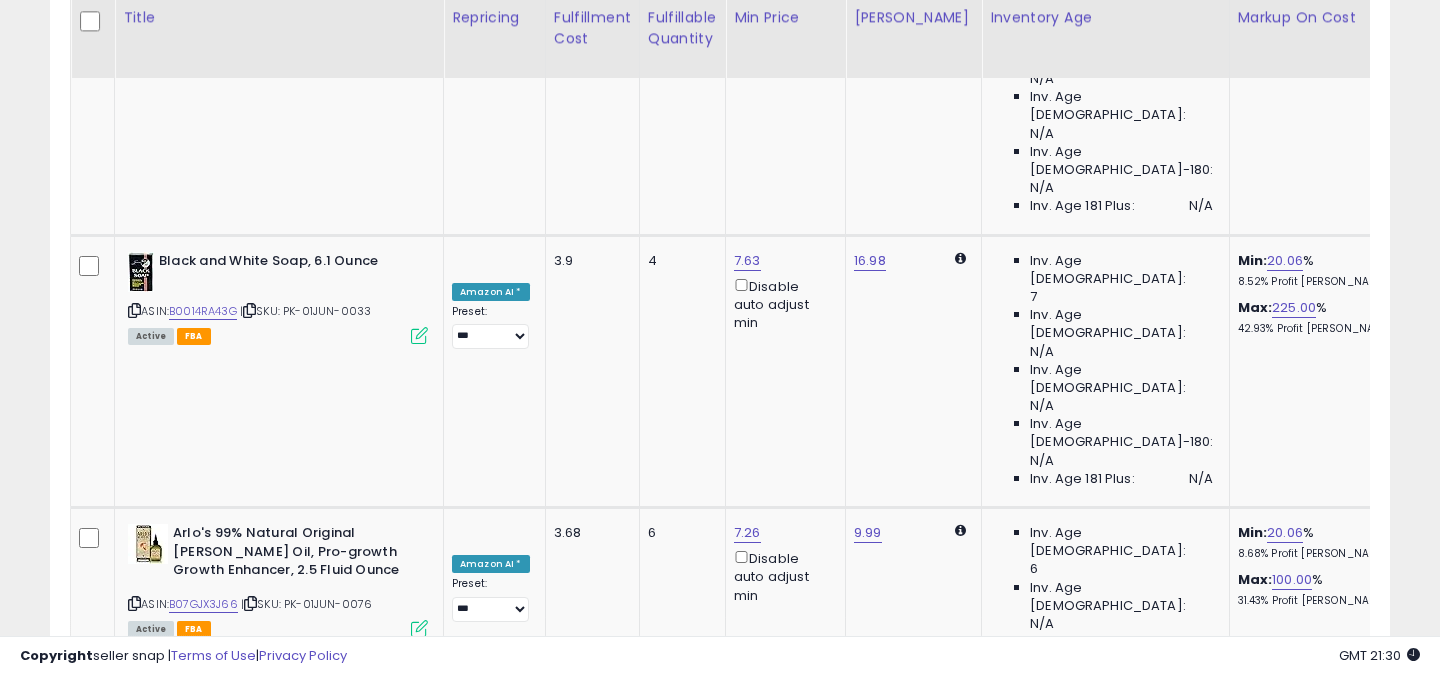 click on "B00NFU781Q" at bounding box center [204, 2511] 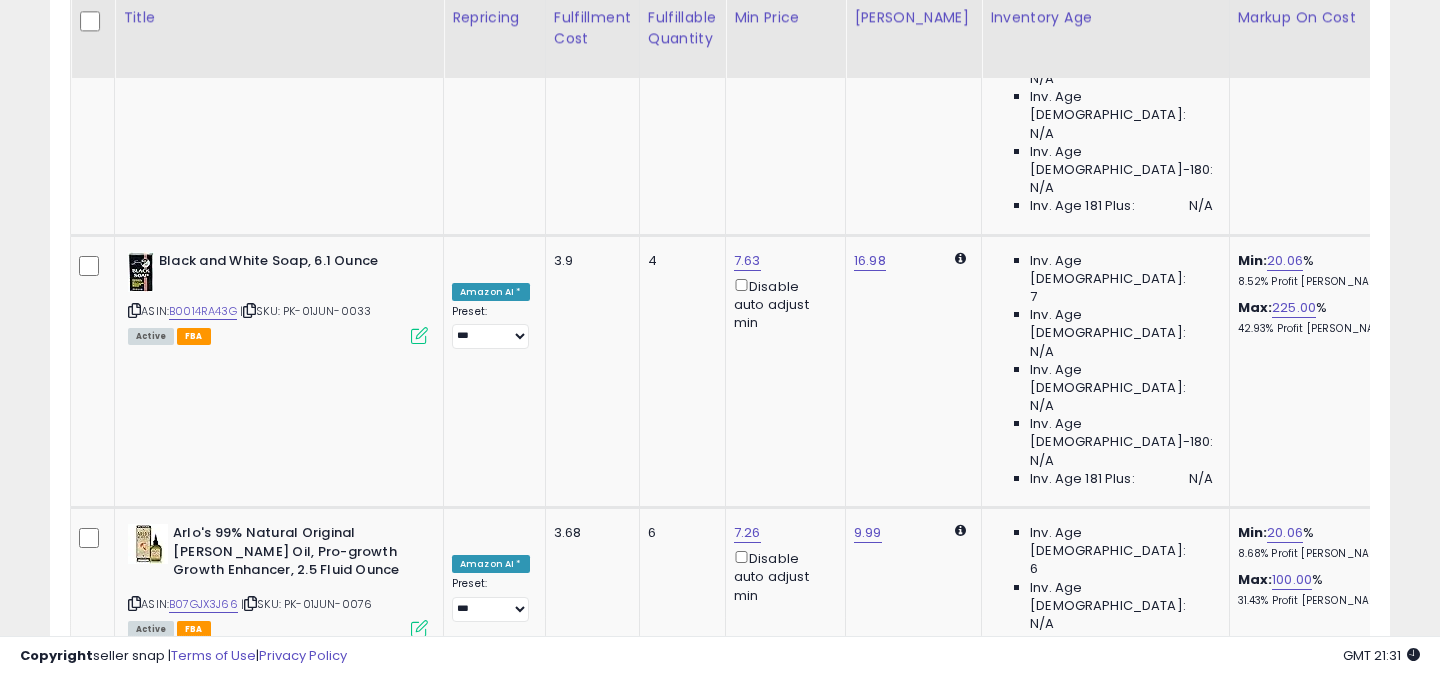 click on "13.26" at bounding box center [747, -1919] 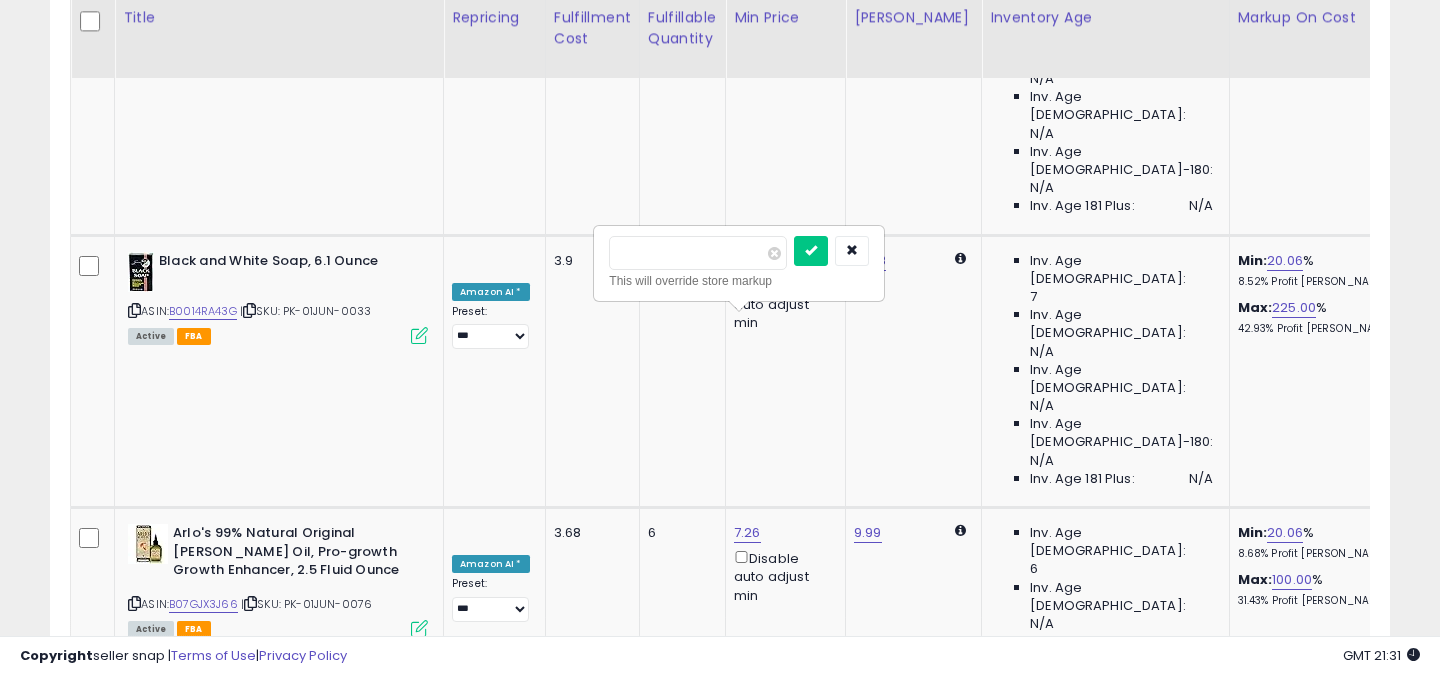 drag, startPoint x: 675, startPoint y: 251, endPoint x: 518, endPoint y: 251, distance: 157 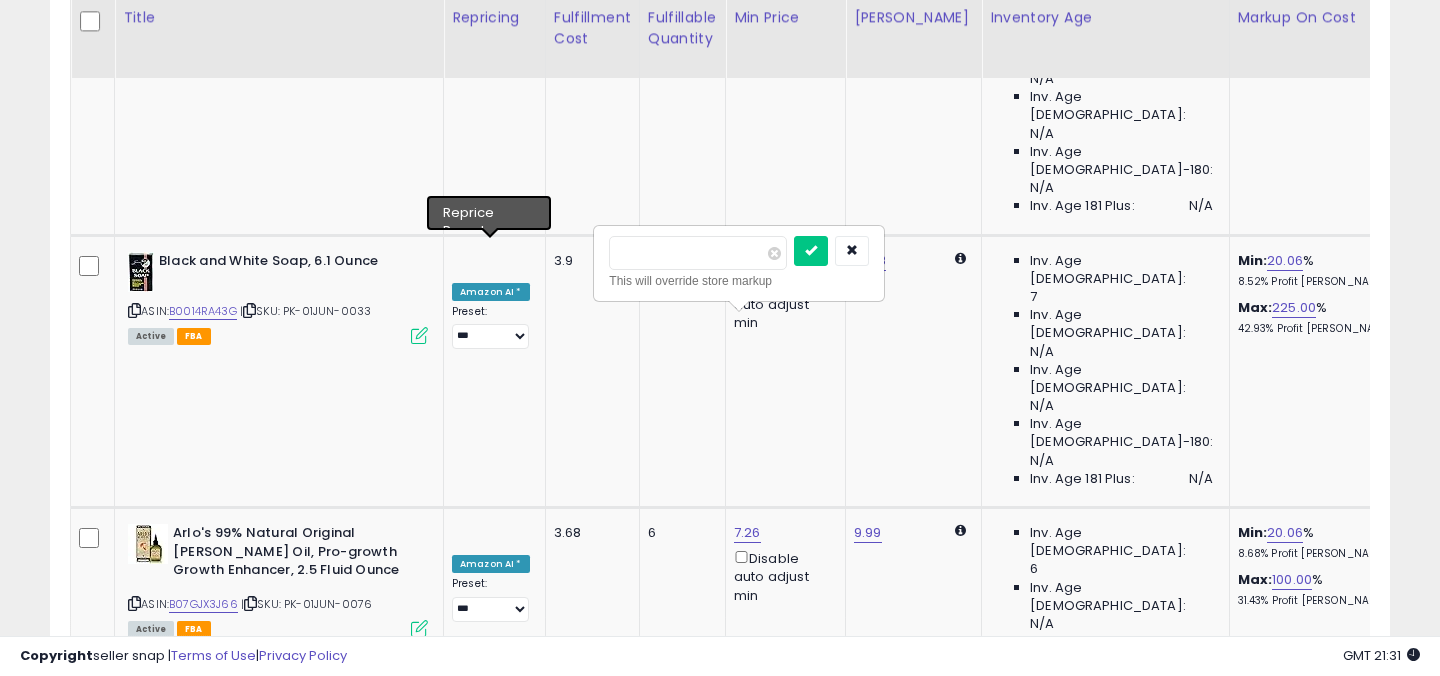 type on "*" 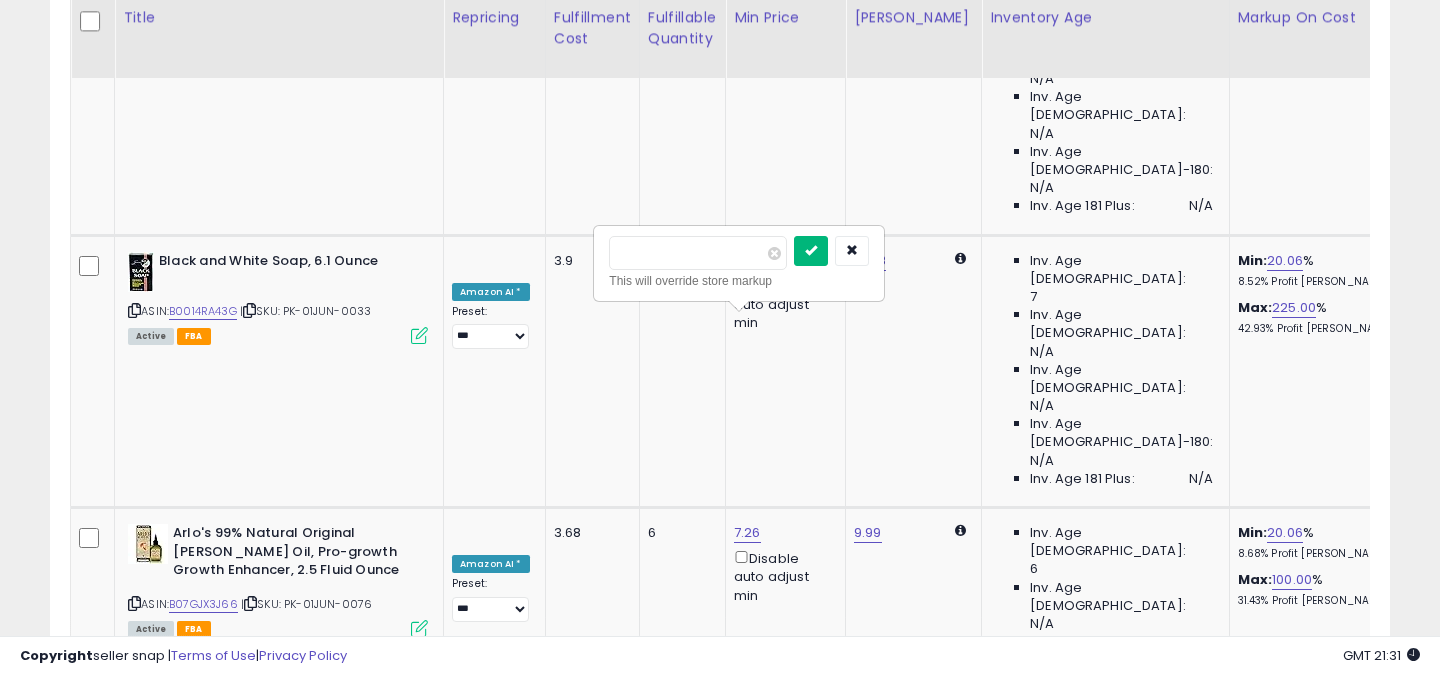 type on "****" 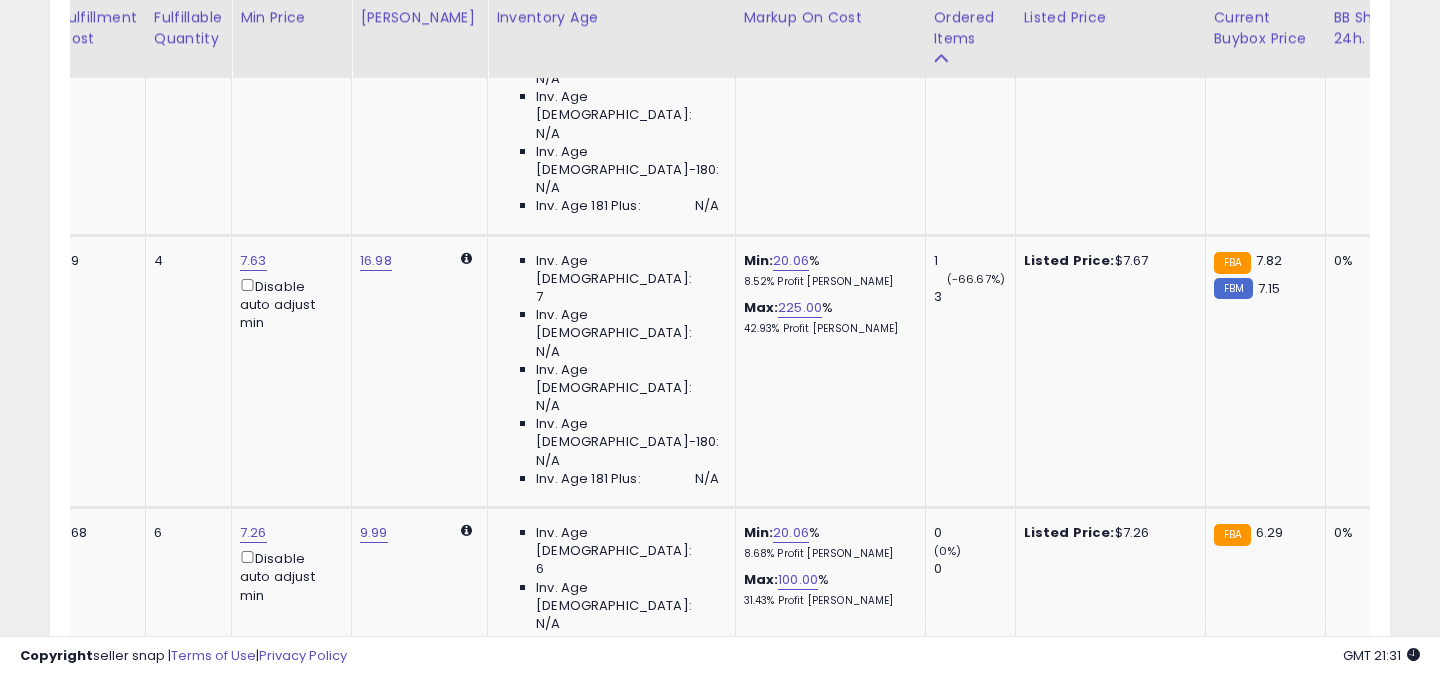 click at bounding box center [899, 2440] 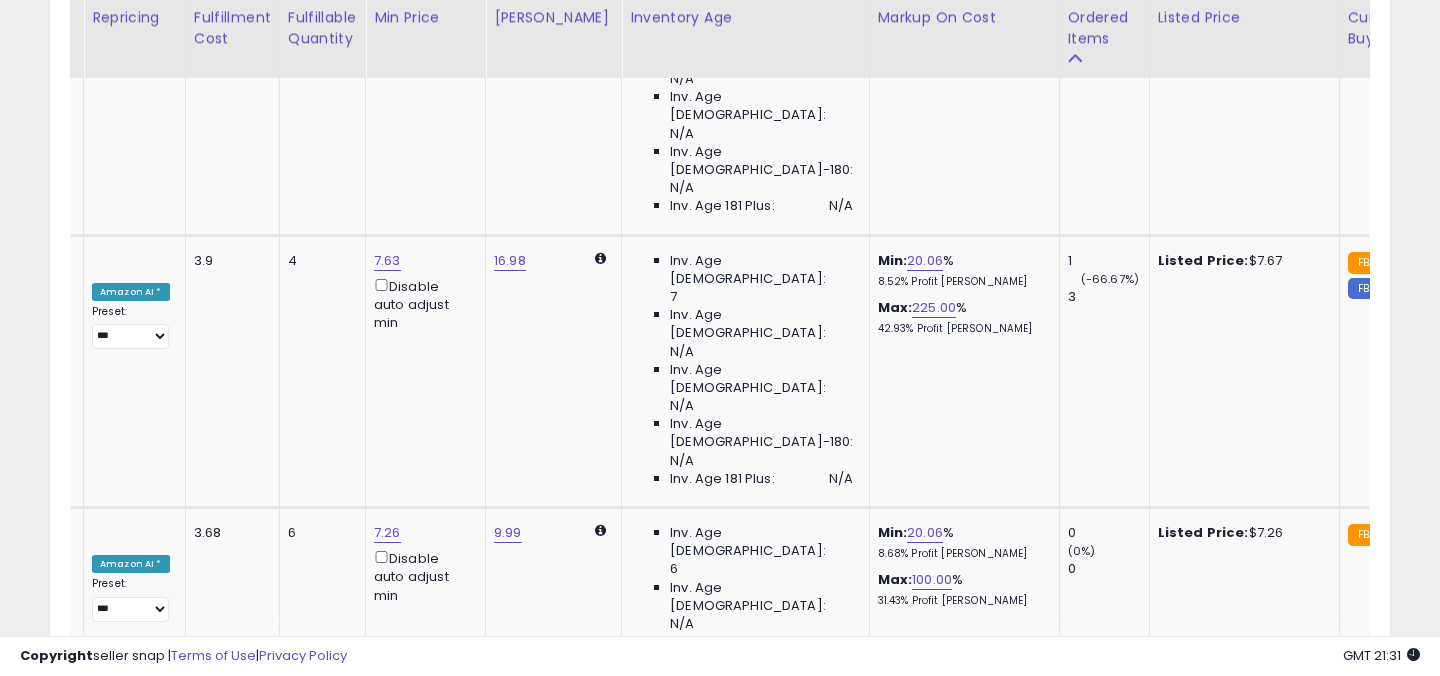scroll, scrollTop: 0, scrollLeft: 232, axis: horizontal 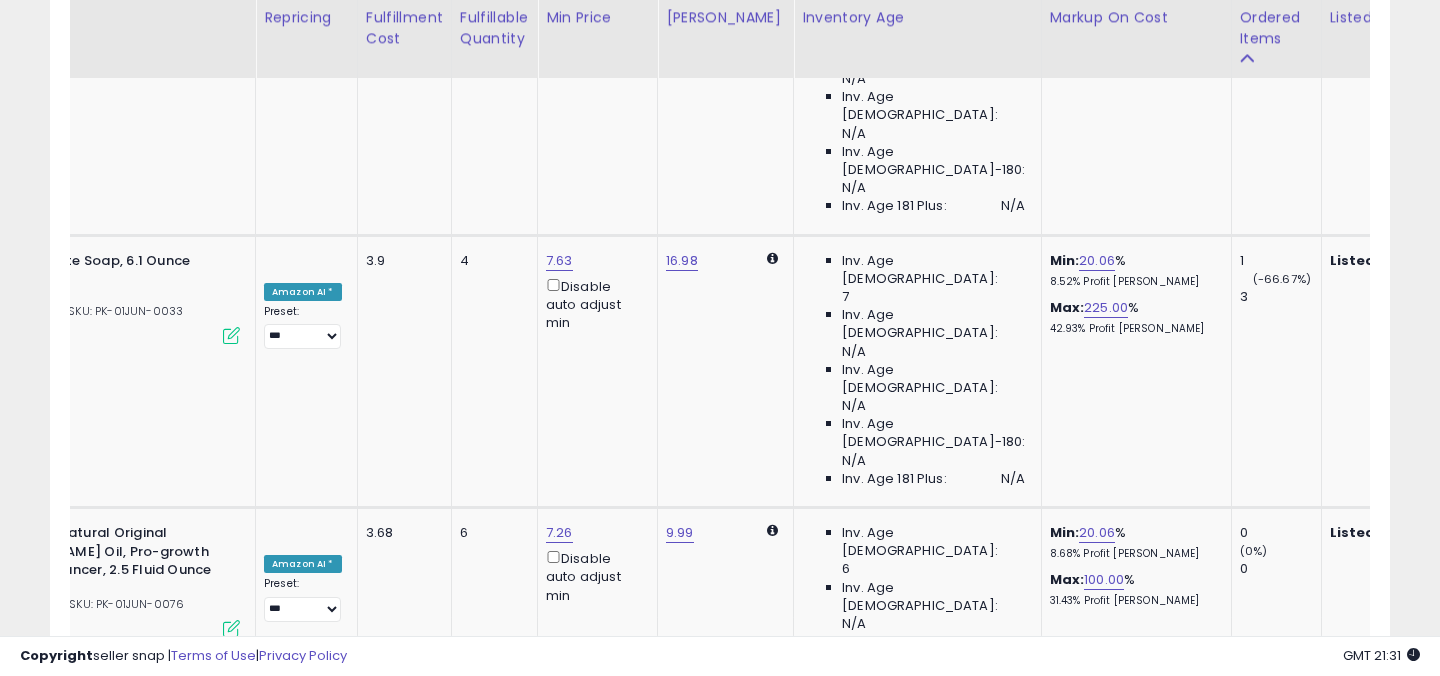 click on "19.95" at bounding box center [1095, 2440] 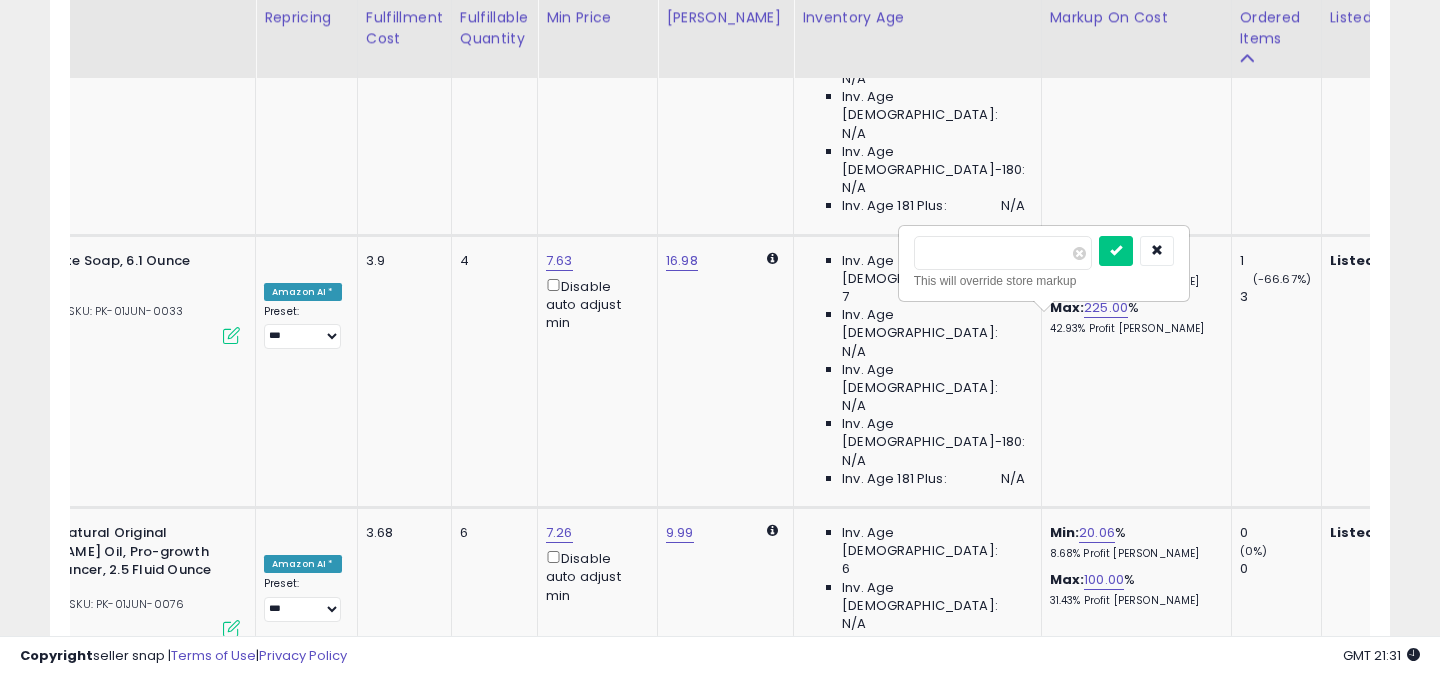 drag, startPoint x: 991, startPoint y: 257, endPoint x: 860, endPoint y: 257, distance: 131 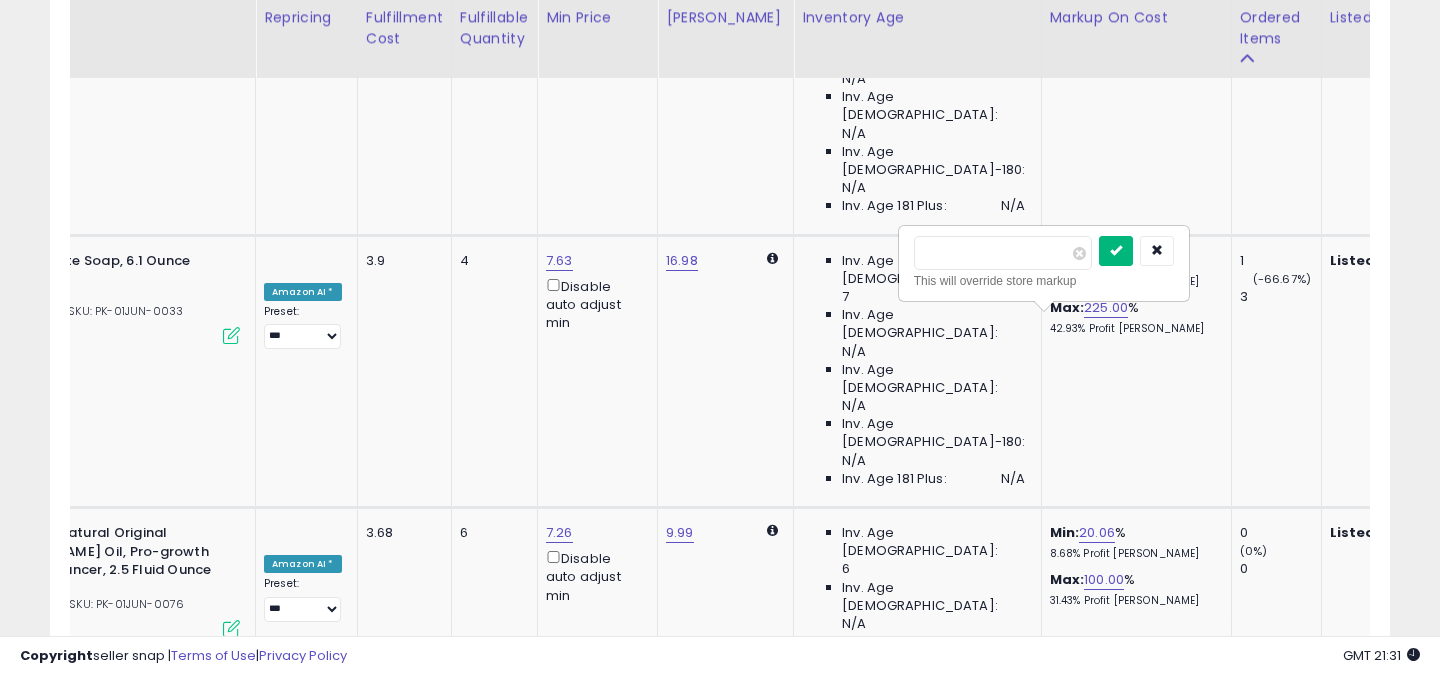 type on "*" 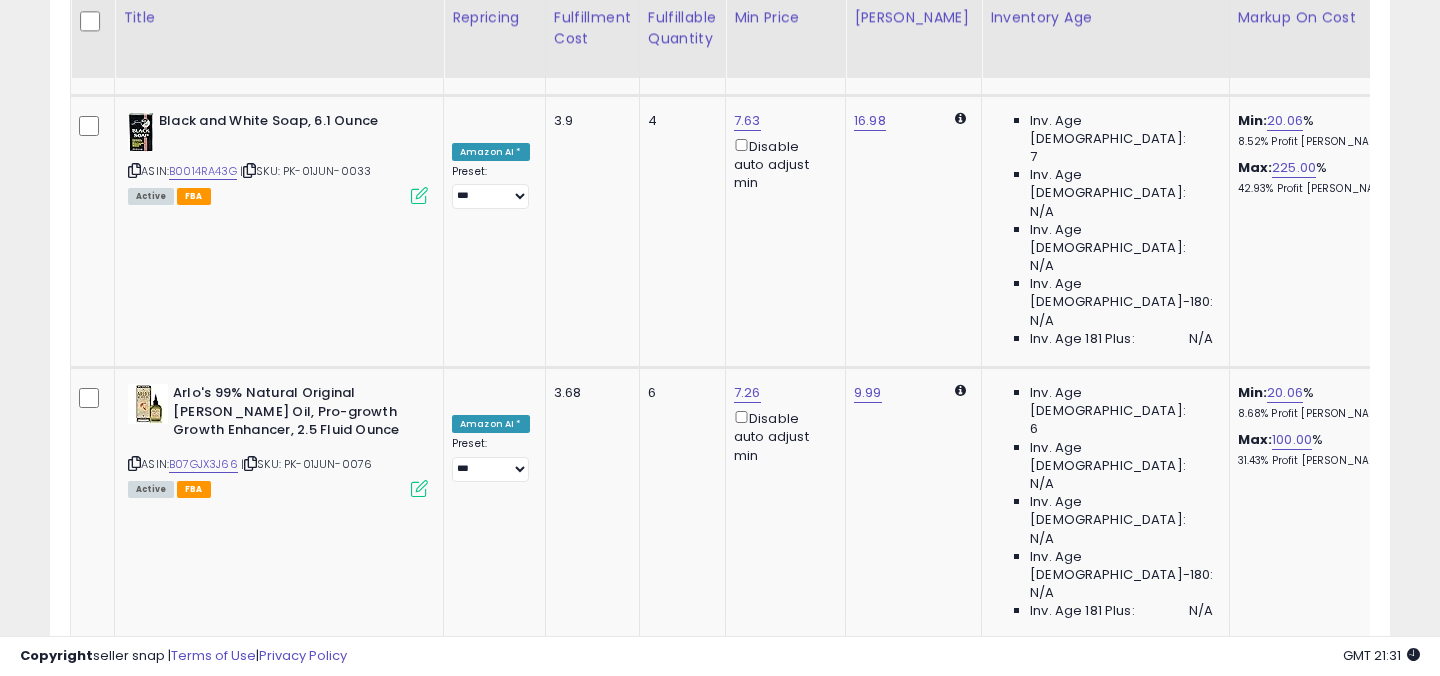 click on "B0058OAJ86" at bounding box center [206, 2625] 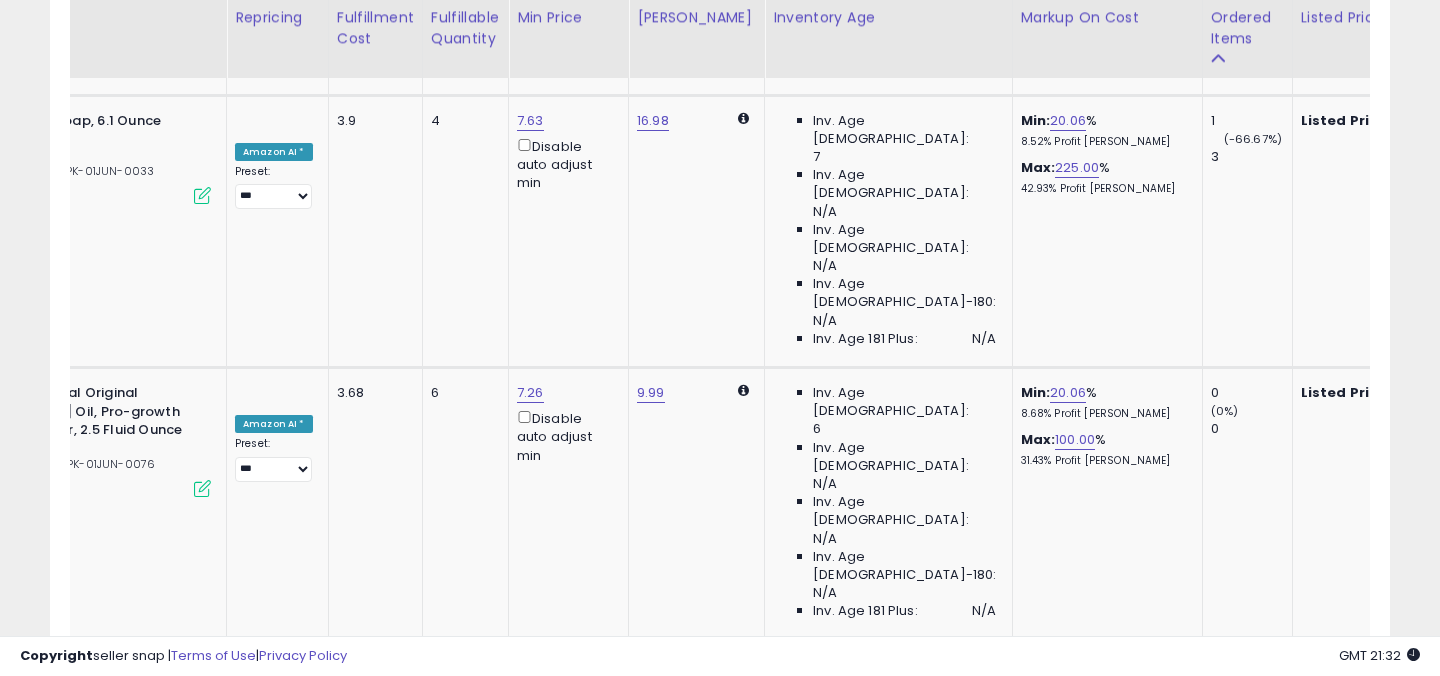 click on "20.13" at bounding box center (1066, 2573) 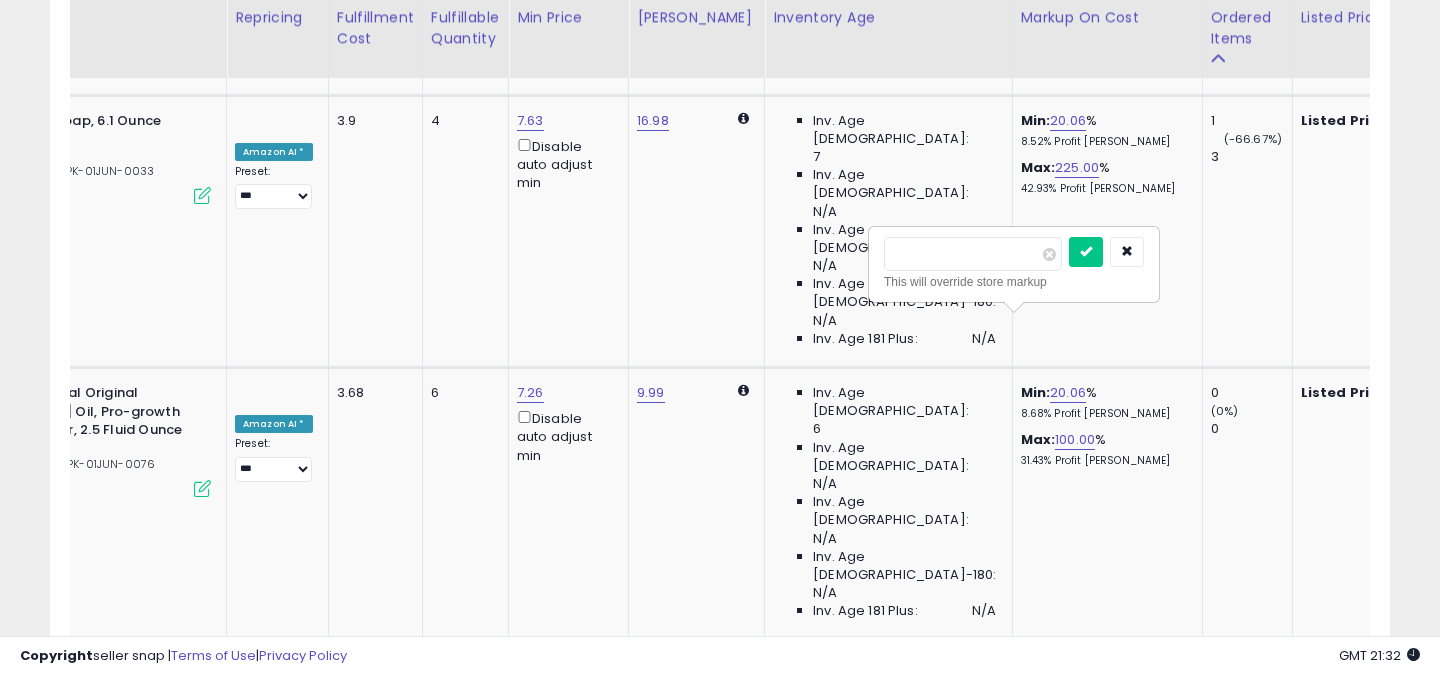 drag, startPoint x: 955, startPoint y: 257, endPoint x: 814, endPoint y: 257, distance: 141 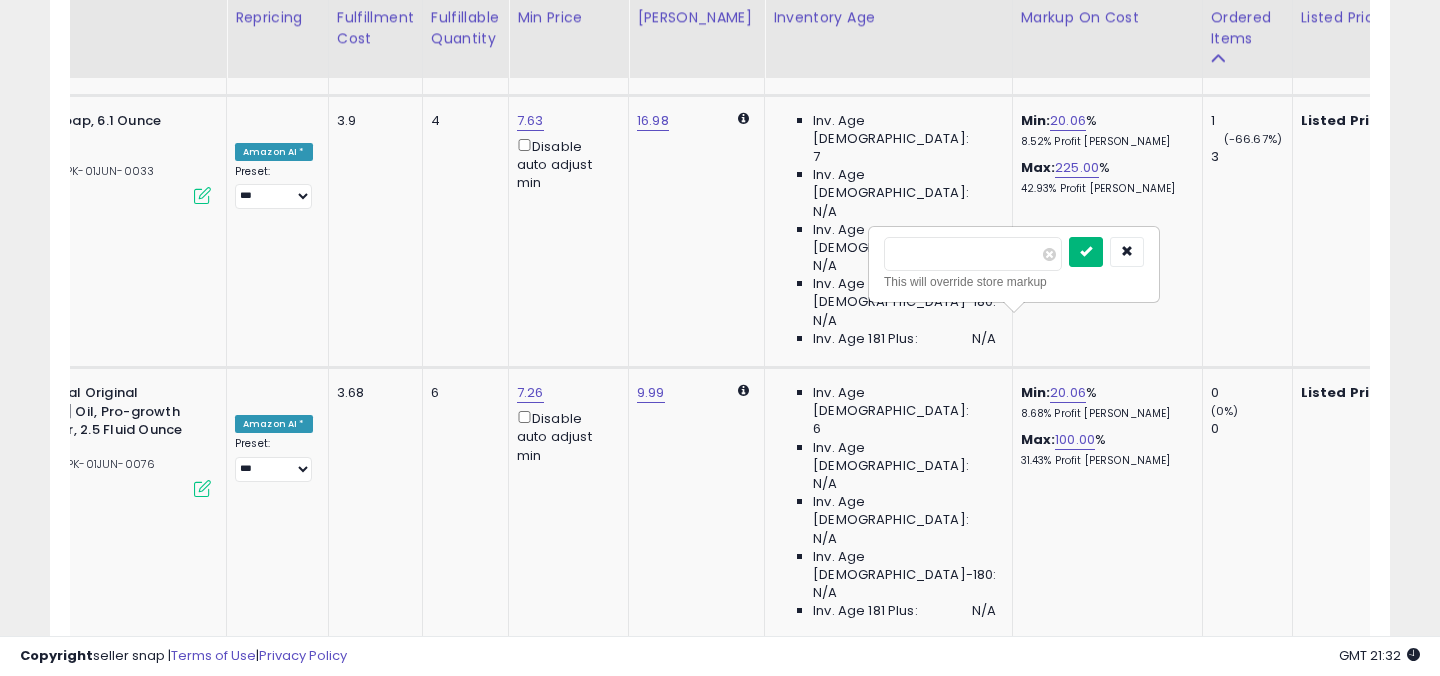 type on "**" 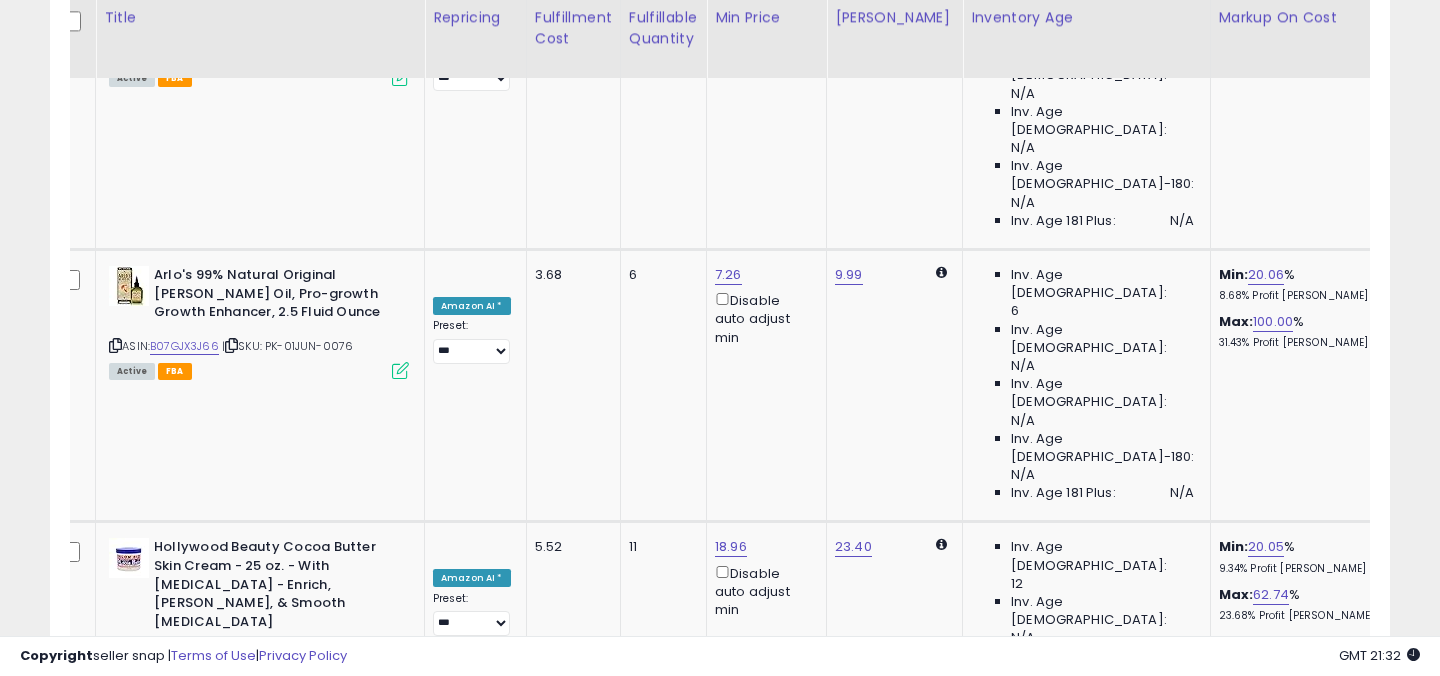click on "B08X6CG85V" at bounding box center [188, 2779] 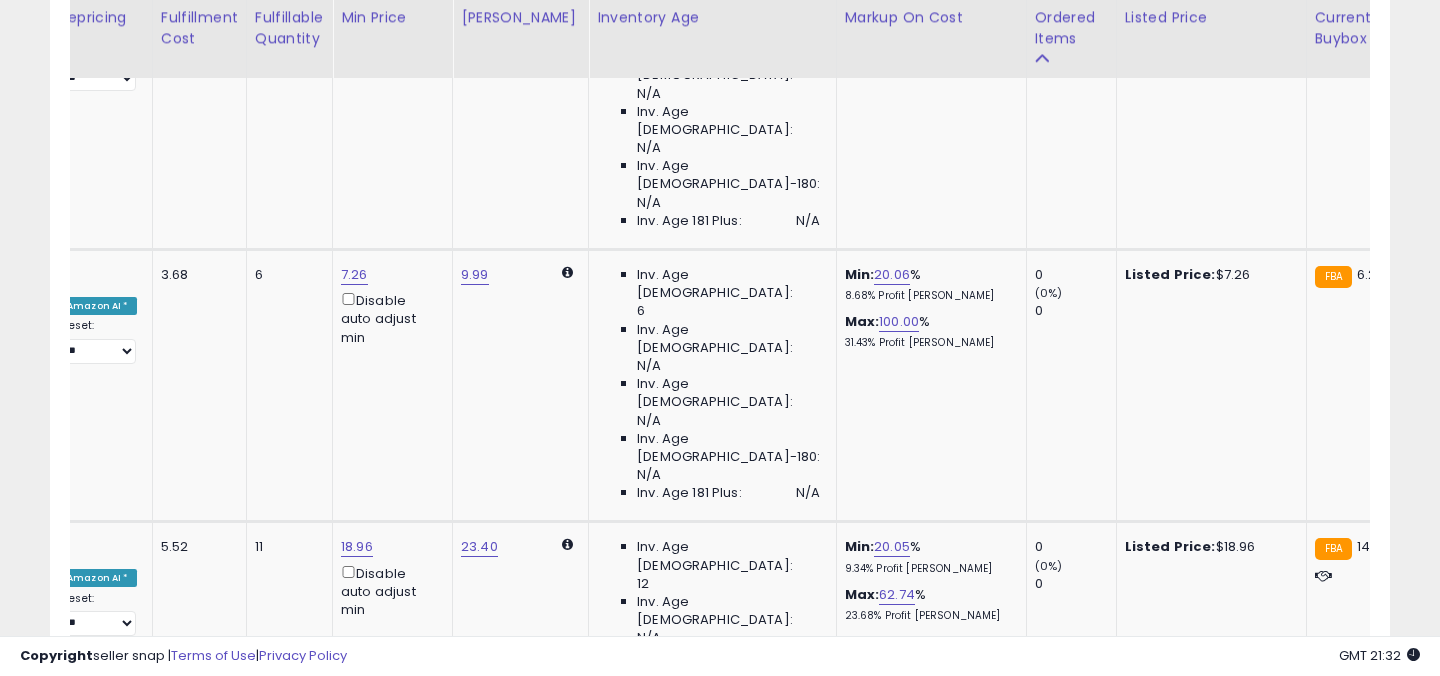 click on "19.95" at bounding box center [890, 2727] 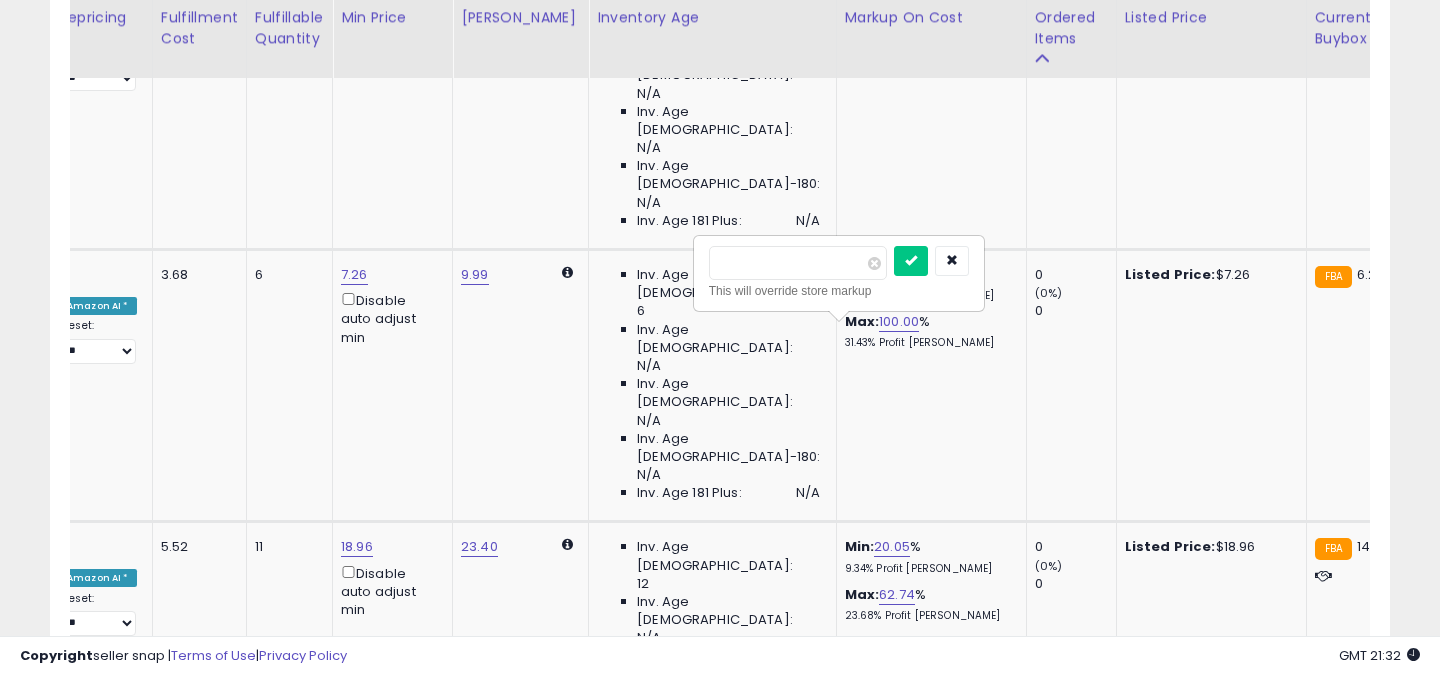 drag, startPoint x: 791, startPoint y: 269, endPoint x: 642, endPoint y: 269, distance: 149 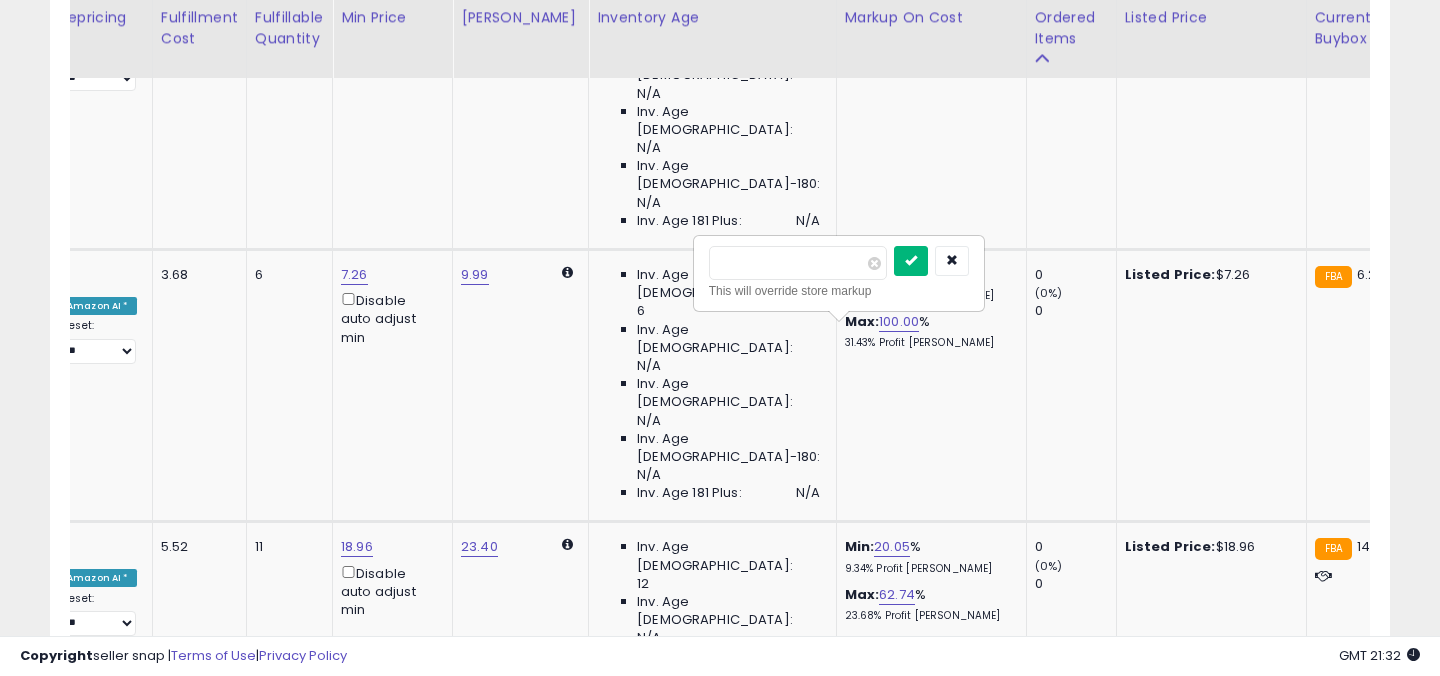 type on "**" 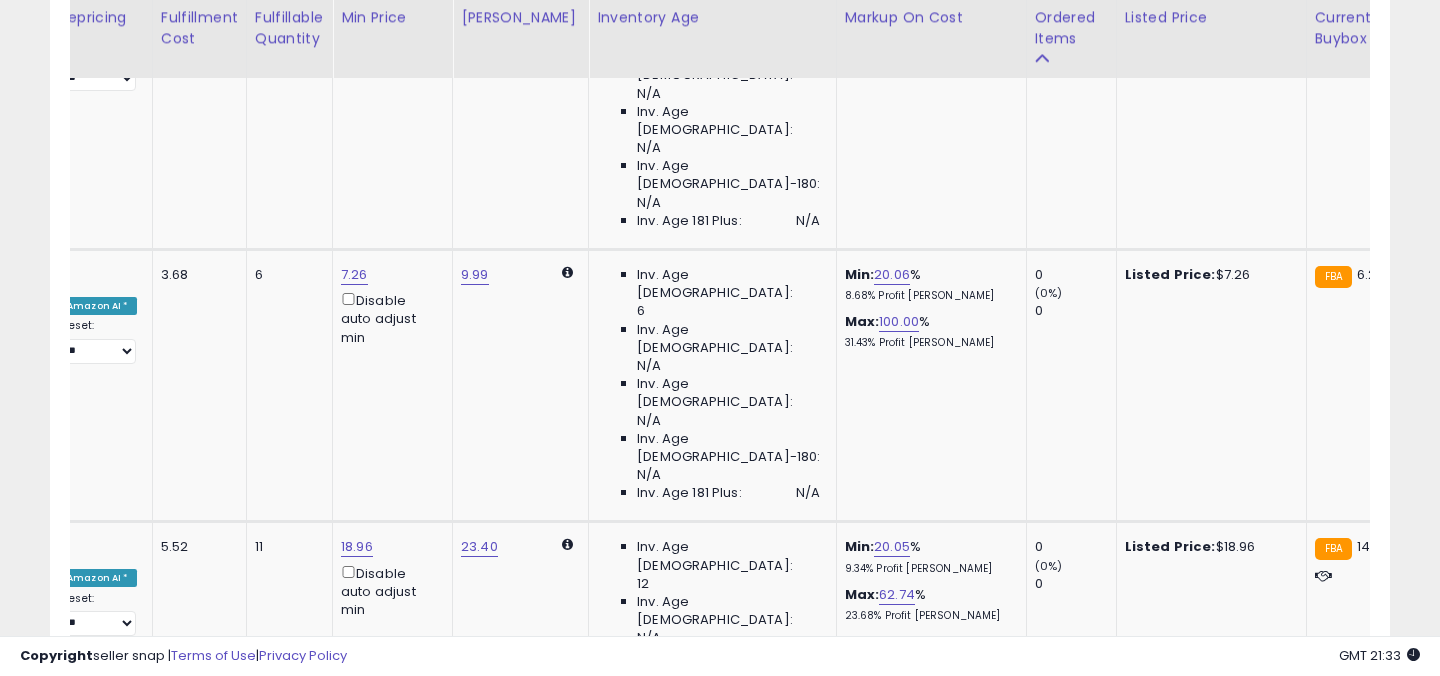 click on "10.14" at bounding box center [901, 2727] 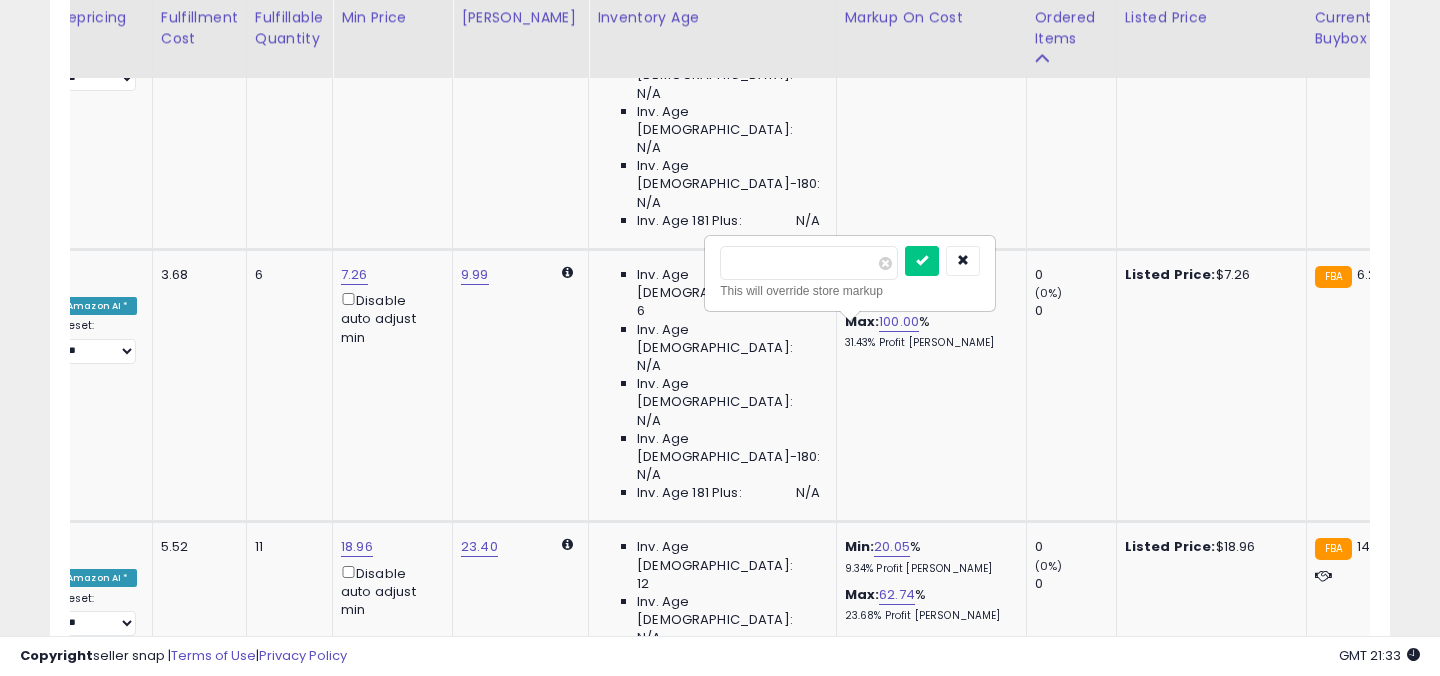 drag, startPoint x: 798, startPoint y: 271, endPoint x: 637, endPoint y: 271, distance: 161 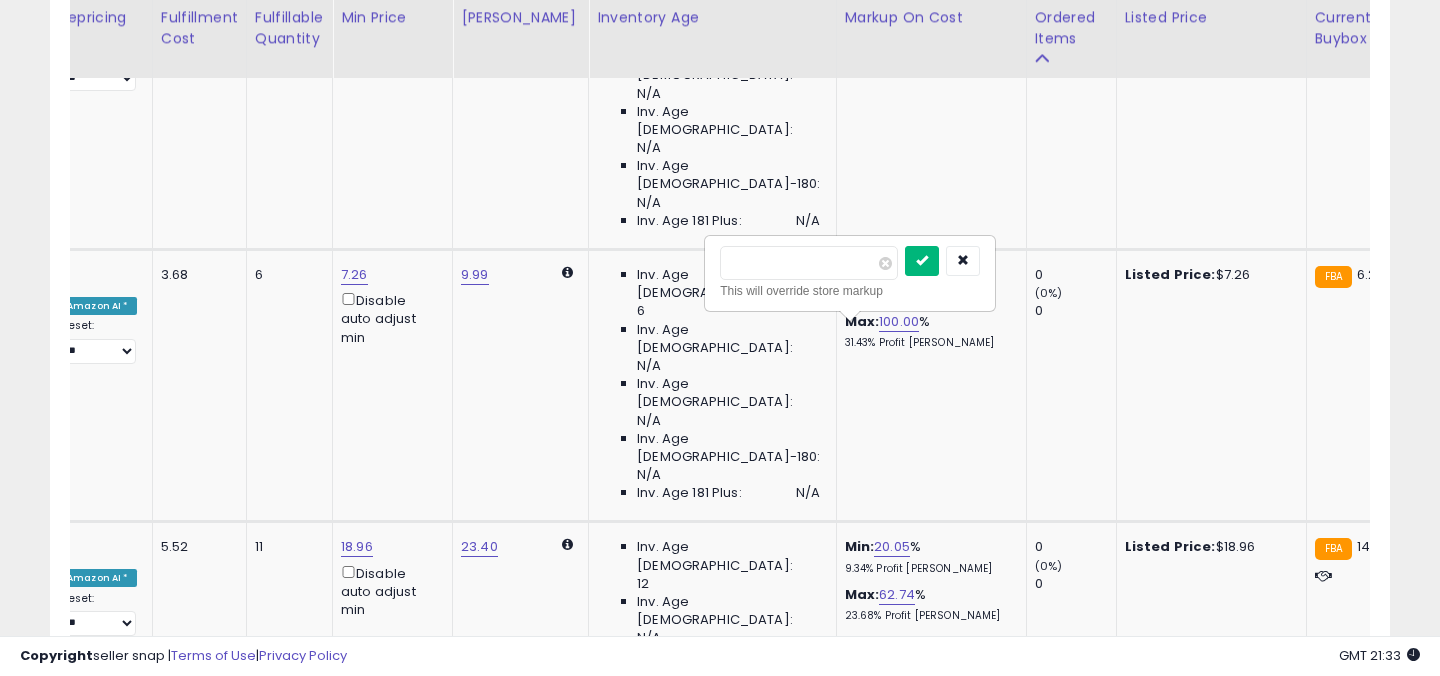 type on "*" 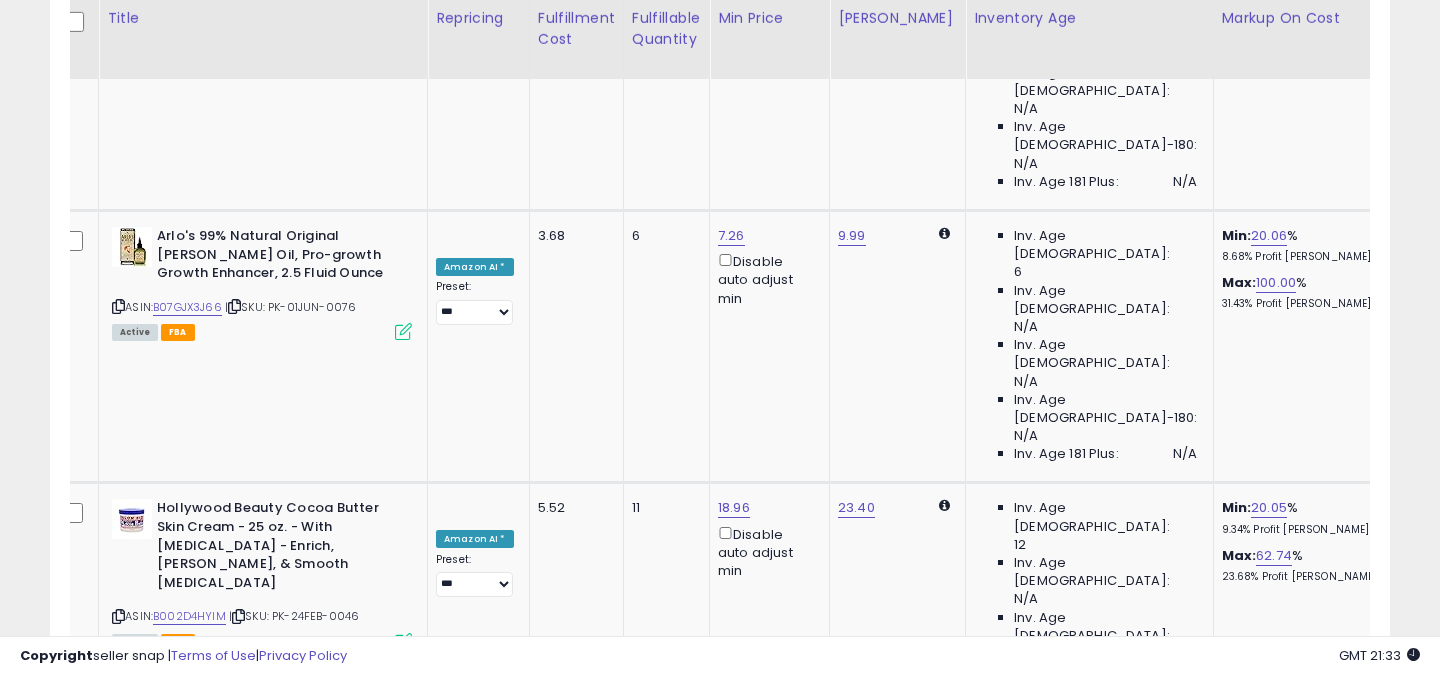 click on "B01N7UO58L" at bounding box center (187, 3013) 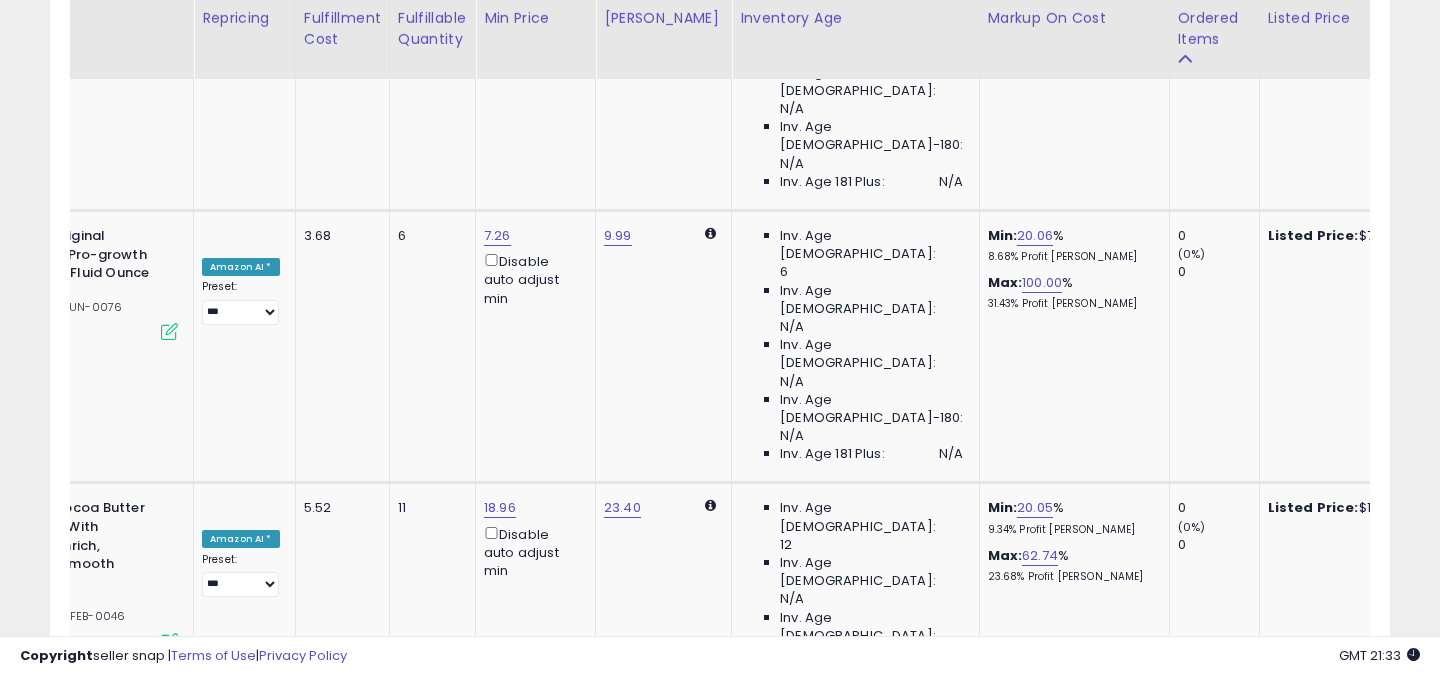 click on "19.90" at bounding box center [1033, 2960] 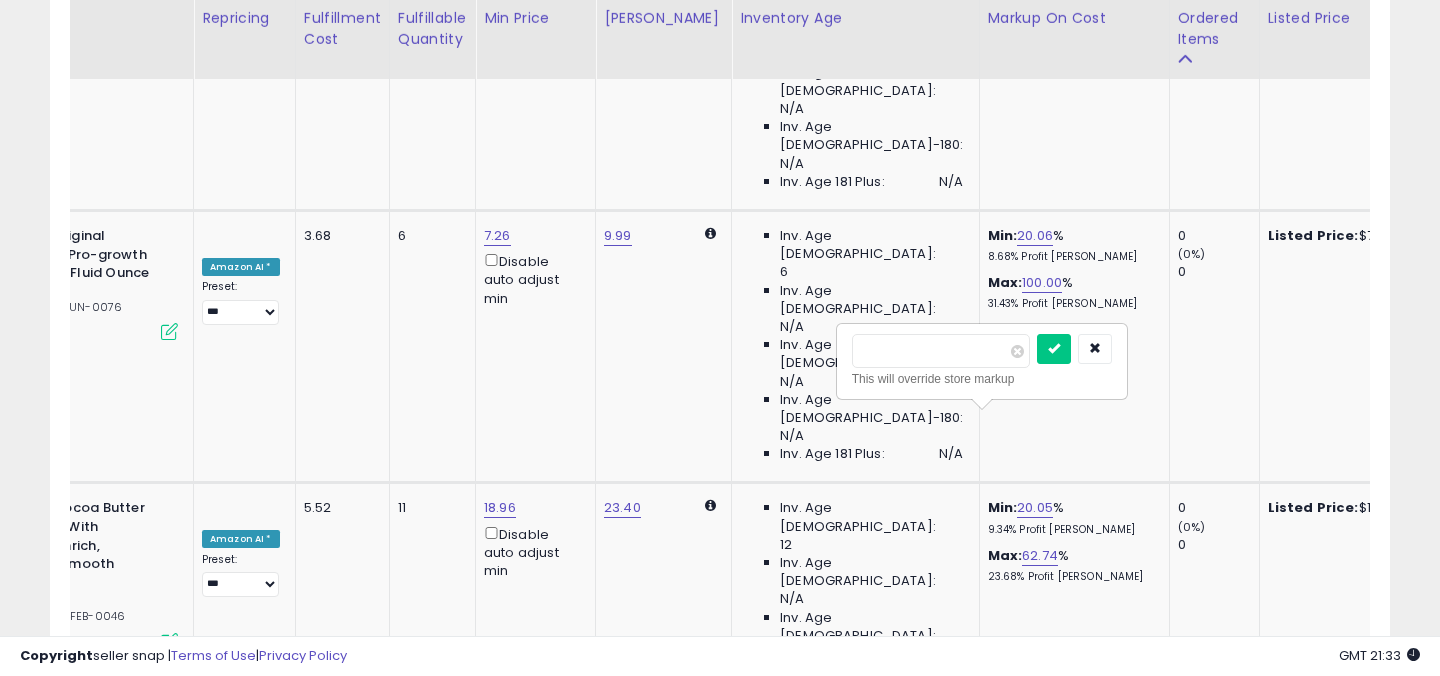 drag, startPoint x: 918, startPoint y: 346, endPoint x: 841, endPoint y: 346, distance: 77 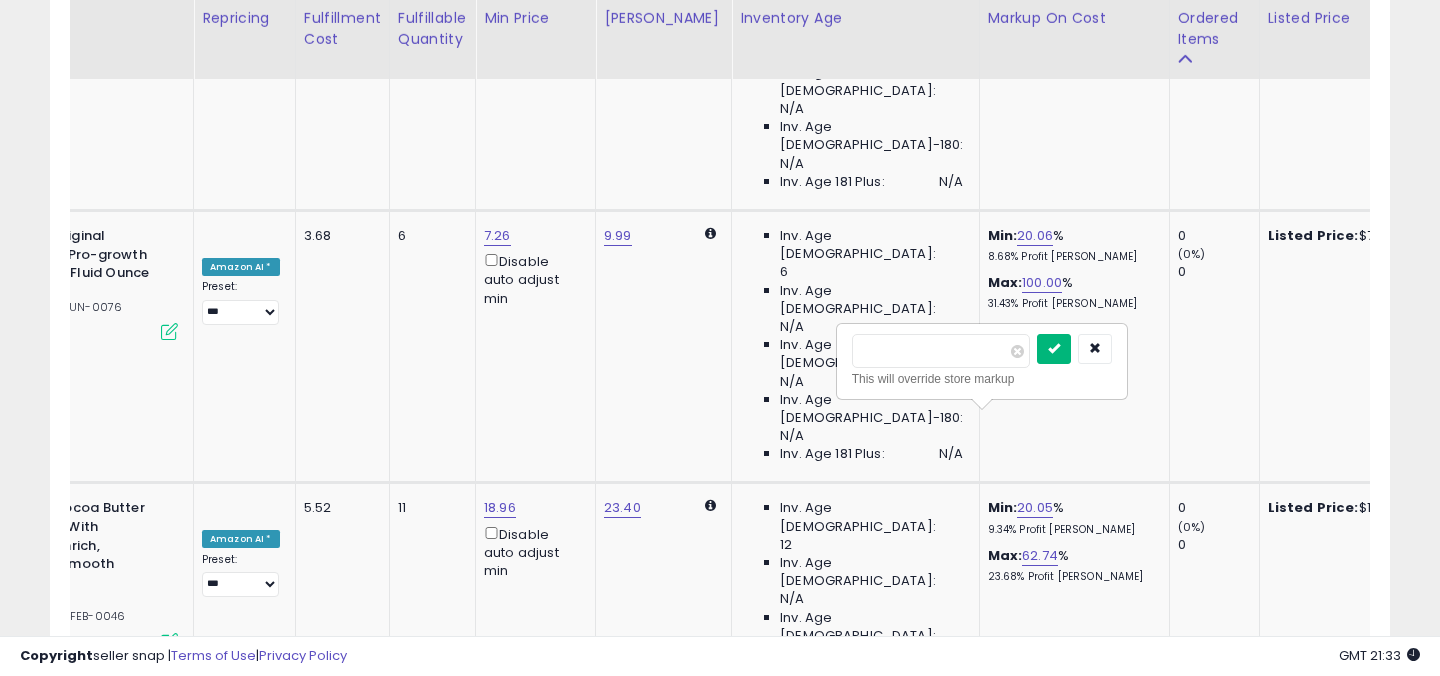 type on "*" 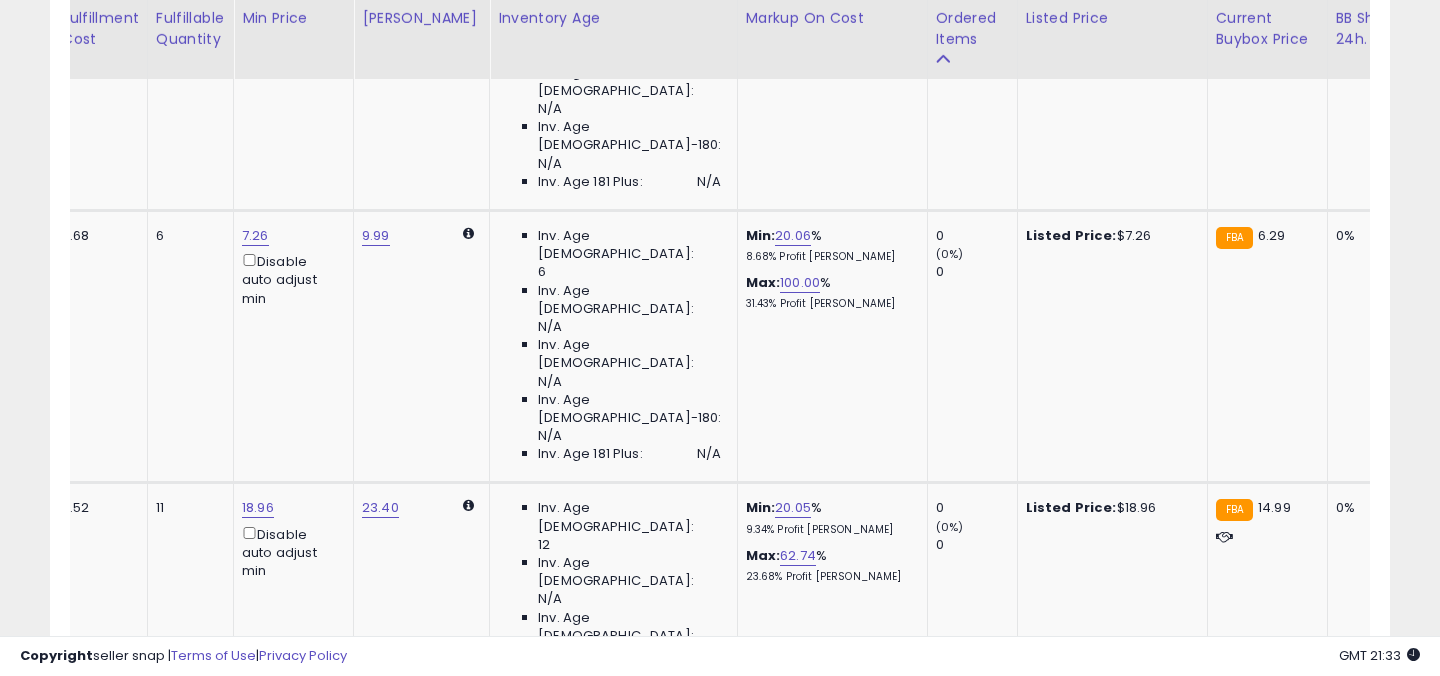 click on "8.64" at bounding box center (255, -2216) 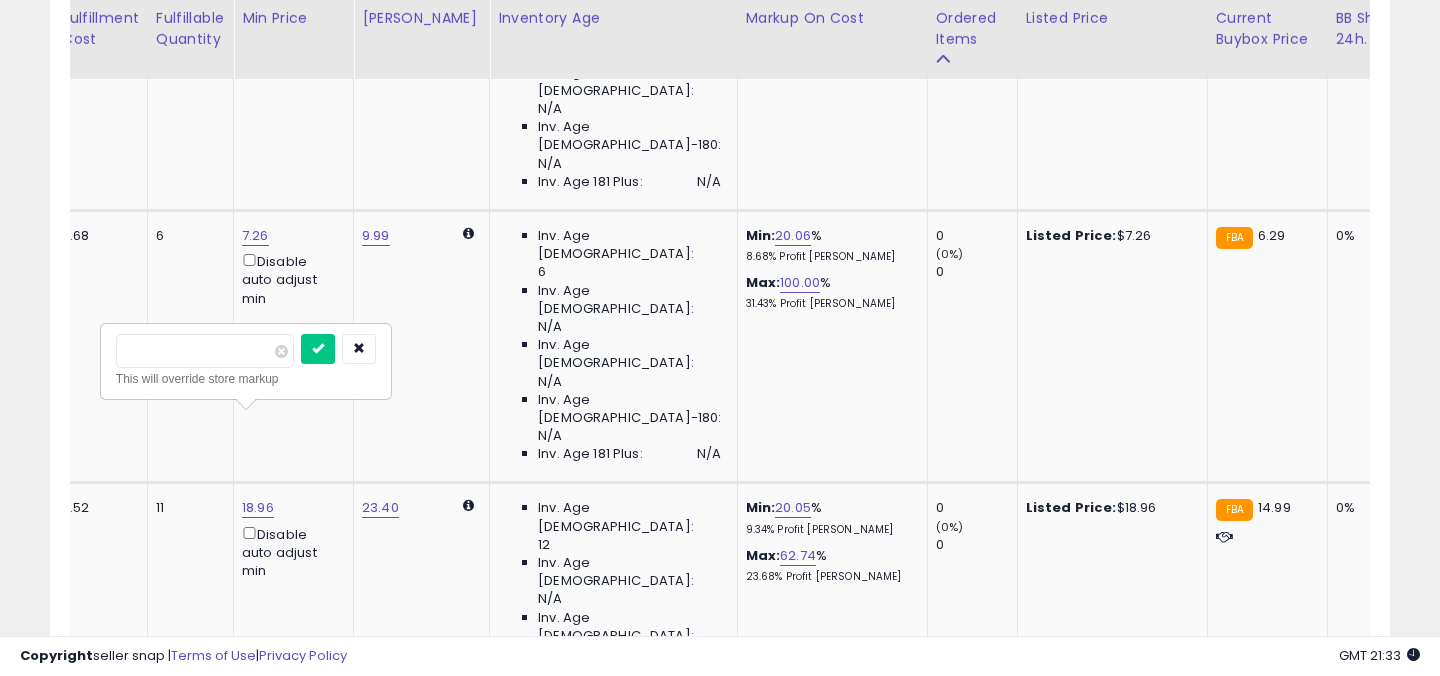 drag, startPoint x: 214, startPoint y: 353, endPoint x: 142, endPoint y: 353, distance: 72 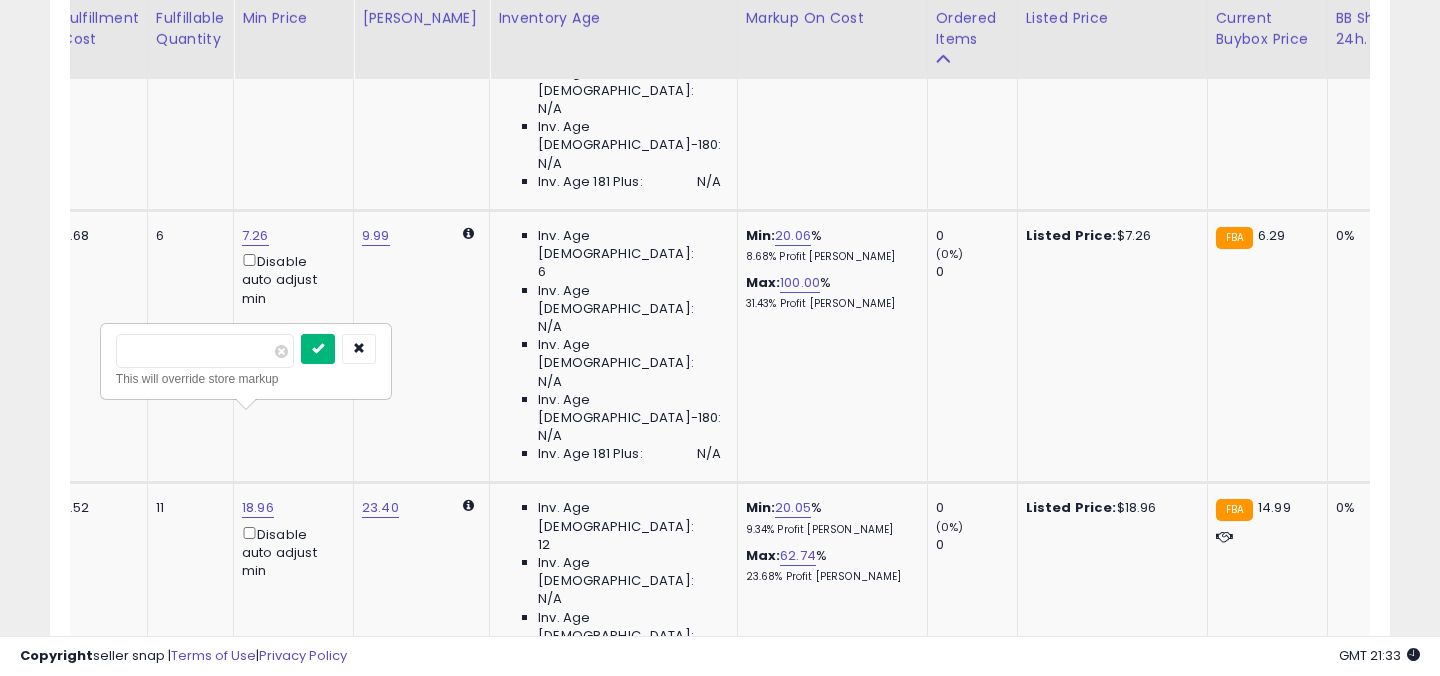 type on "***" 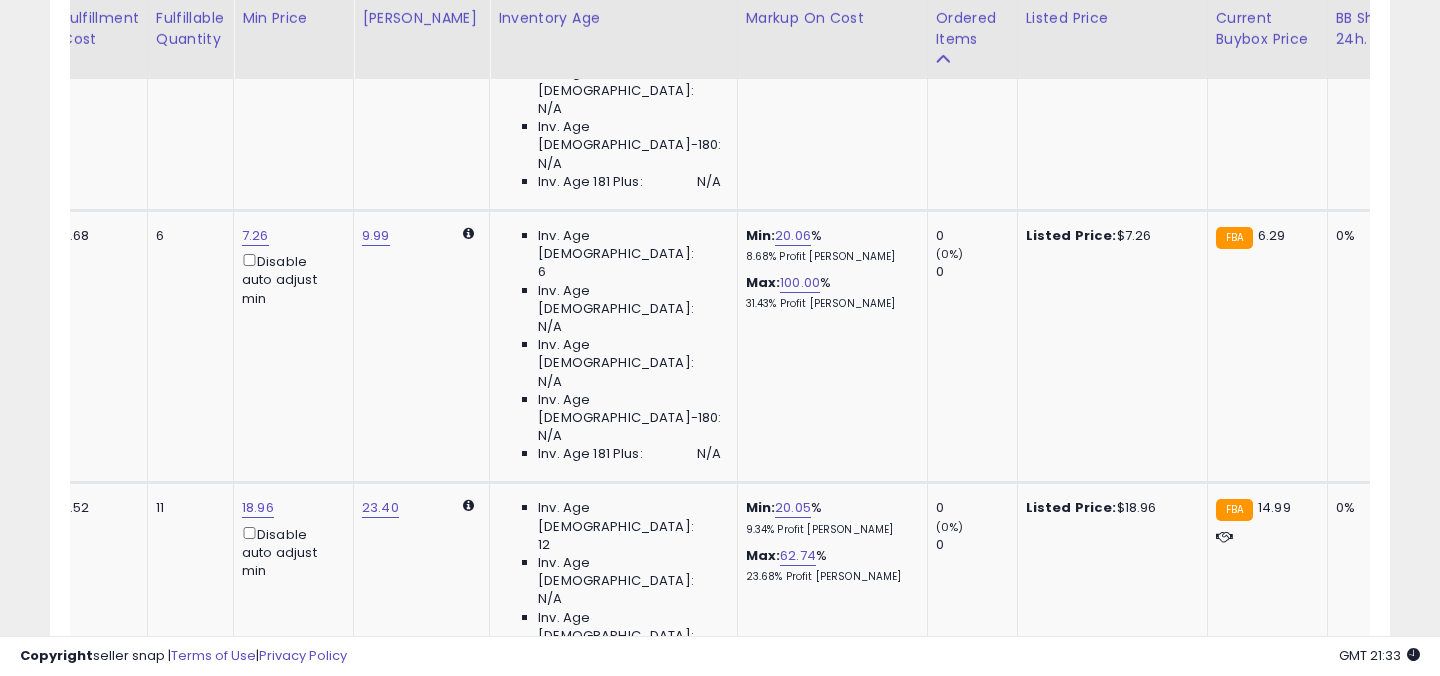 click on "-7.53" at bounding box center (805, 2960) 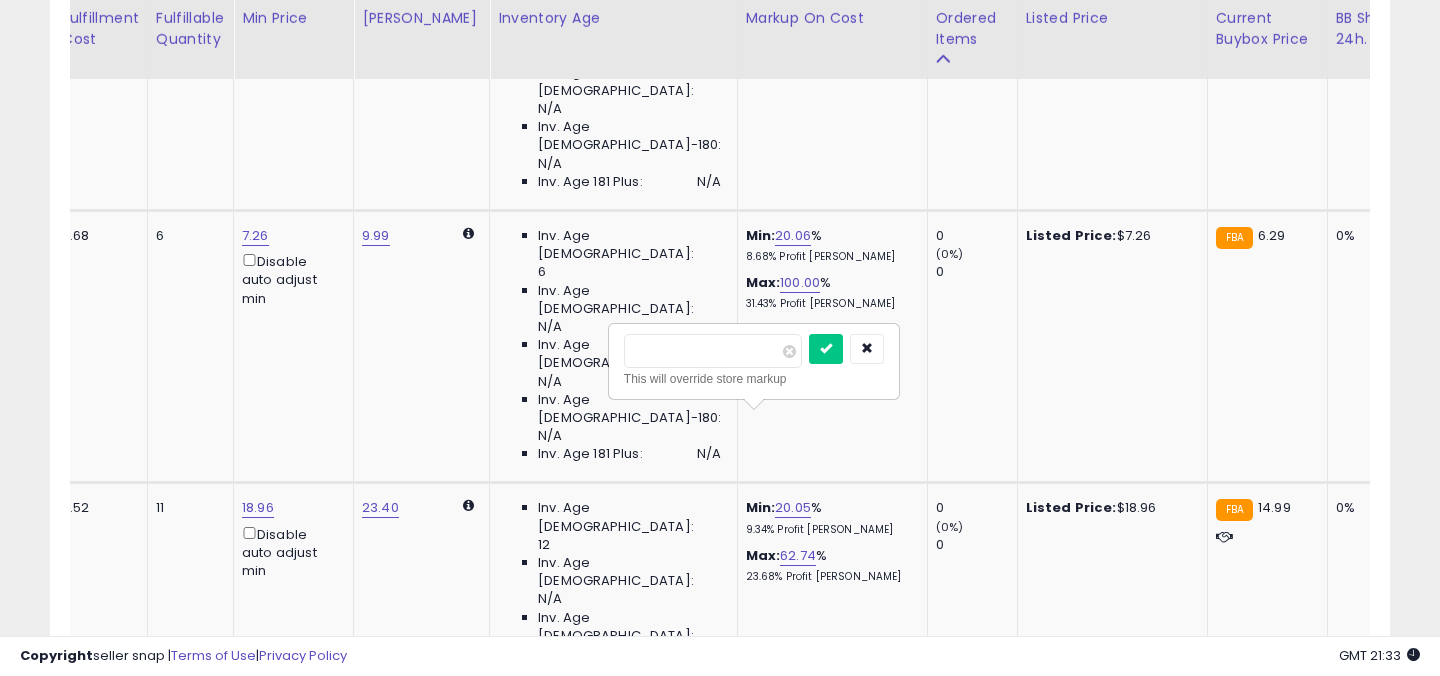 drag, startPoint x: 718, startPoint y: 351, endPoint x: 642, endPoint y: 351, distance: 76 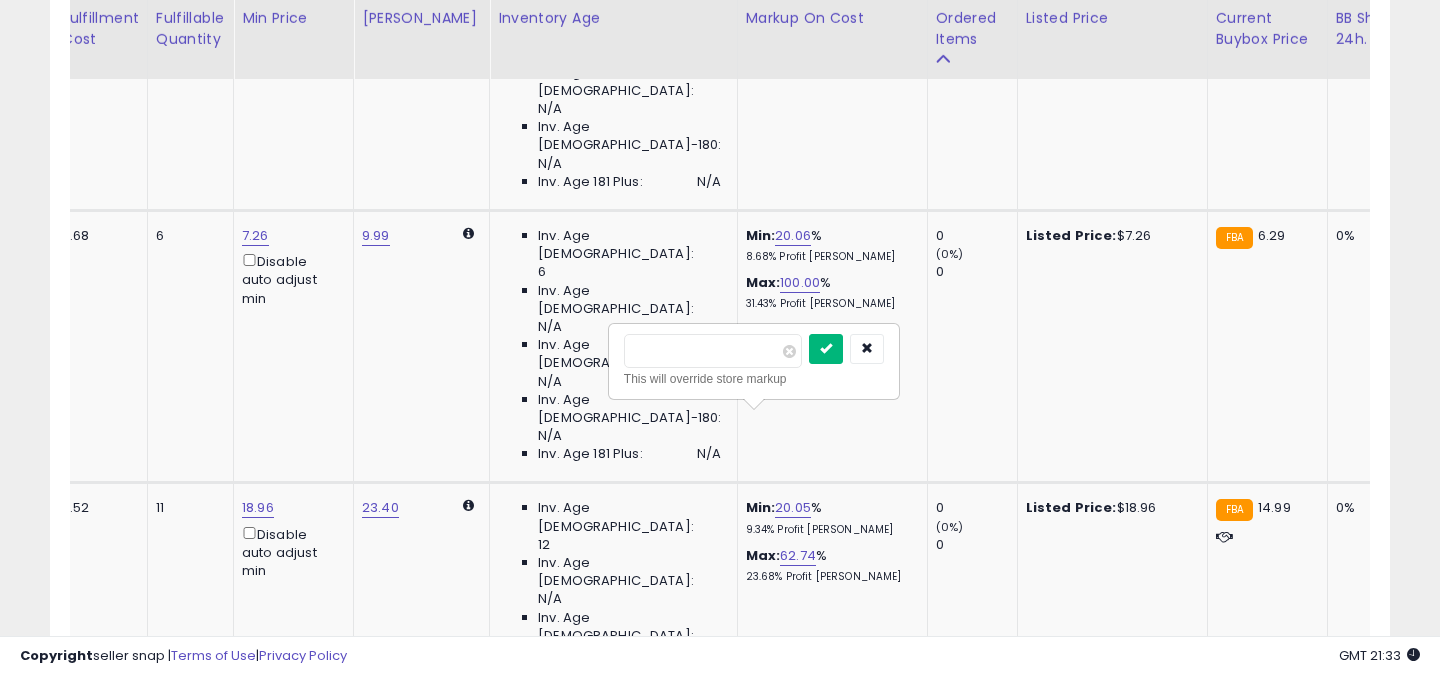 type on "***" 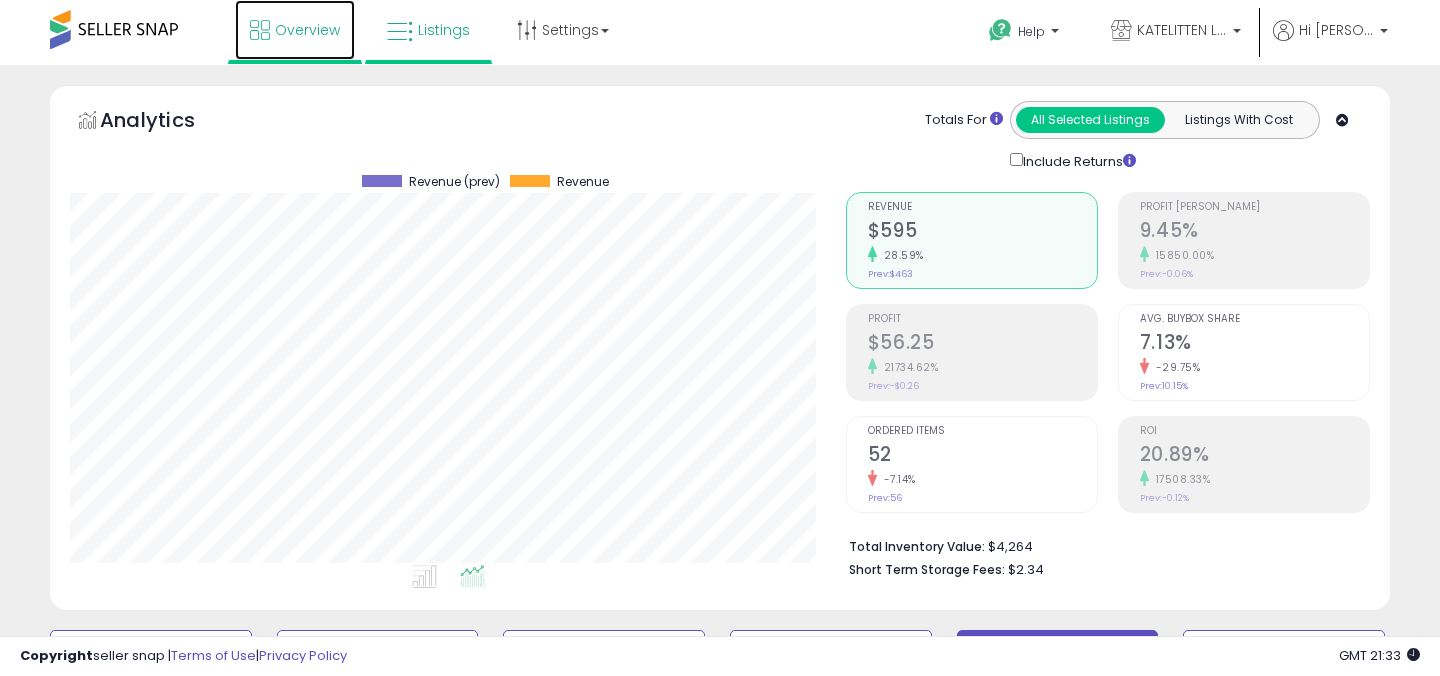 click on "Overview" at bounding box center (307, 30) 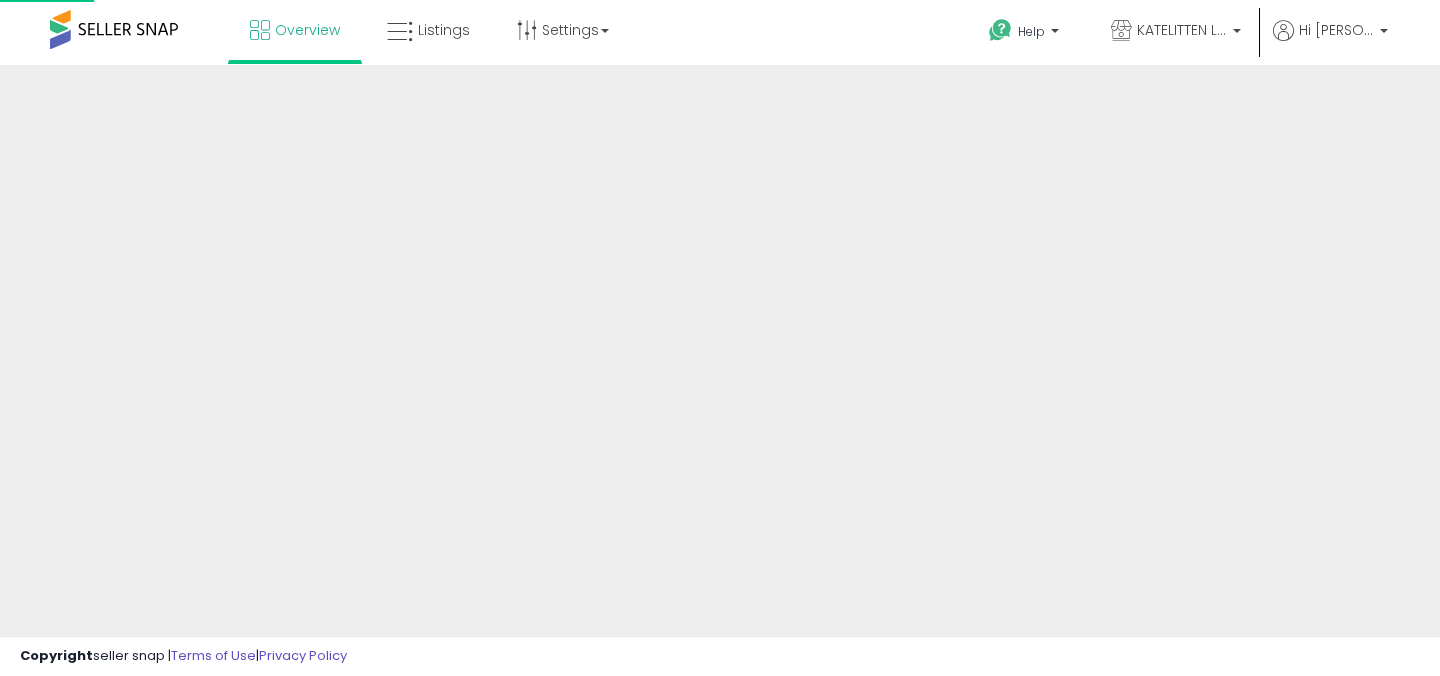 scroll, scrollTop: 0, scrollLeft: 0, axis: both 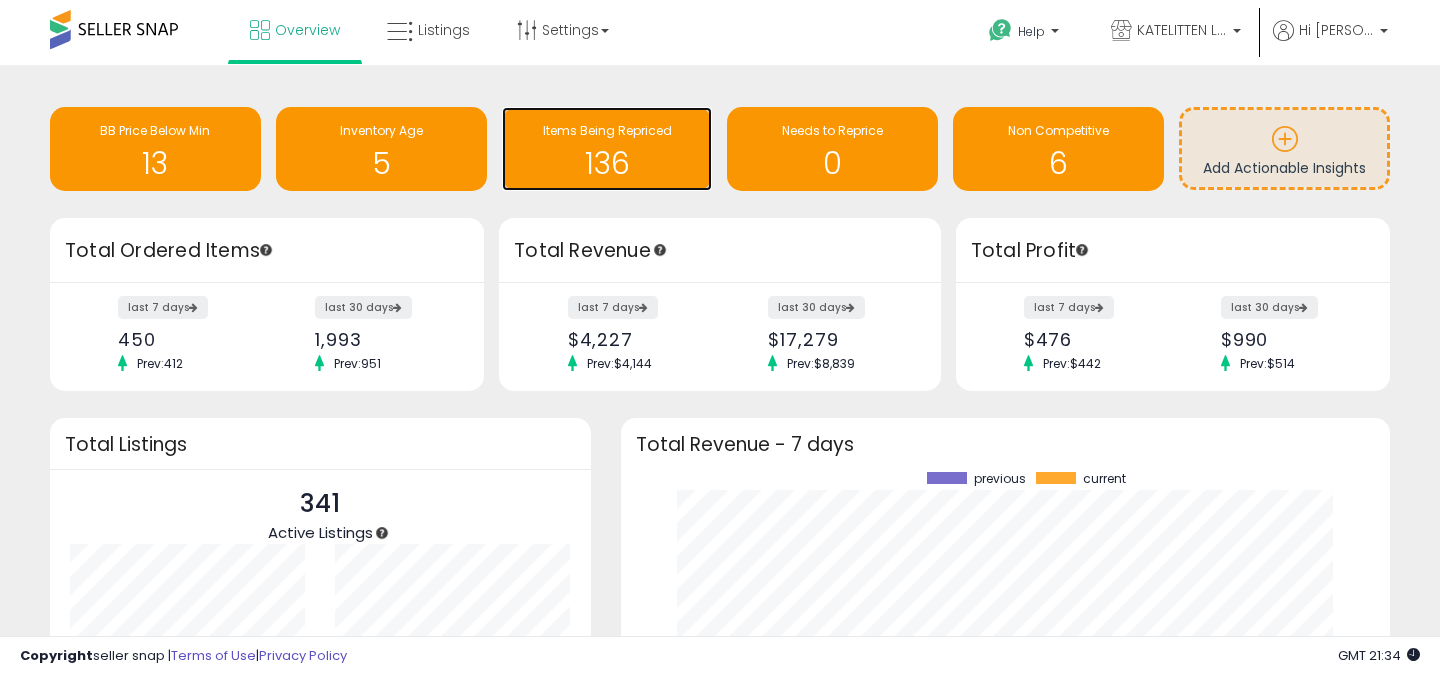 click on "Items Being Repriced" at bounding box center [607, 130] 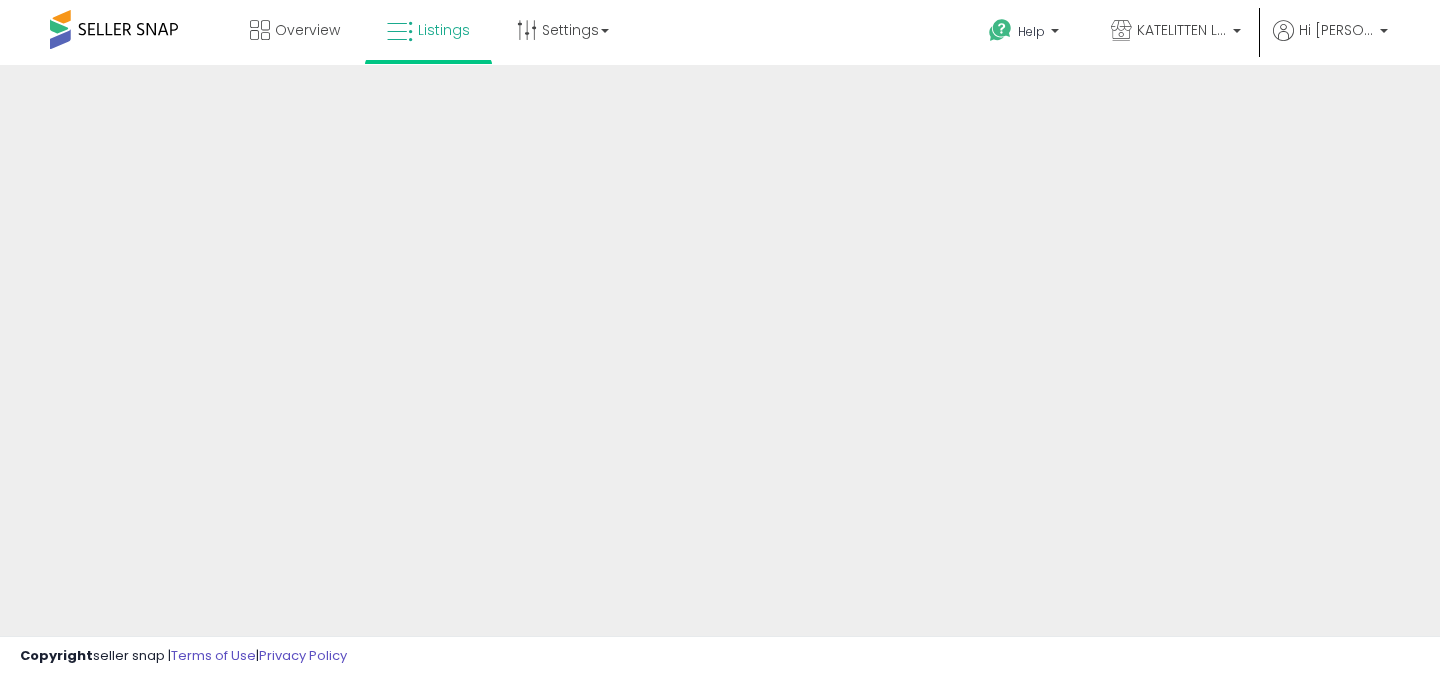 scroll, scrollTop: 0, scrollLeft: 0, axis: both 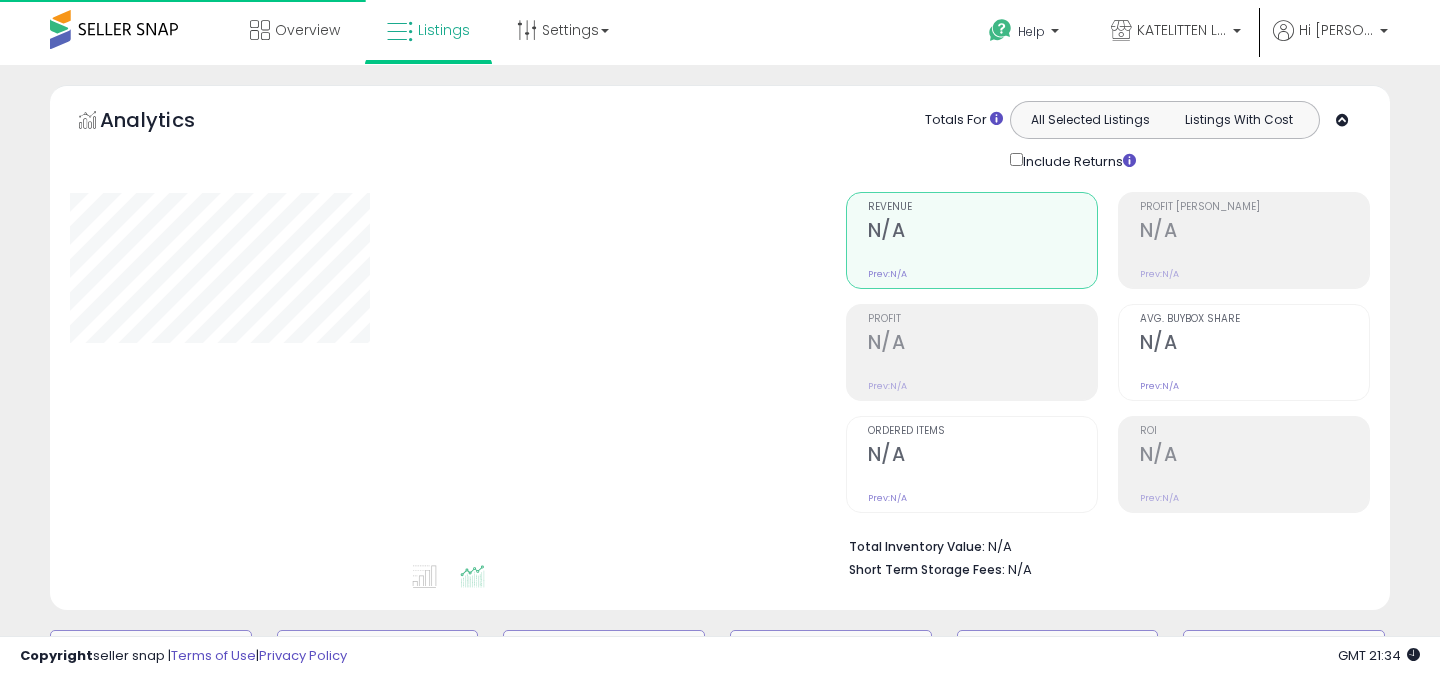 select on "**" 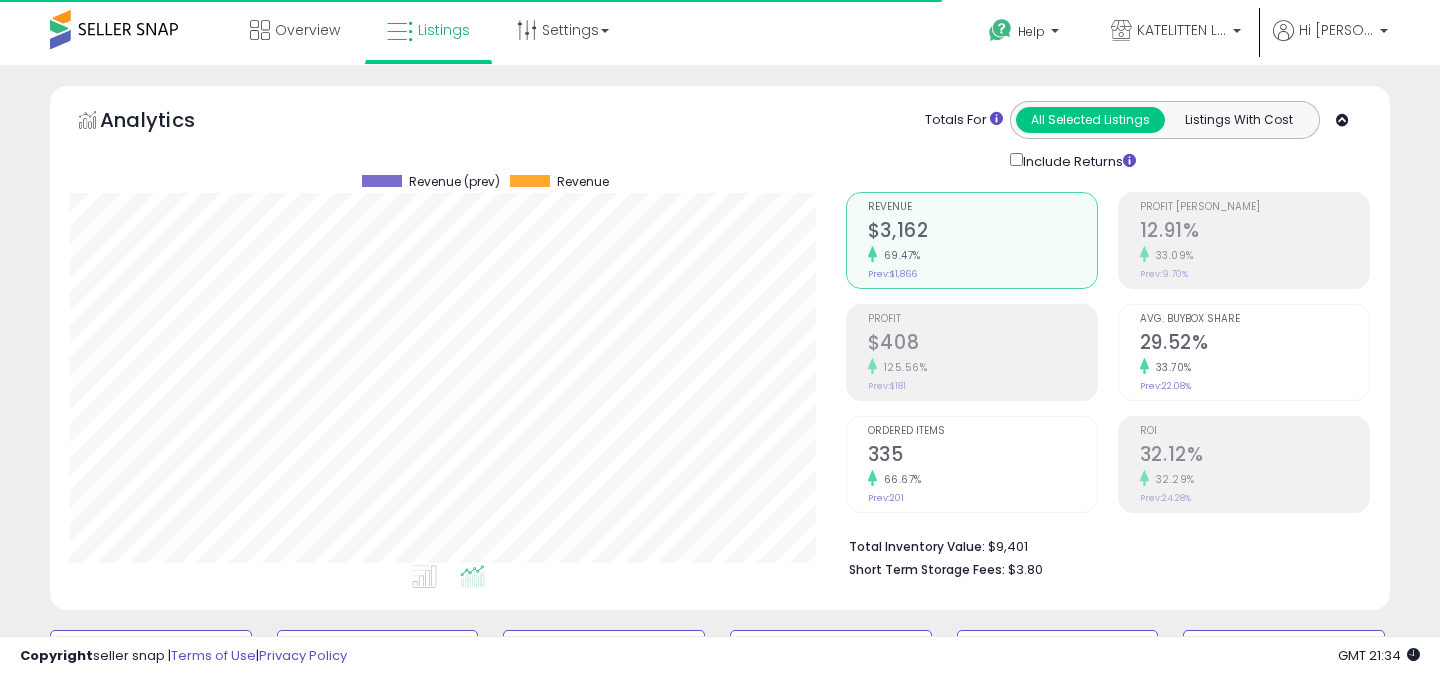 scroll, scrollTop: 999590, scrollLeft: 999224, axis: both 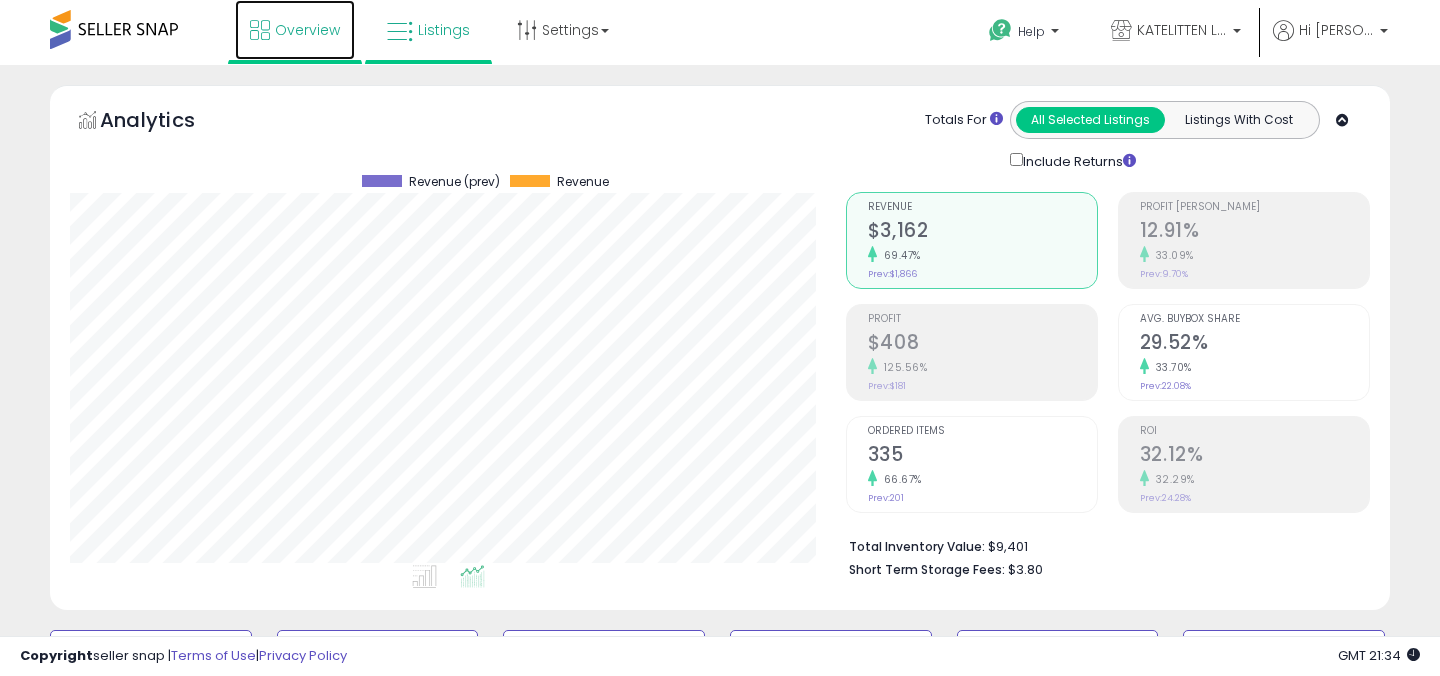 click on "Overview" at bounding box center [295, 30] 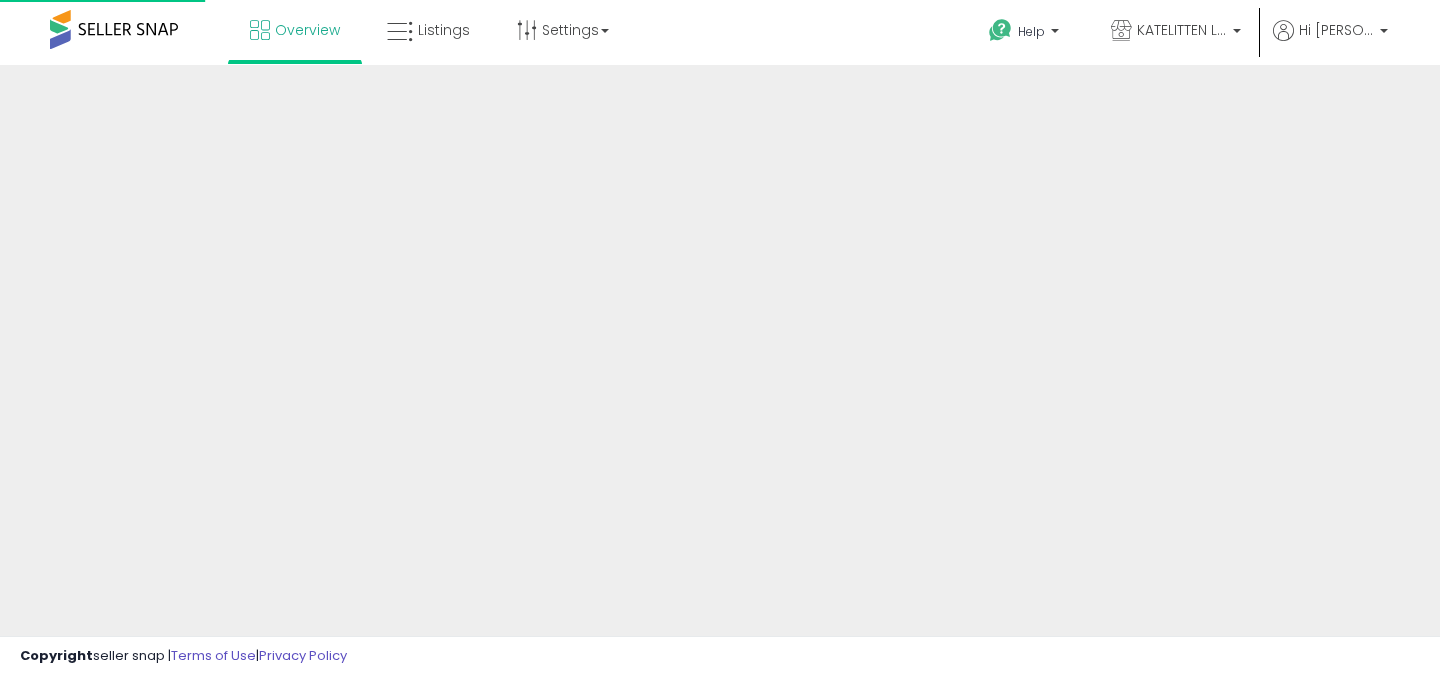 scroll, scrollTop: 0, scrollLeft: 0, axis: both 